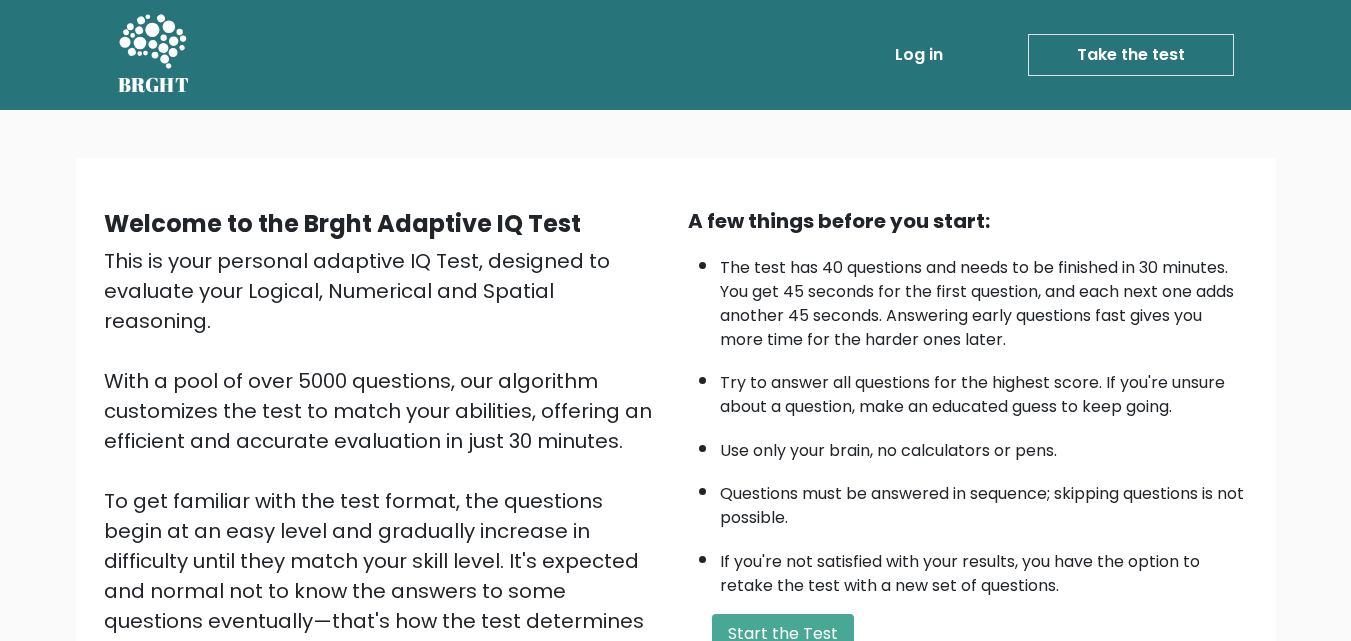 scroll, scrollTop: 175, scrollLeft: 0, axis: vertical 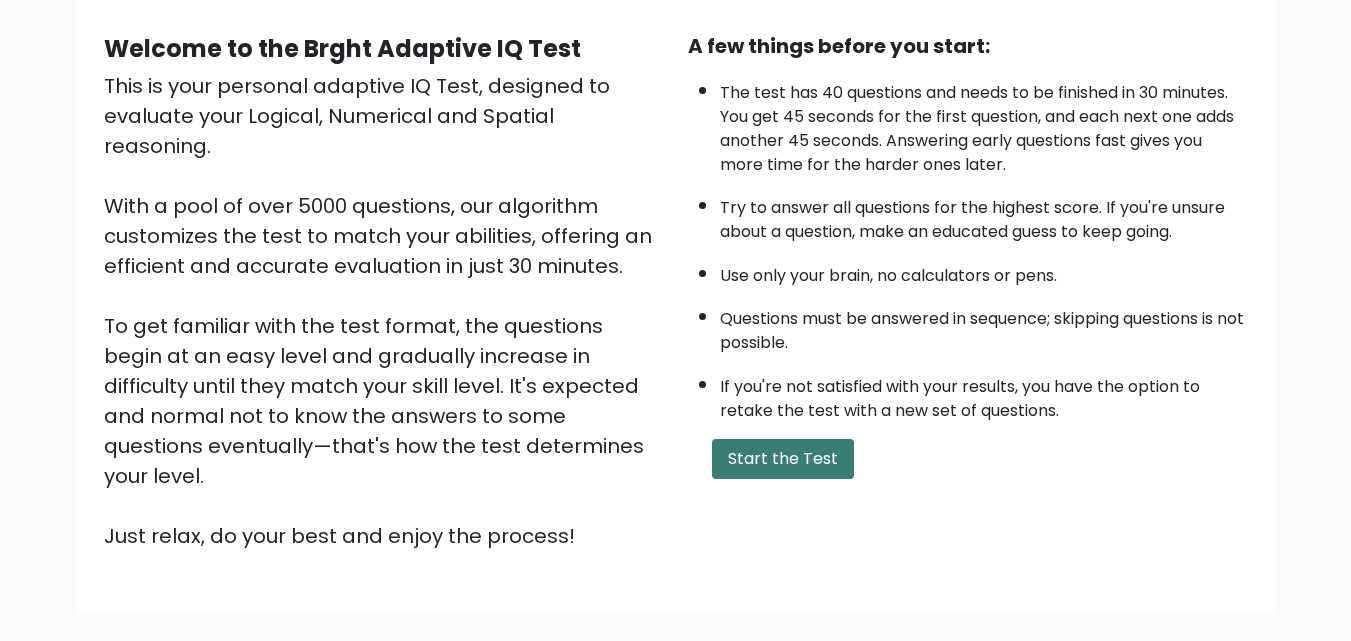 drag, startPoint x: 760, startPoint y: 450, endPoint x: 751, endPoint y: 445, distance: 10.29563 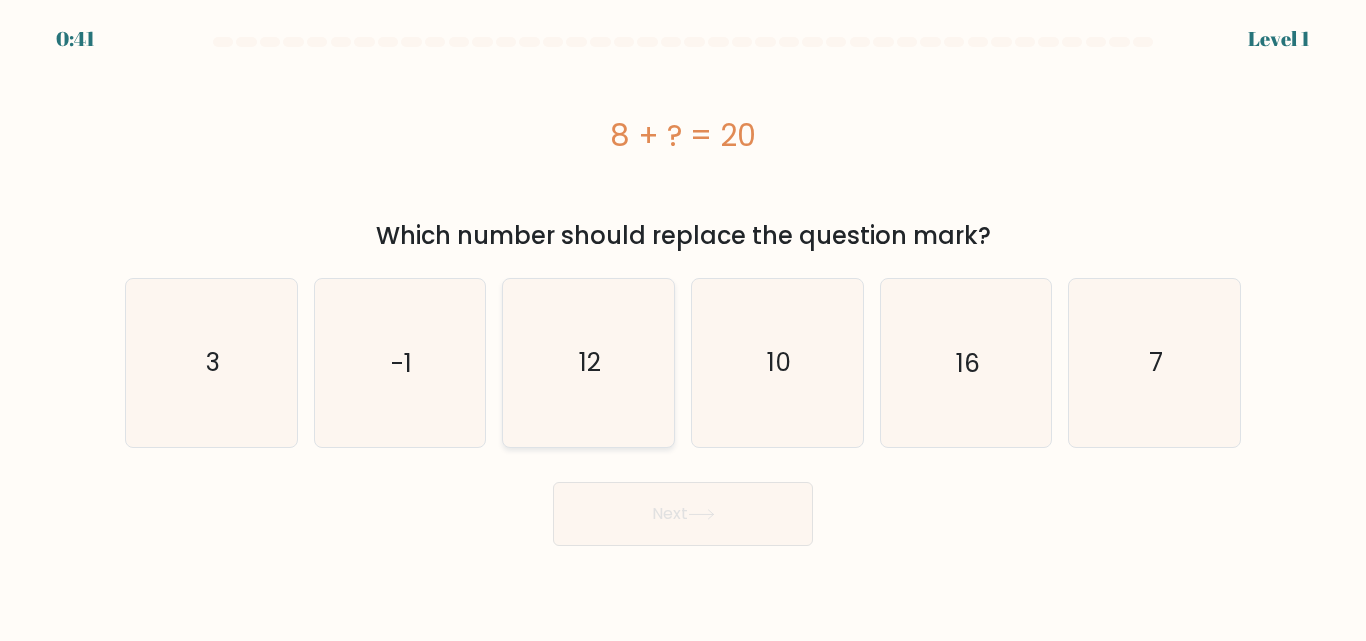 click on "c.
12" at bounding box center (683, 323) 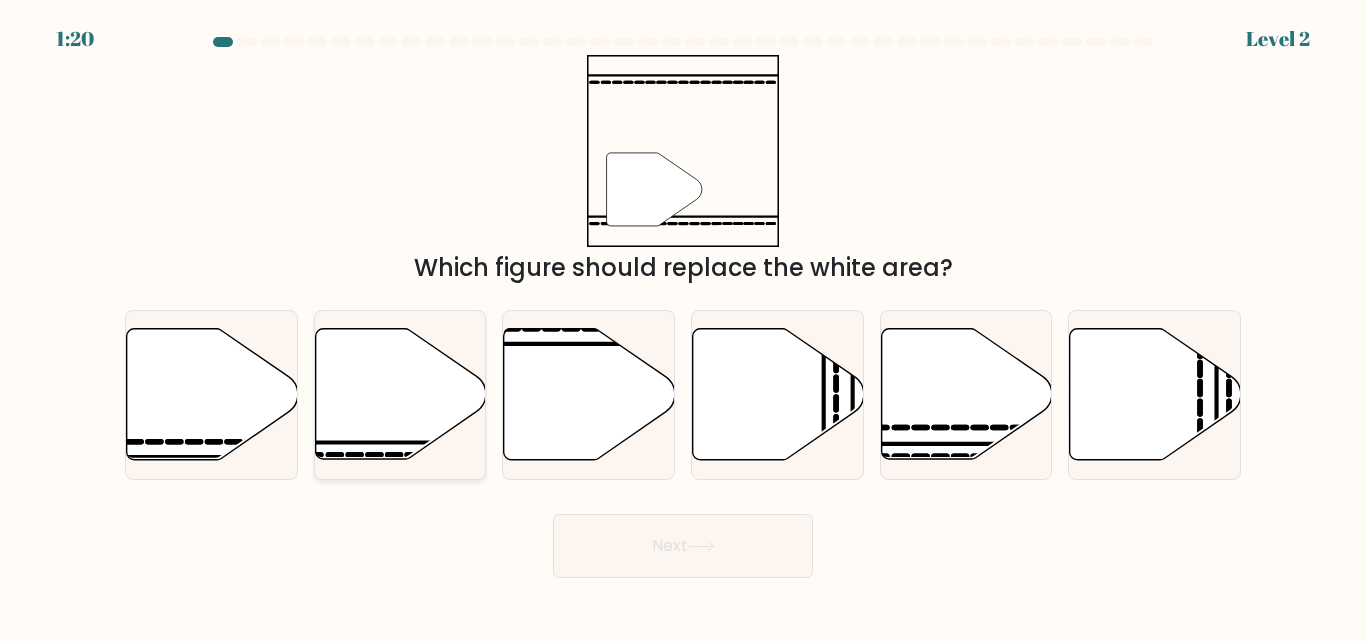 click at bounding box center [400, 394] 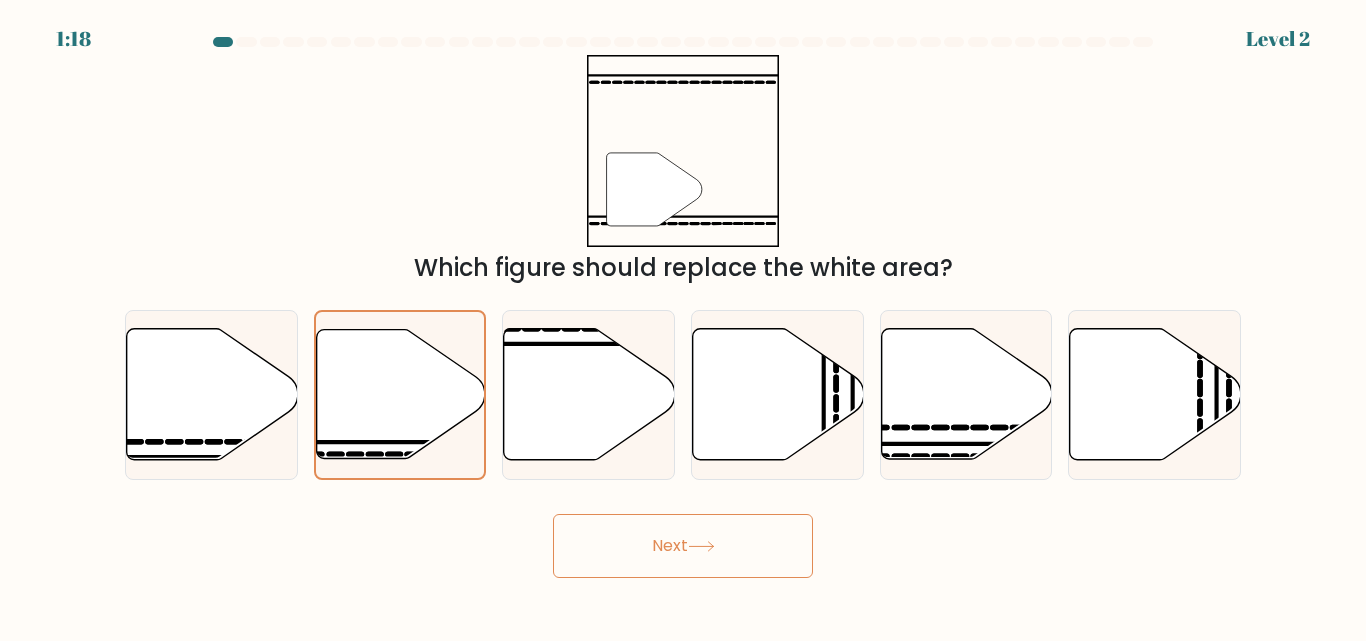 click on "Next" at bounding box center (683, 546) 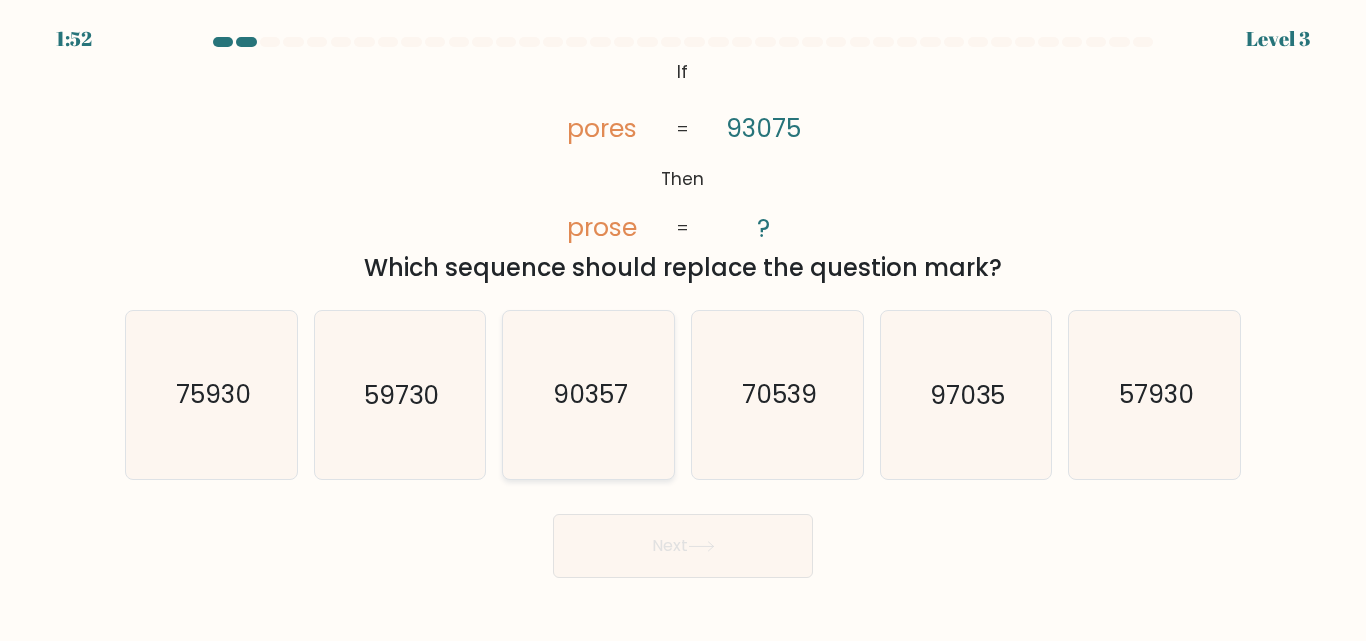 click on "90357" at bounding box center (590, 395) 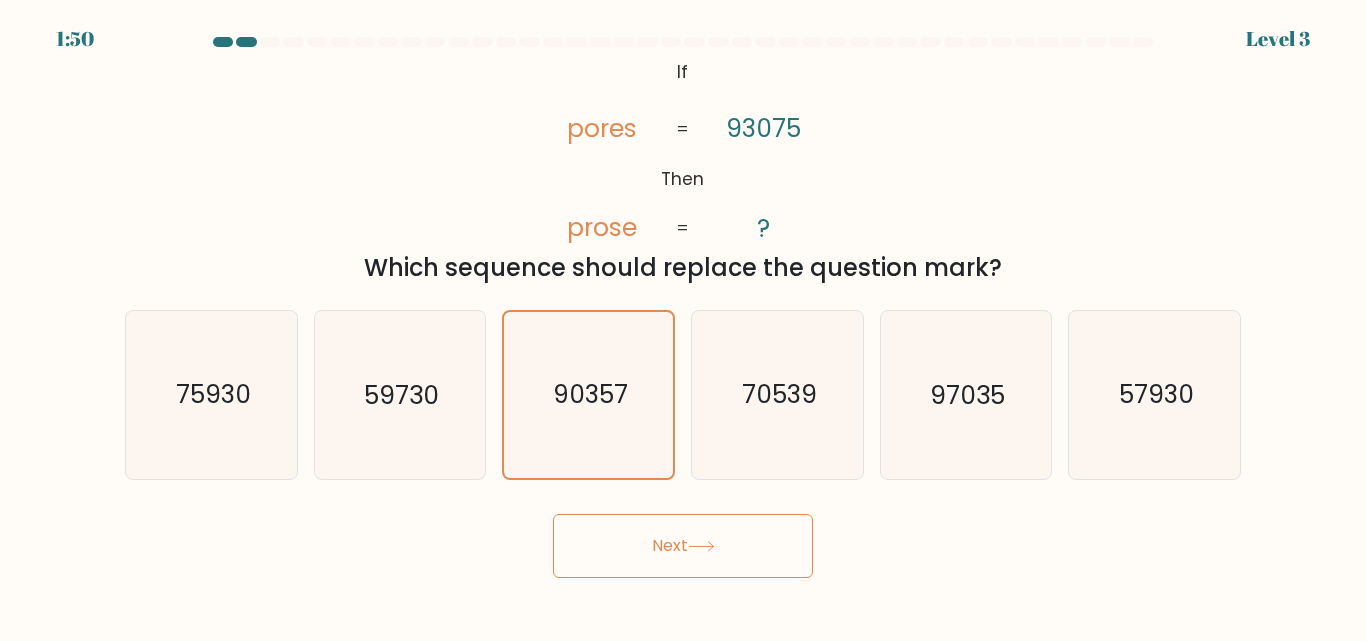 click on "Next" at bounding box center [683, 546] 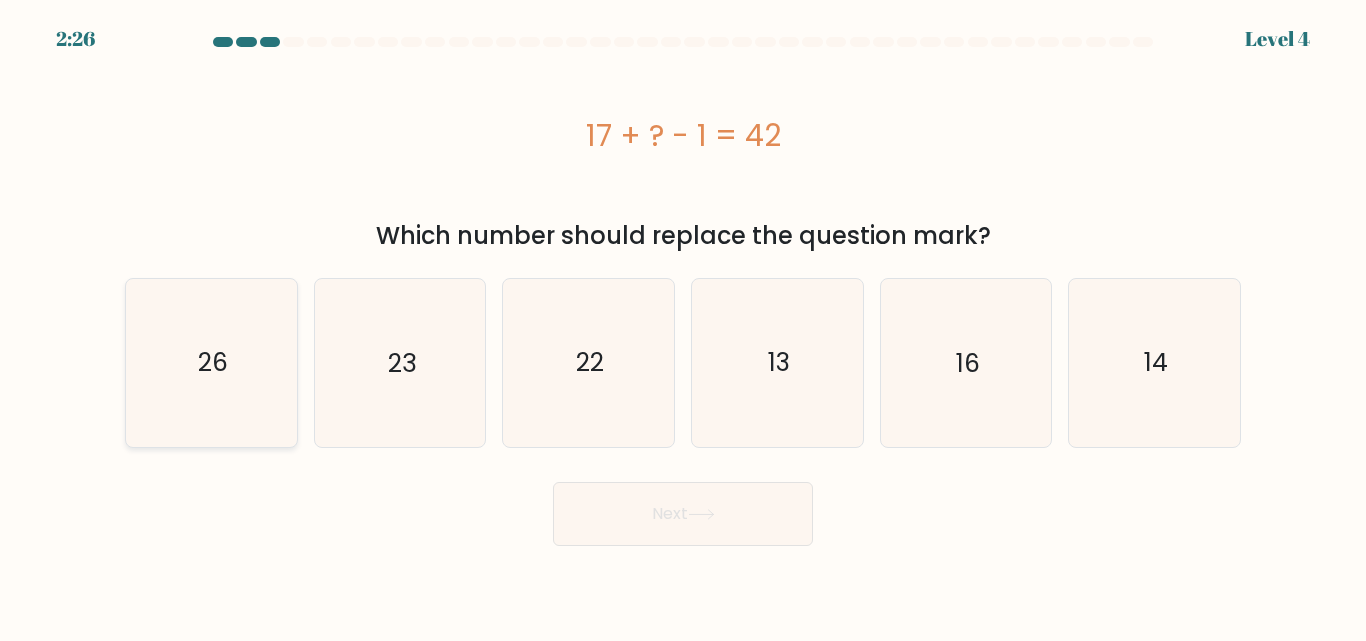 click on "a." at bounding box center (683, 291) 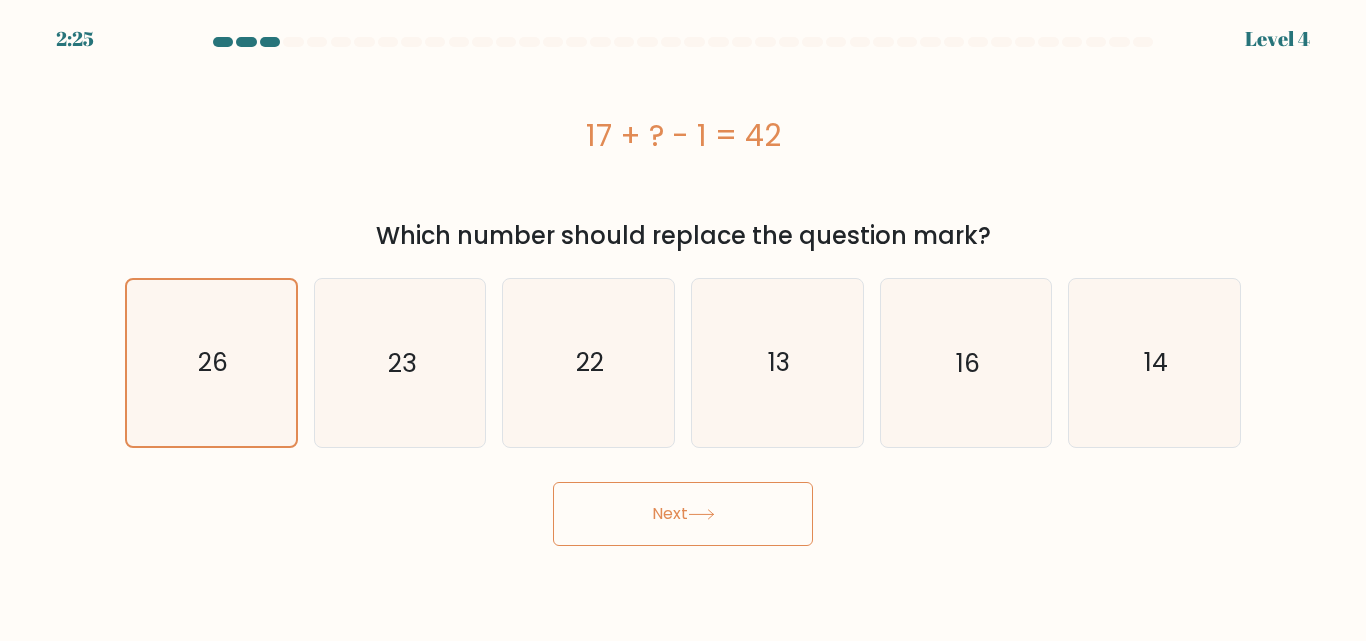 click on "Next" at bounding box center [683, 514] 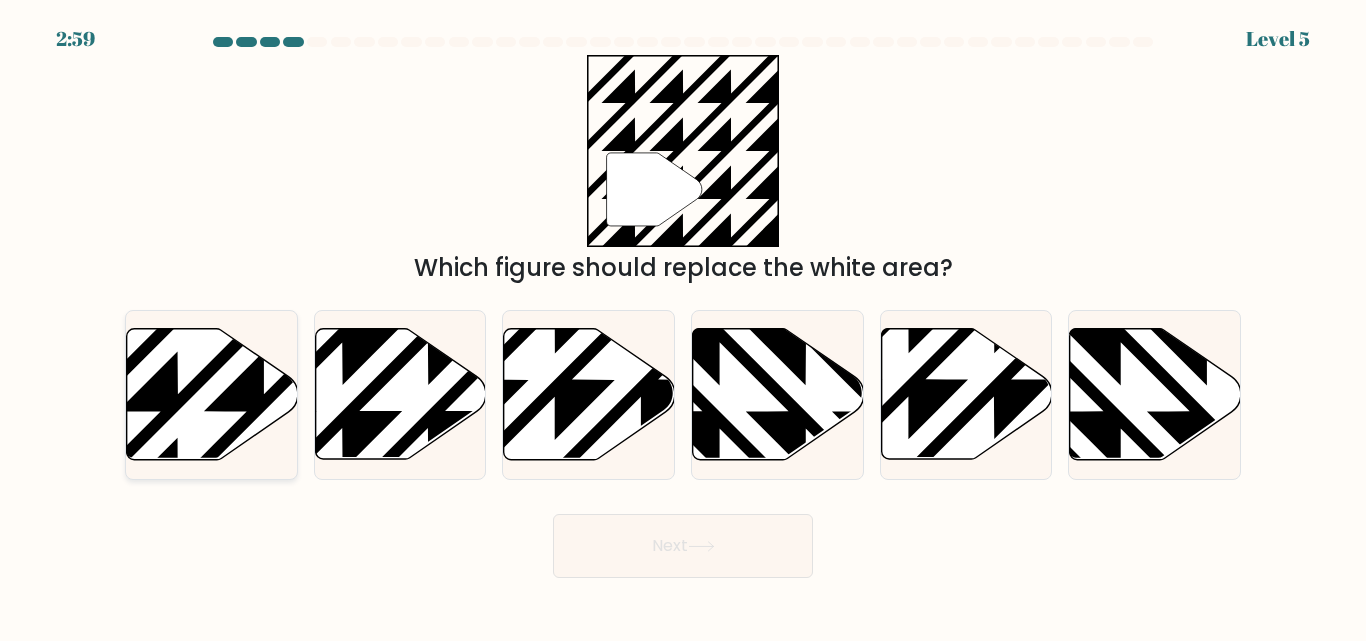 click at bounding box center [212, 394] 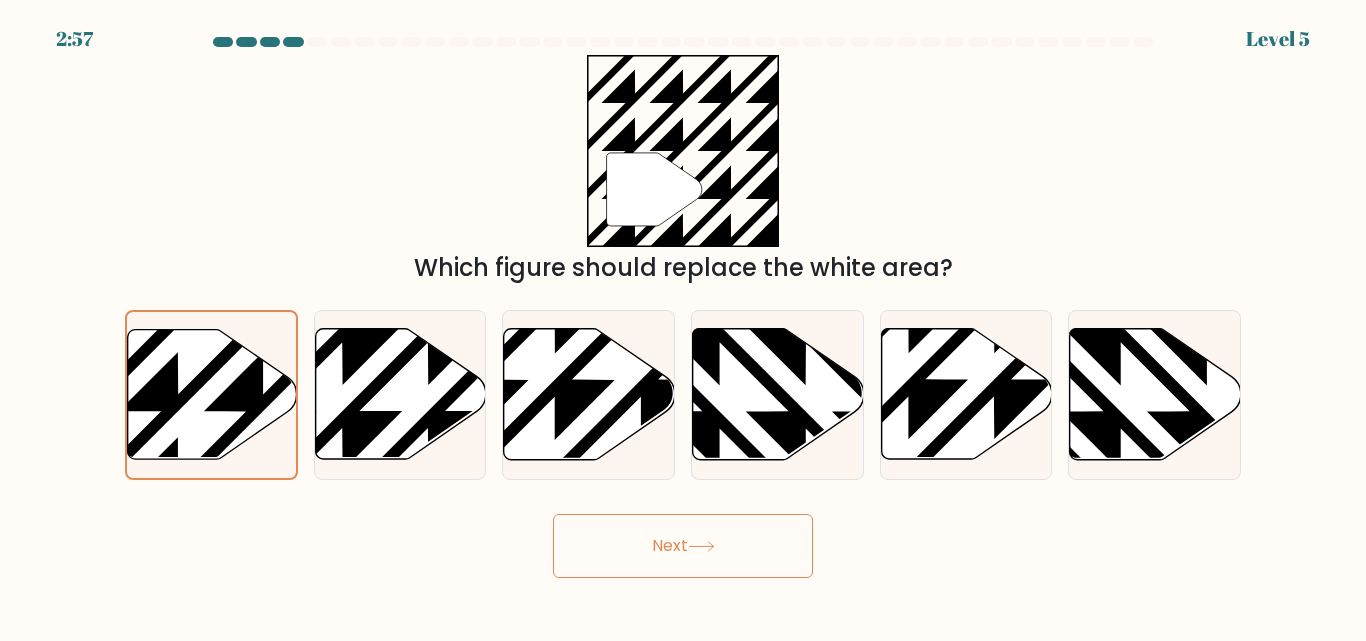 click on "Next" at bounding box center (683, 546) 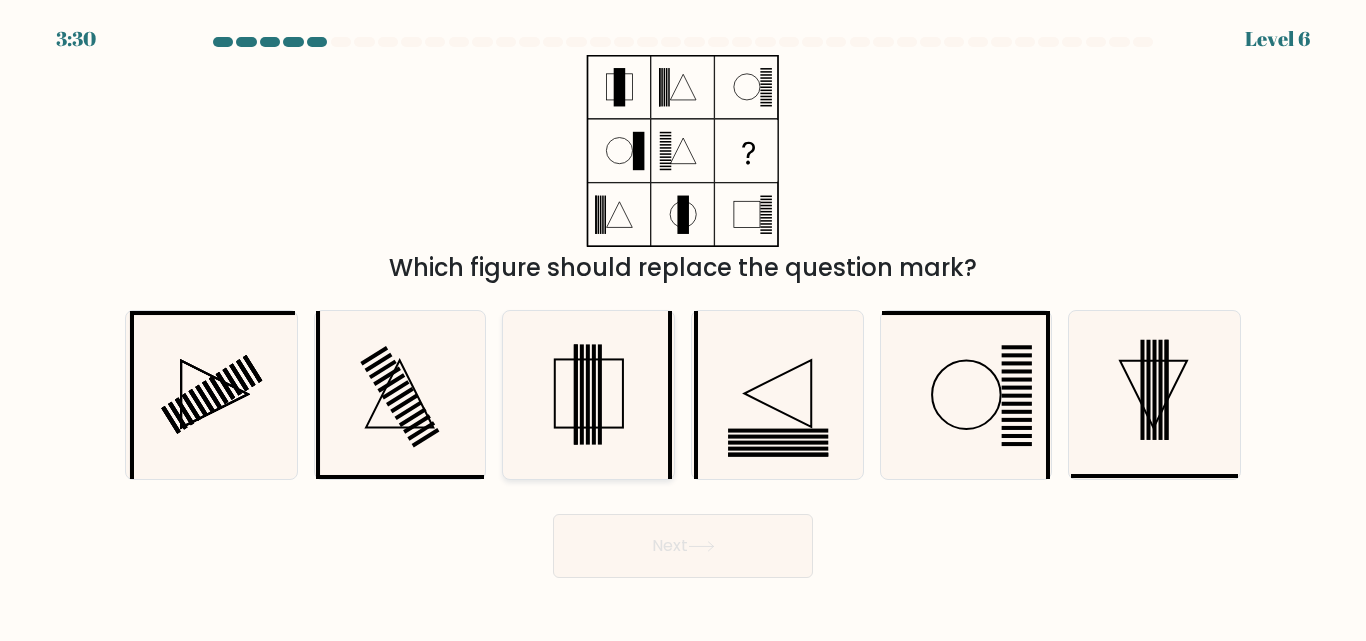 click at bounding box center (588, 394) 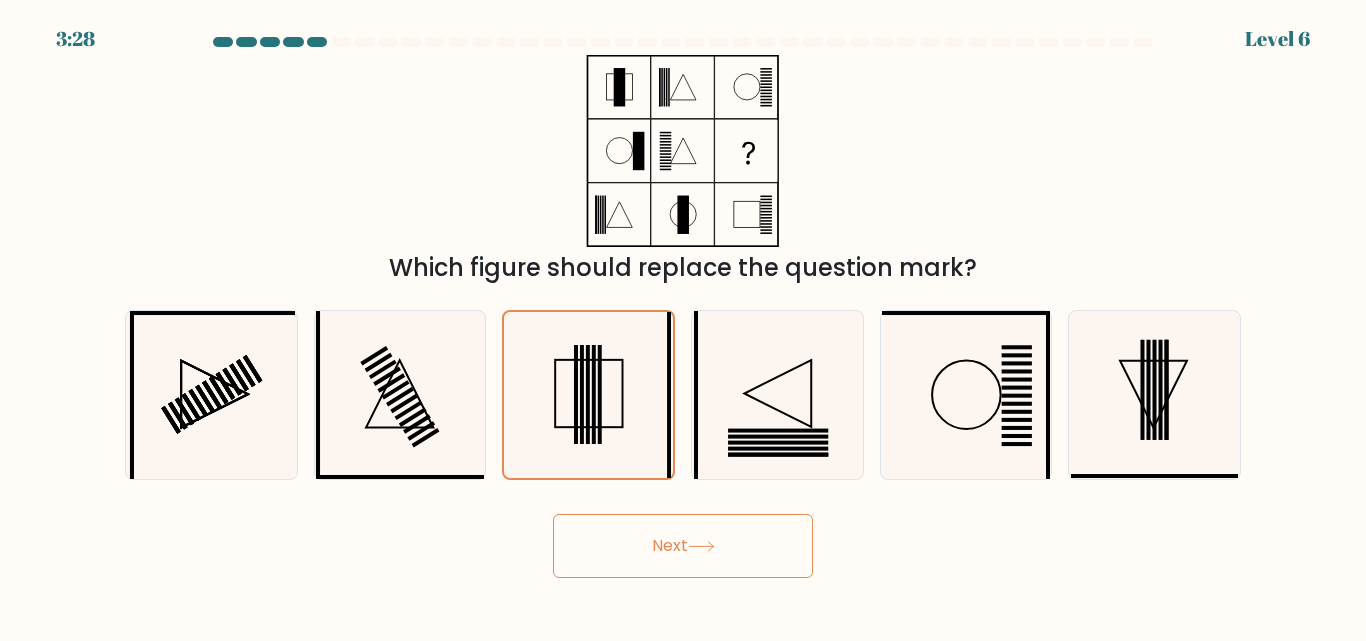 click on "Next" at bounding box center (683, 546) 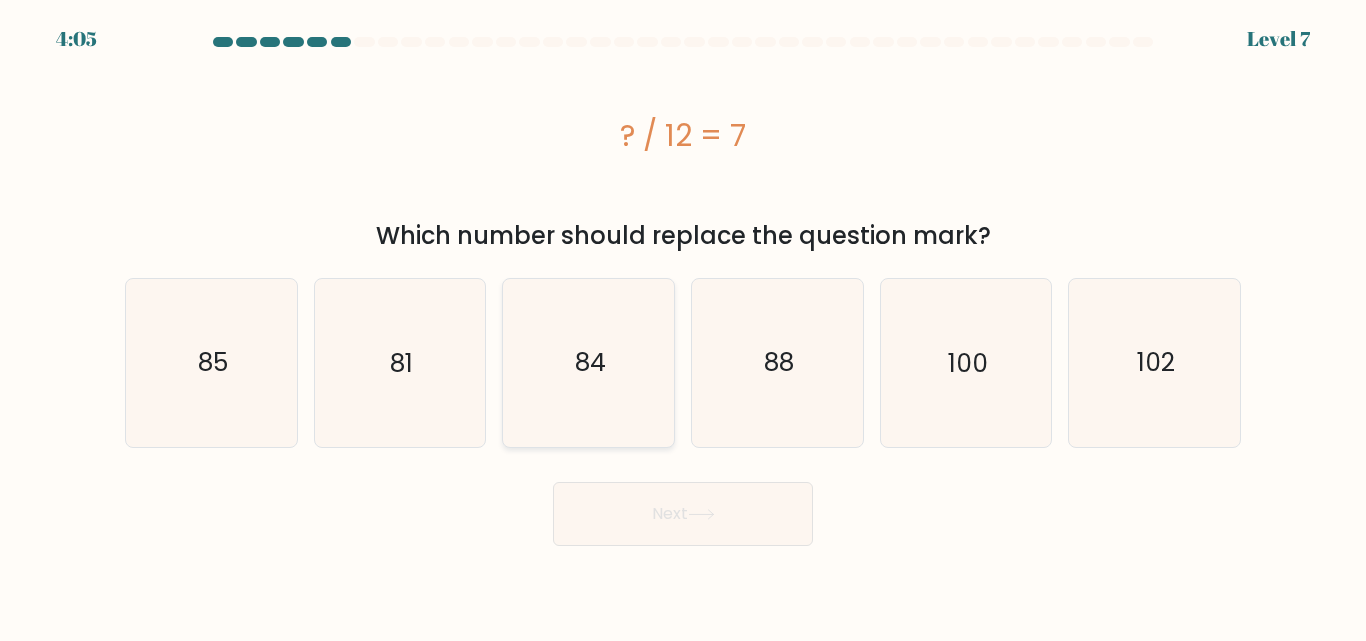 click on "84" at bounding box center (588, 362) 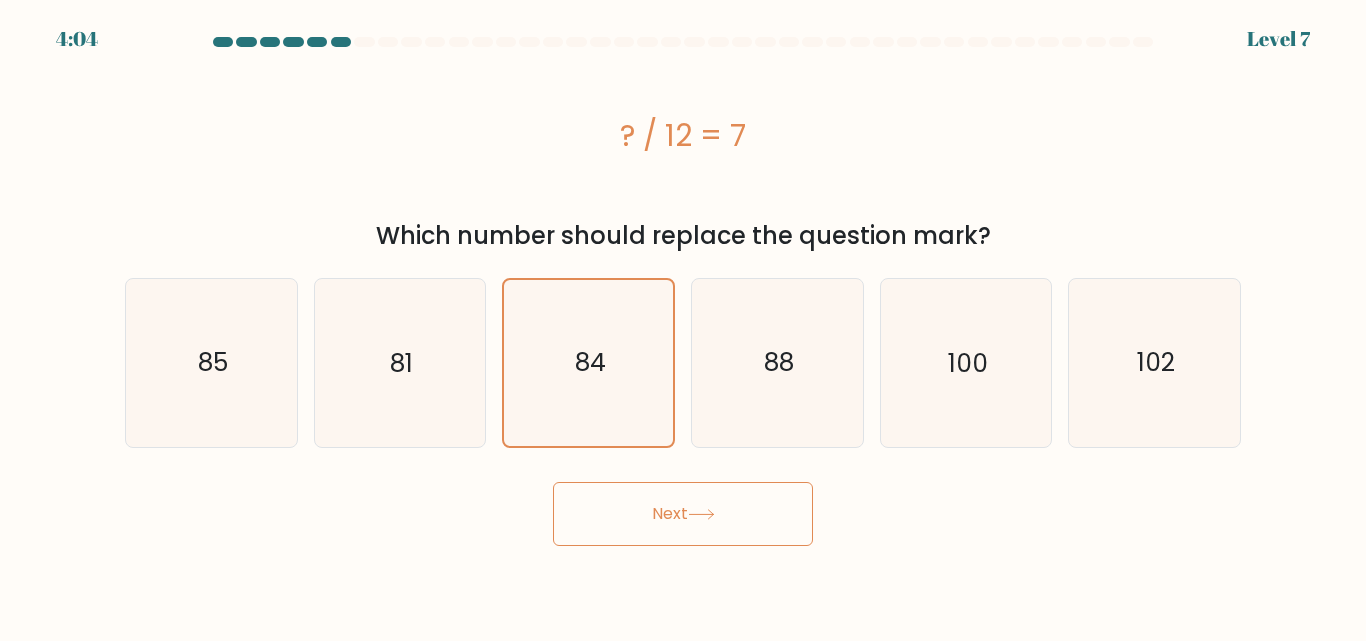 click on "Next" at bounding box center [683, 514] 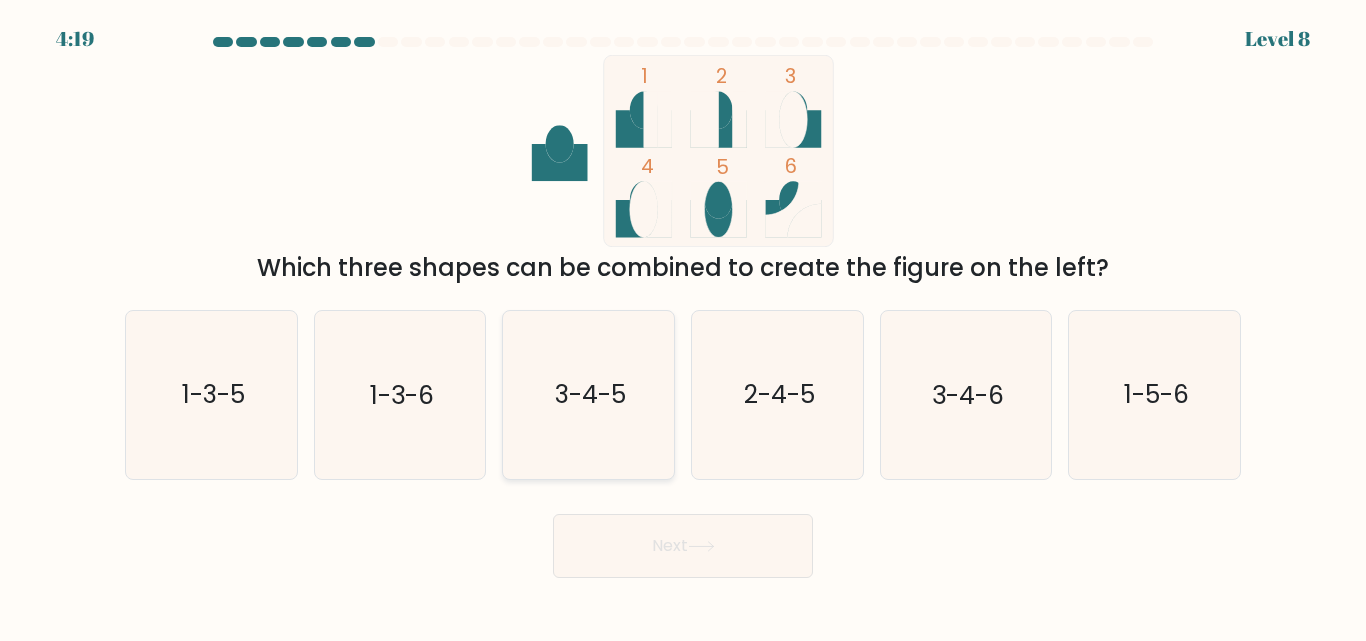 click on "3-4-5" at bounding box center [588, 394] 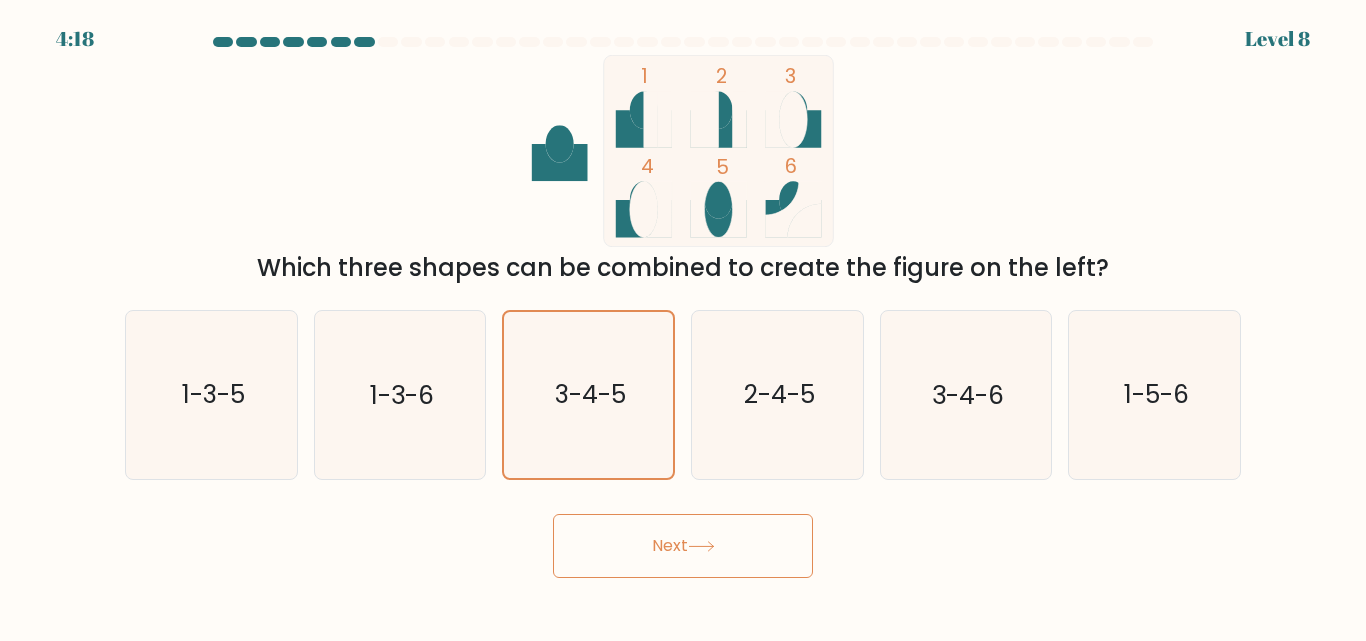 drag, startPoint x: 641, startPoint y: 545, endPoint x: 691, endPoint y: 562, distance: 52.810986 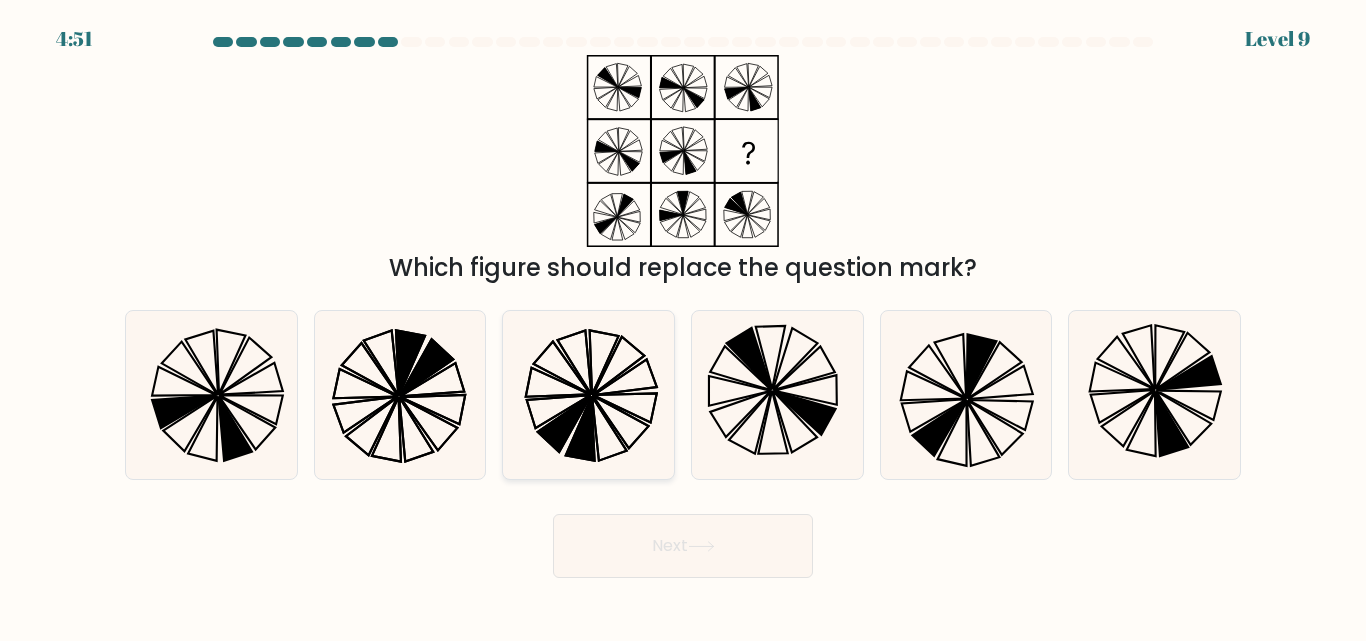 click at bounding box center (588, 394) 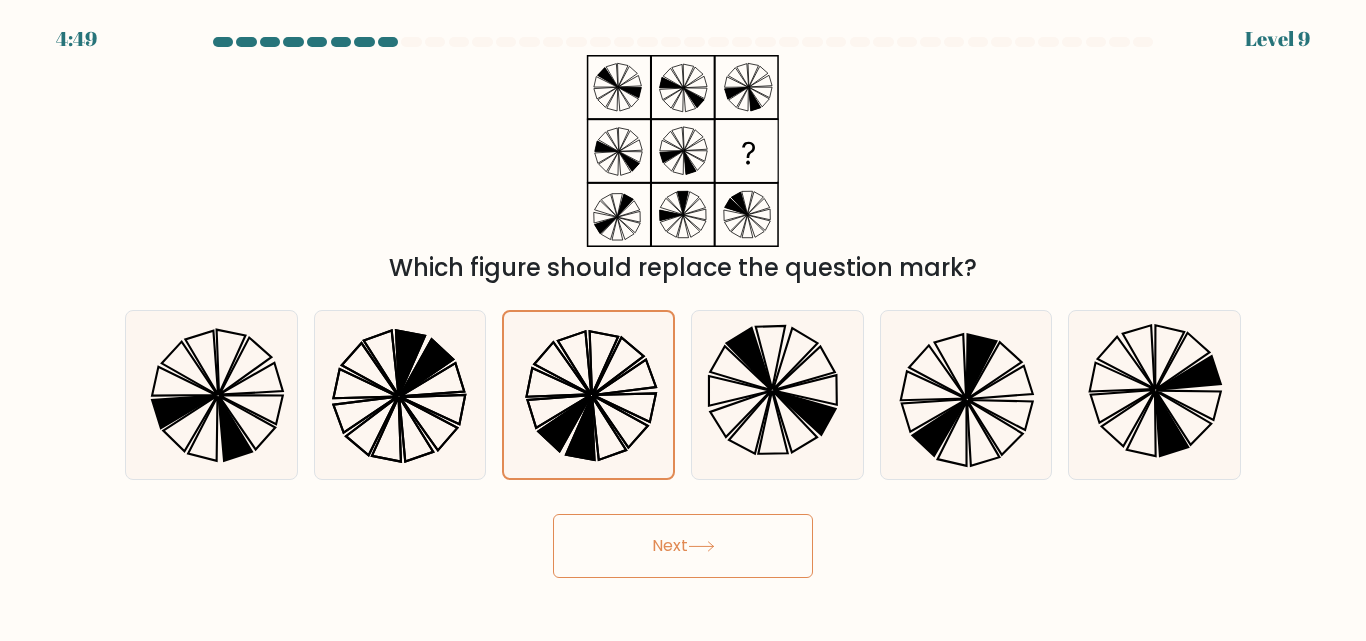 click on "Next" at bounding box center [683, 546] 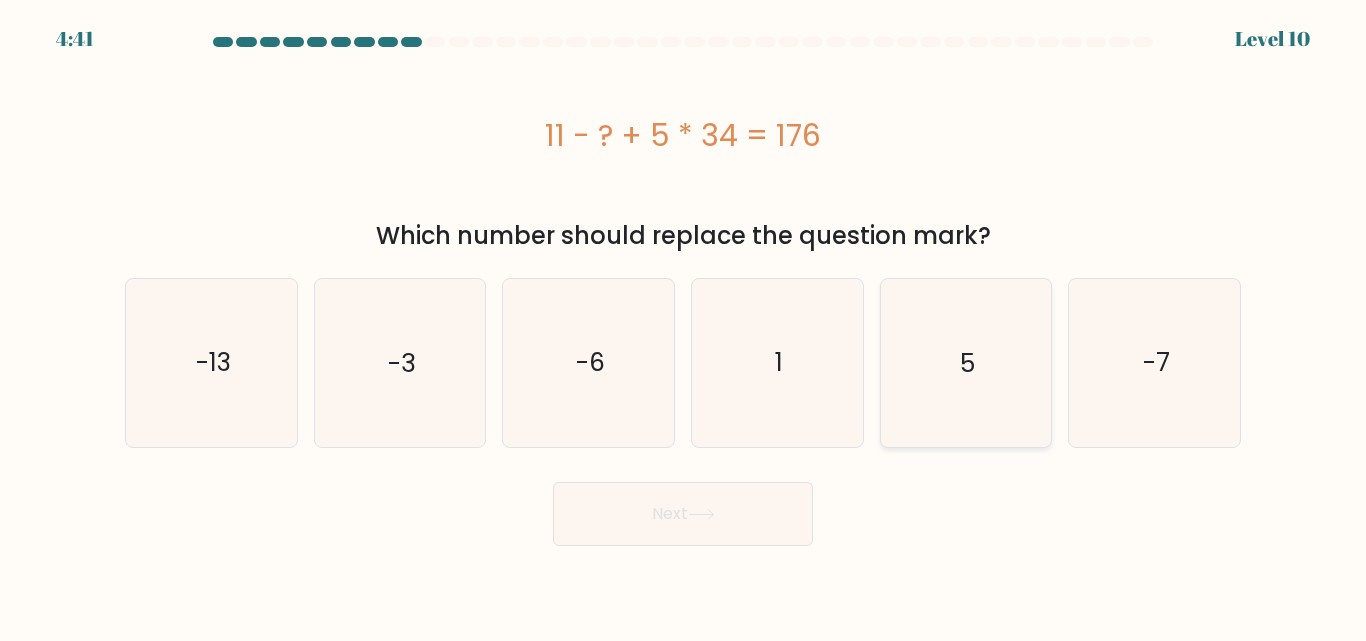 click on "5" at bounding box center [965, 362] 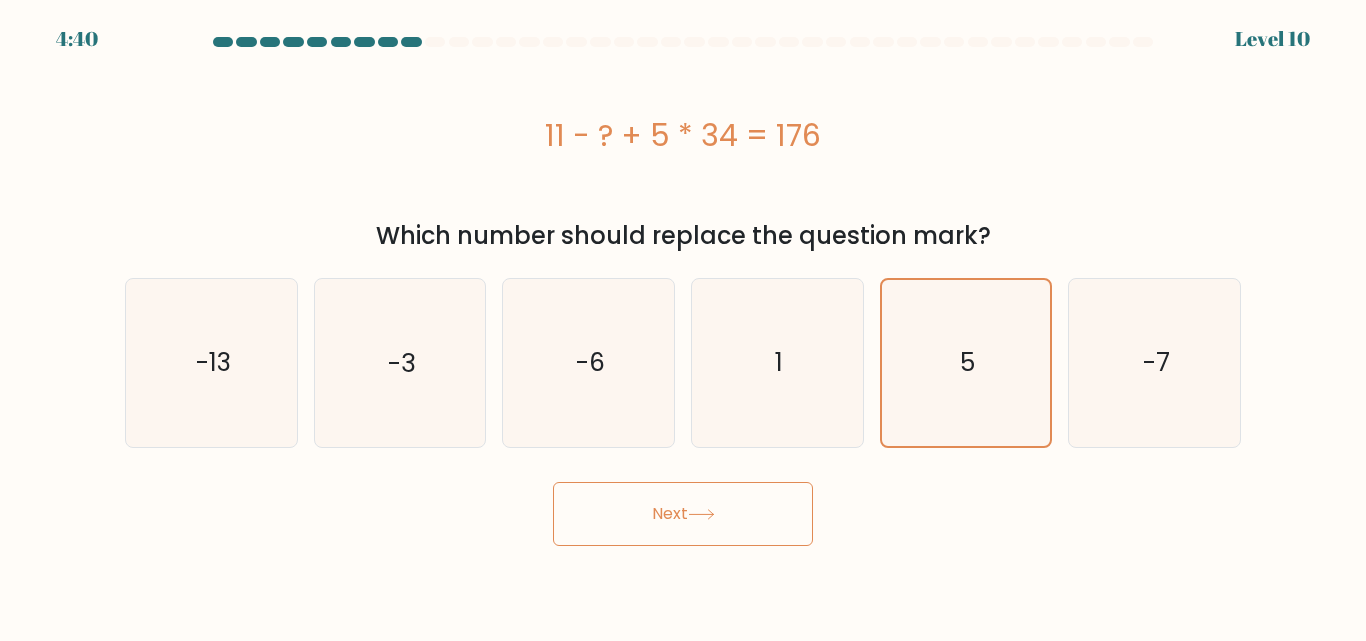 click on "Next" at bounding box center [683, 514] 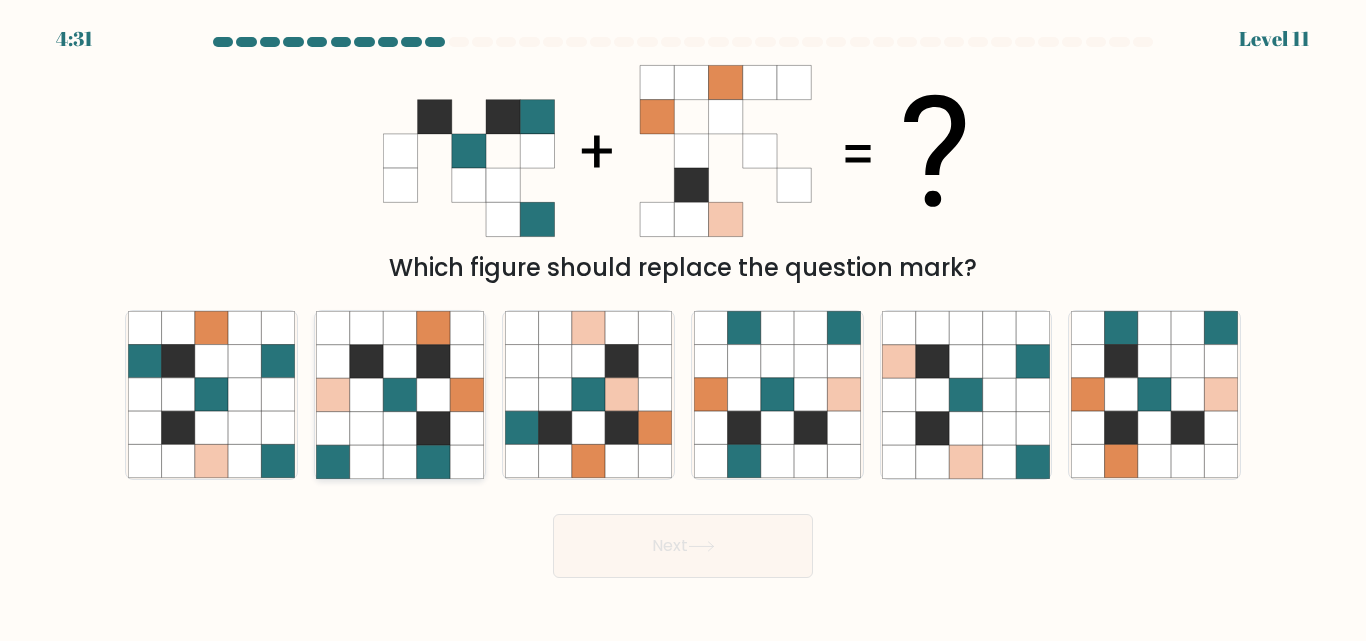 click at bounding box center [399, 361] 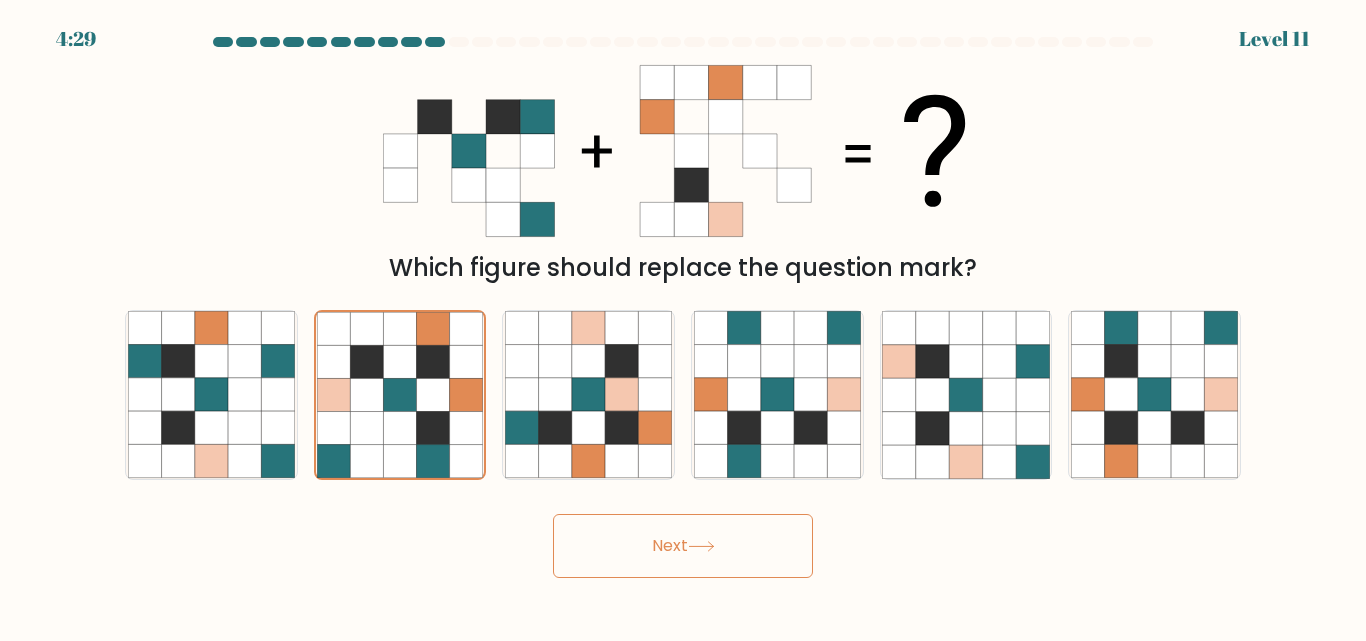 click on "Next" at bounding box center (683, 546) 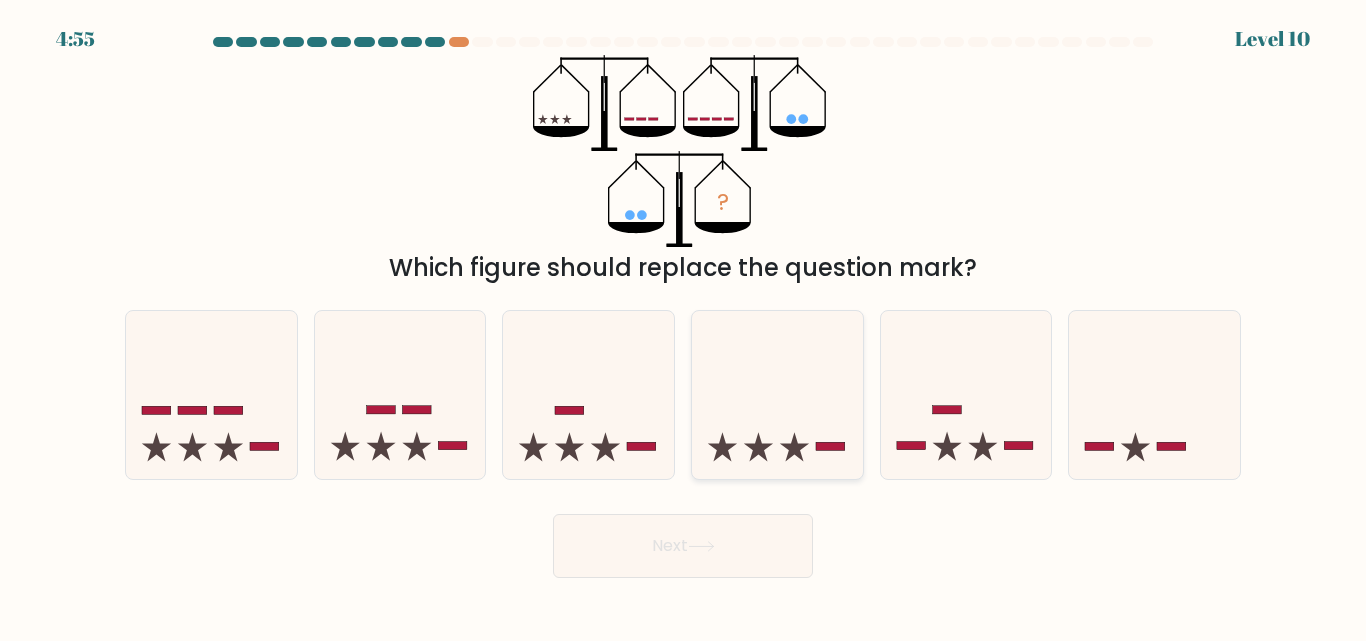 click at bounding box center (777, 394) 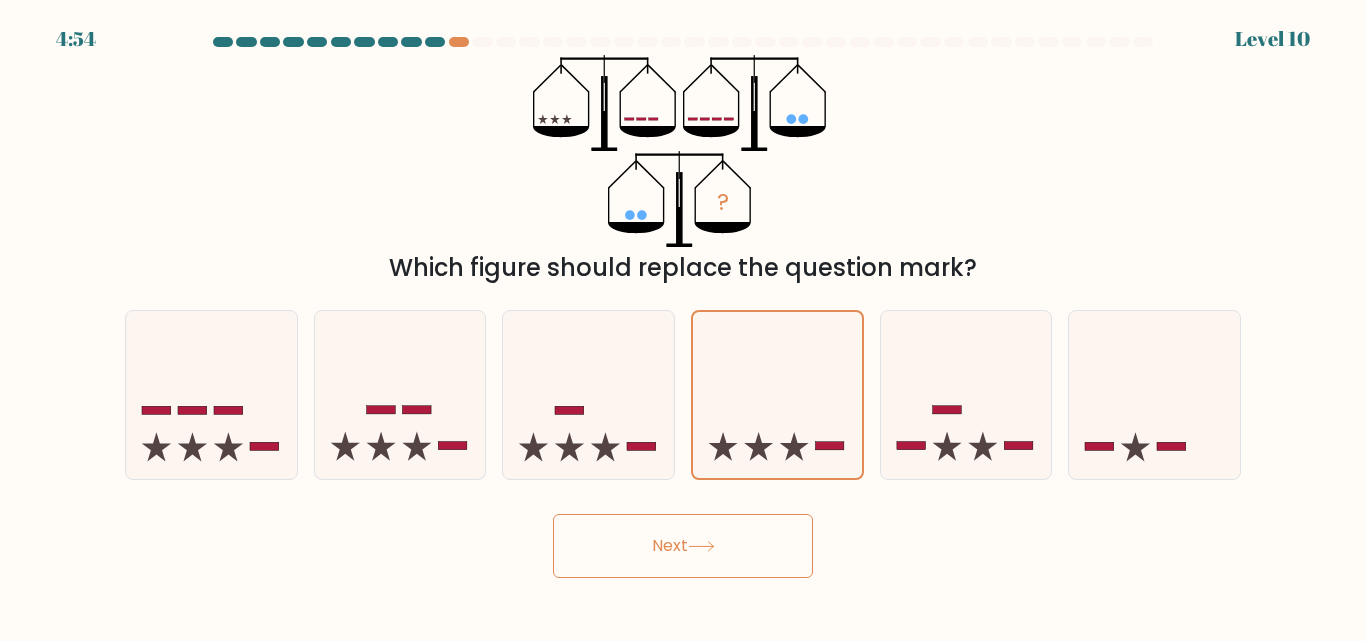 click on "Next" at bounding box center (683, 546) 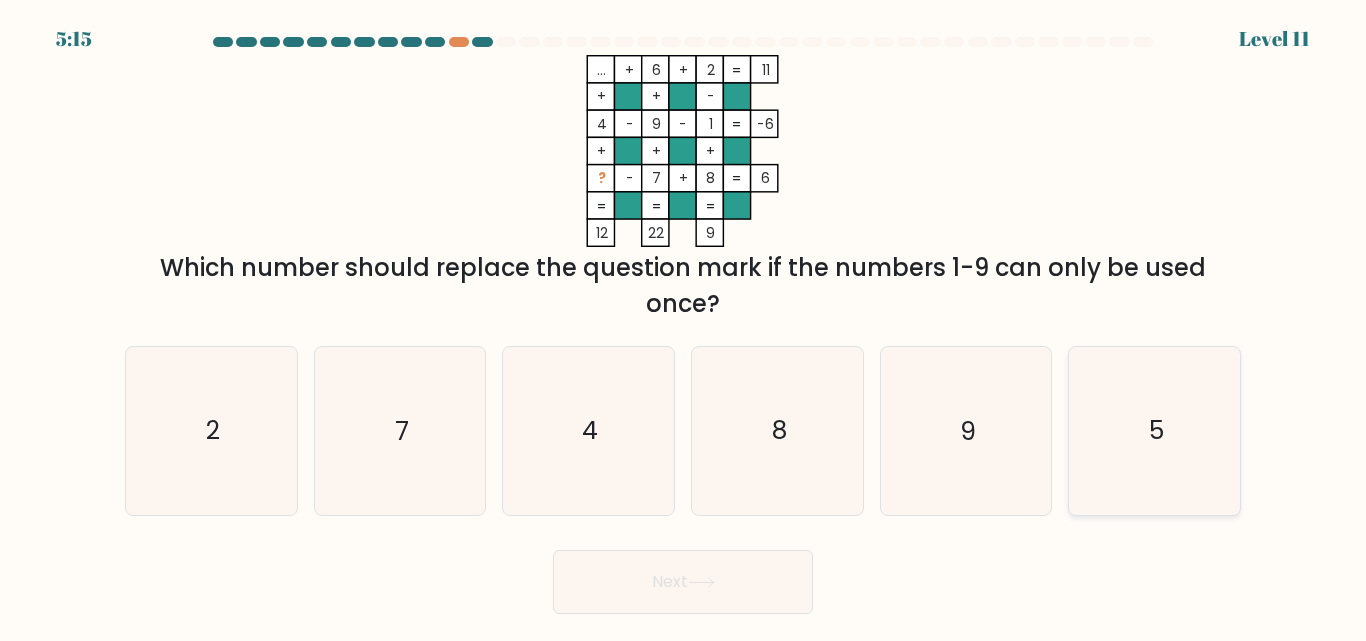 click on "5" at bounding box center (1154, 430) 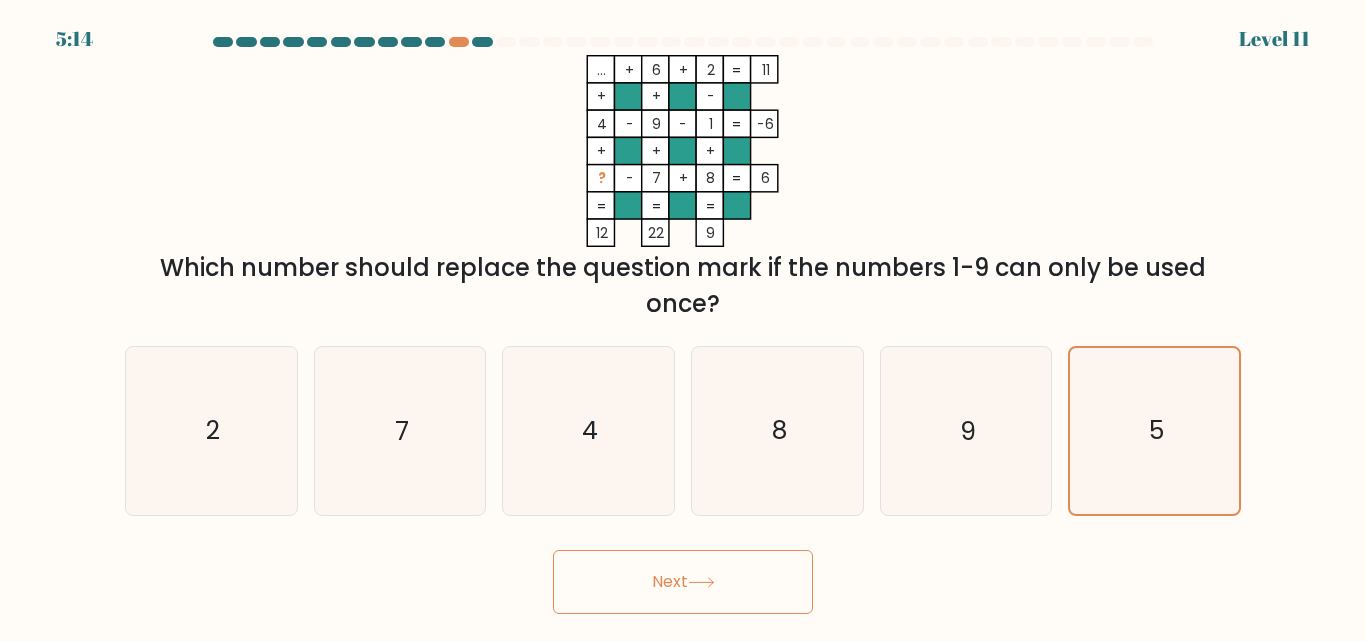 click on "Next" at bounding box center (683, 582) 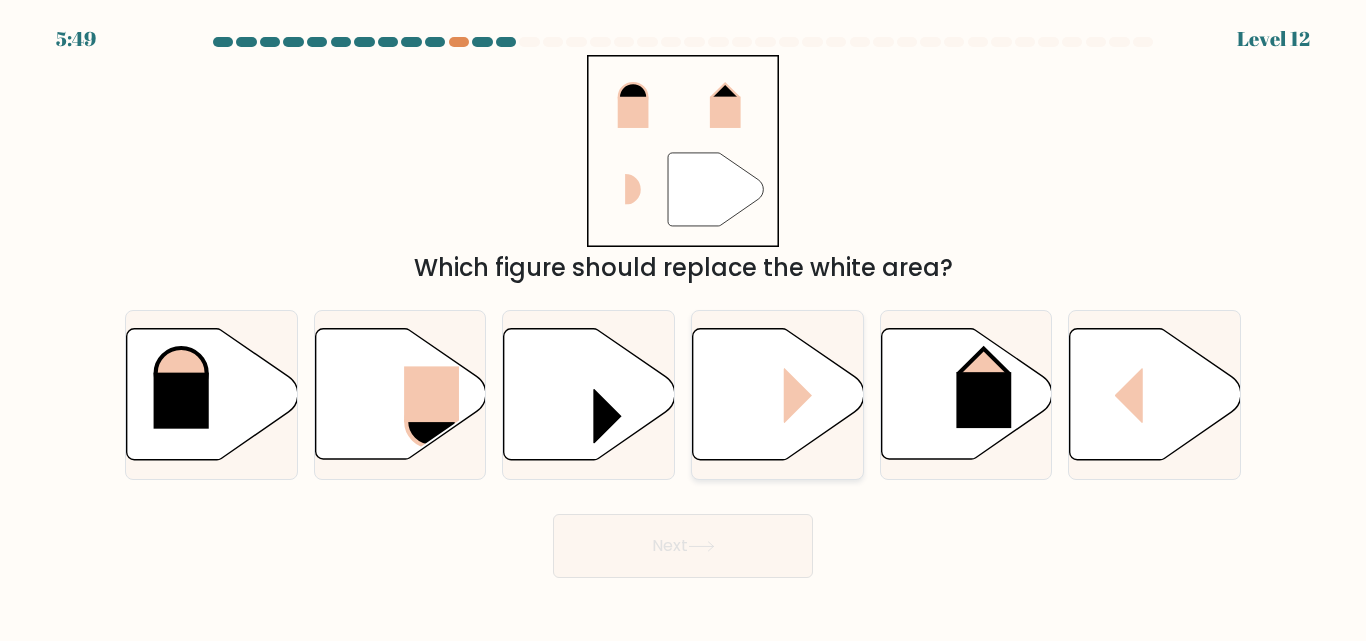 click at bounding box center (644, 394) 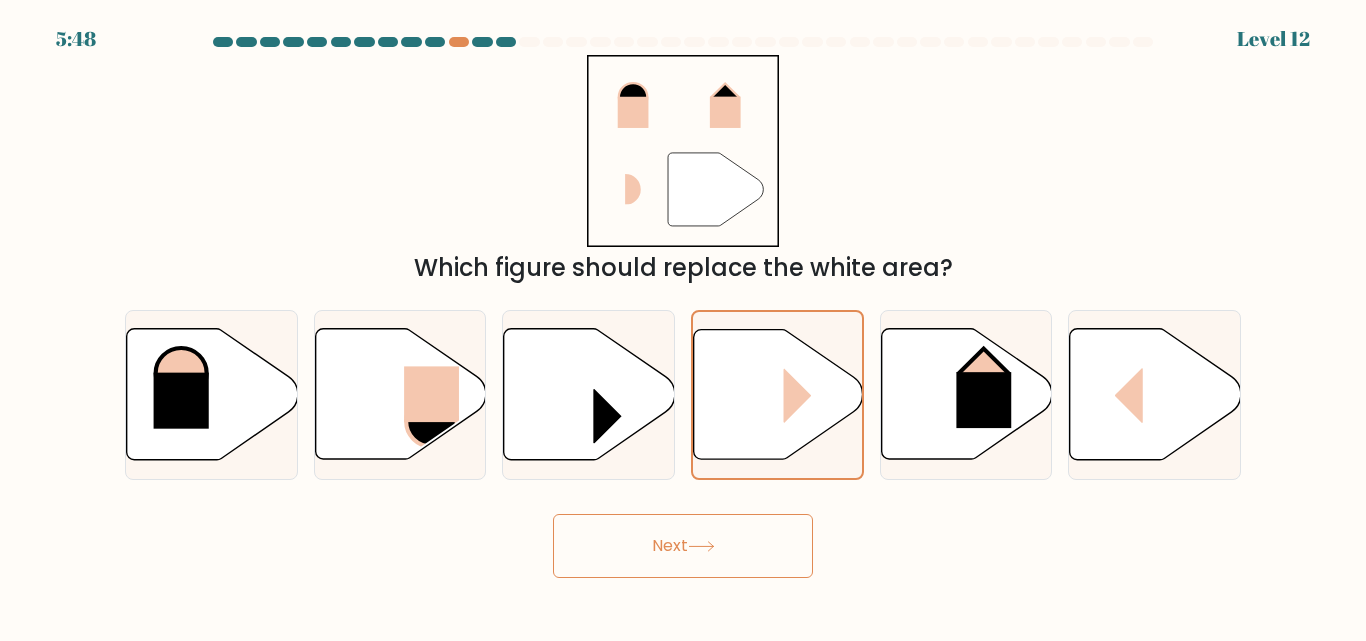 click on "Next" at bounding box center (683, 546) 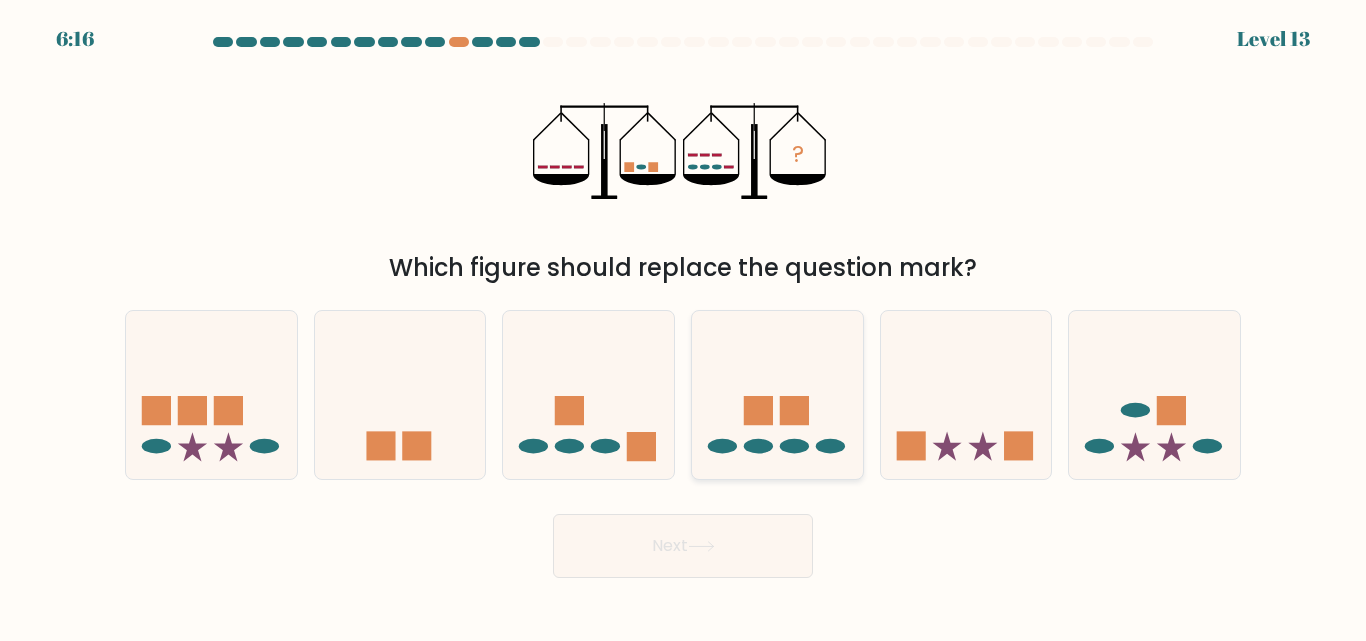 click at bounding box center [777, 394] 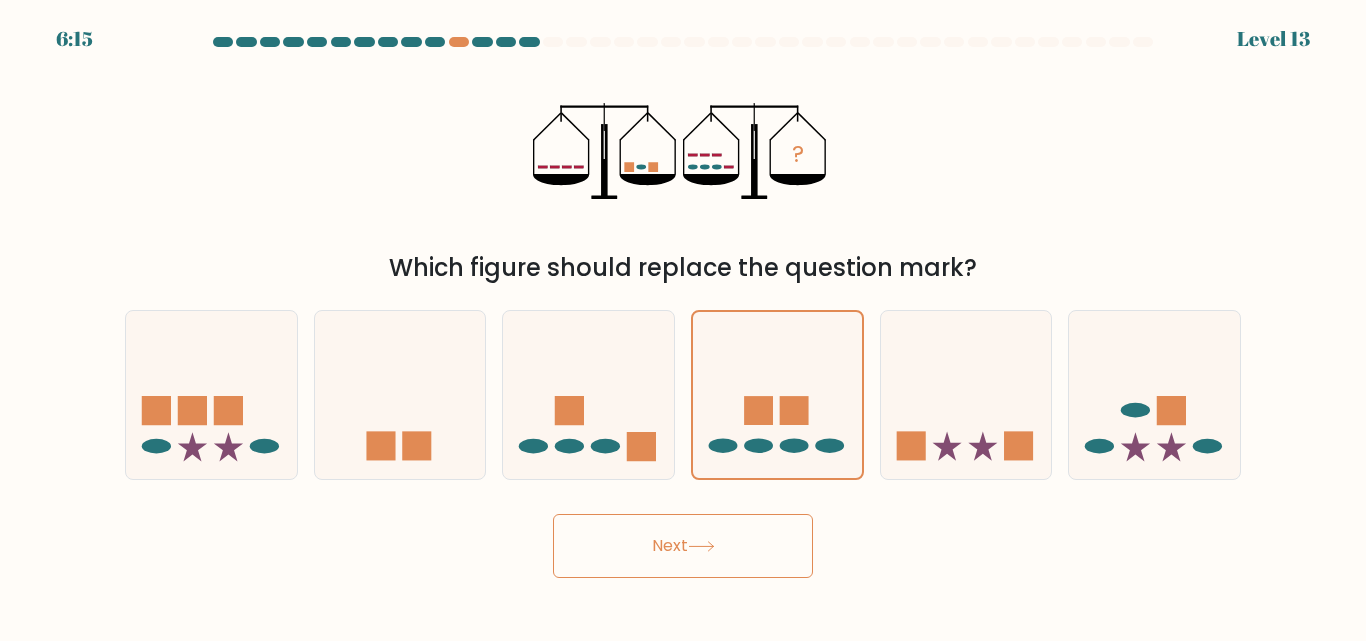 click on "Next" at bounding box center (683, 546) 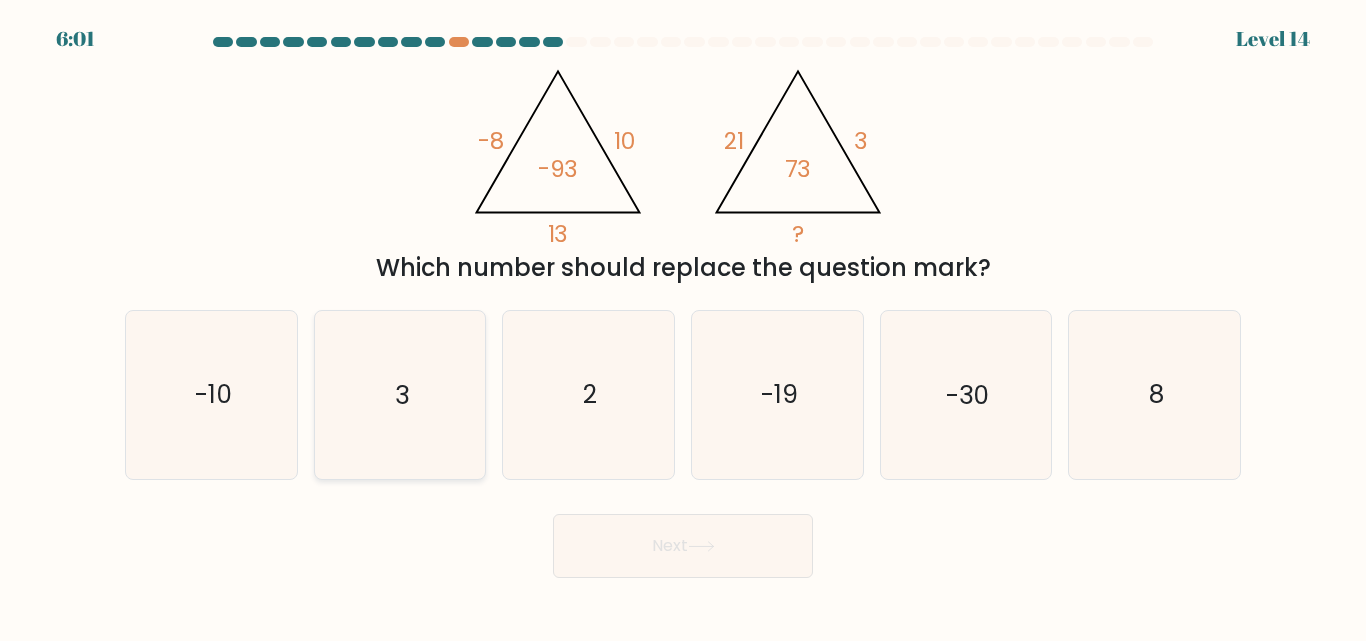 click on "3" at bounding box center [399, 394] 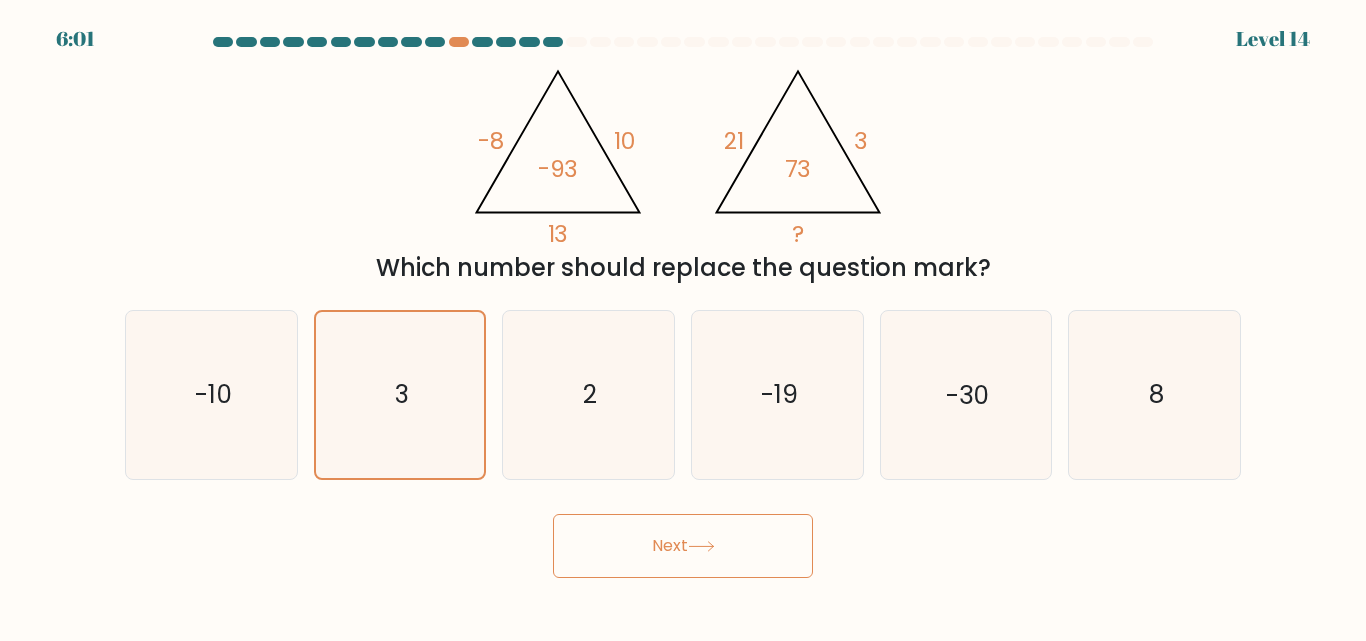 click on "Next" at bounding box center (683, 546) 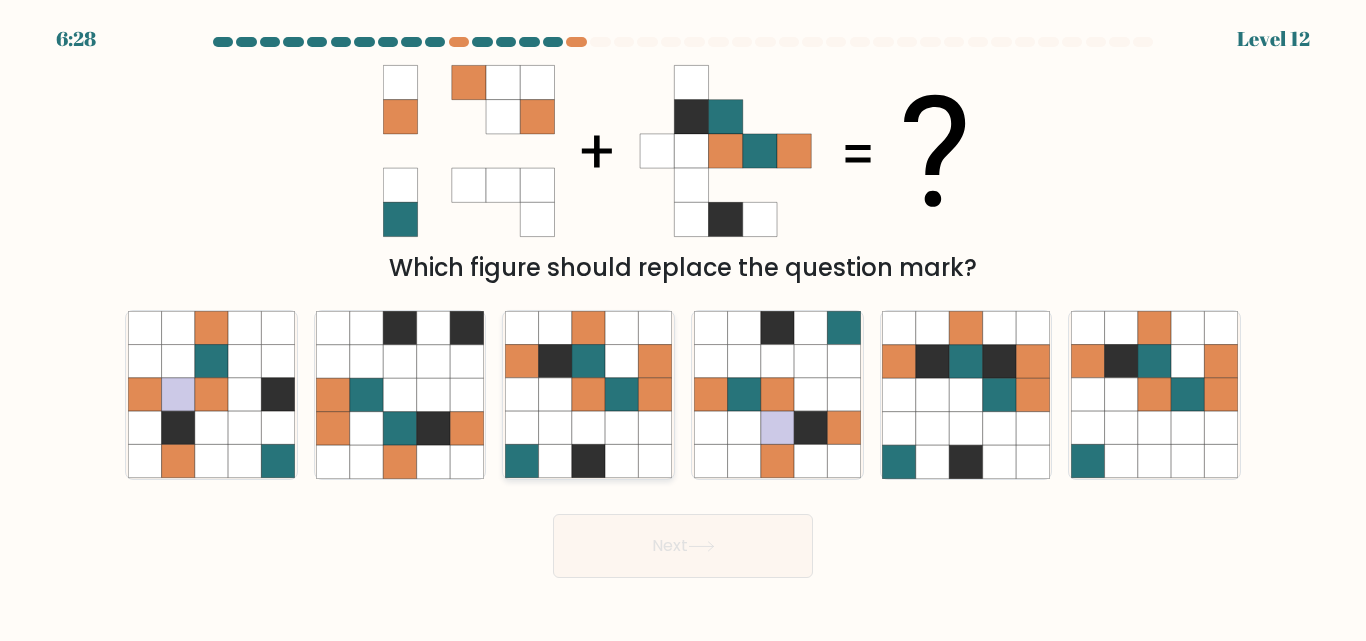 click at bounding box center [588, 395] 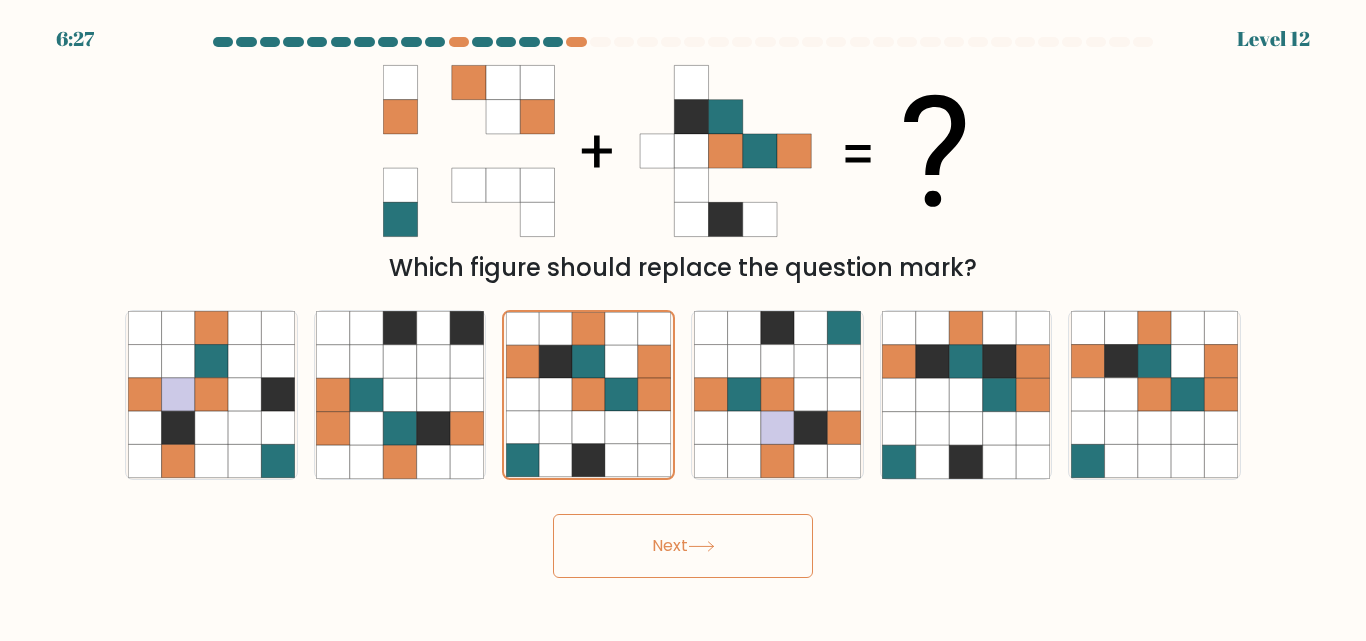 click on "Next" at bounding box center [683, 546] 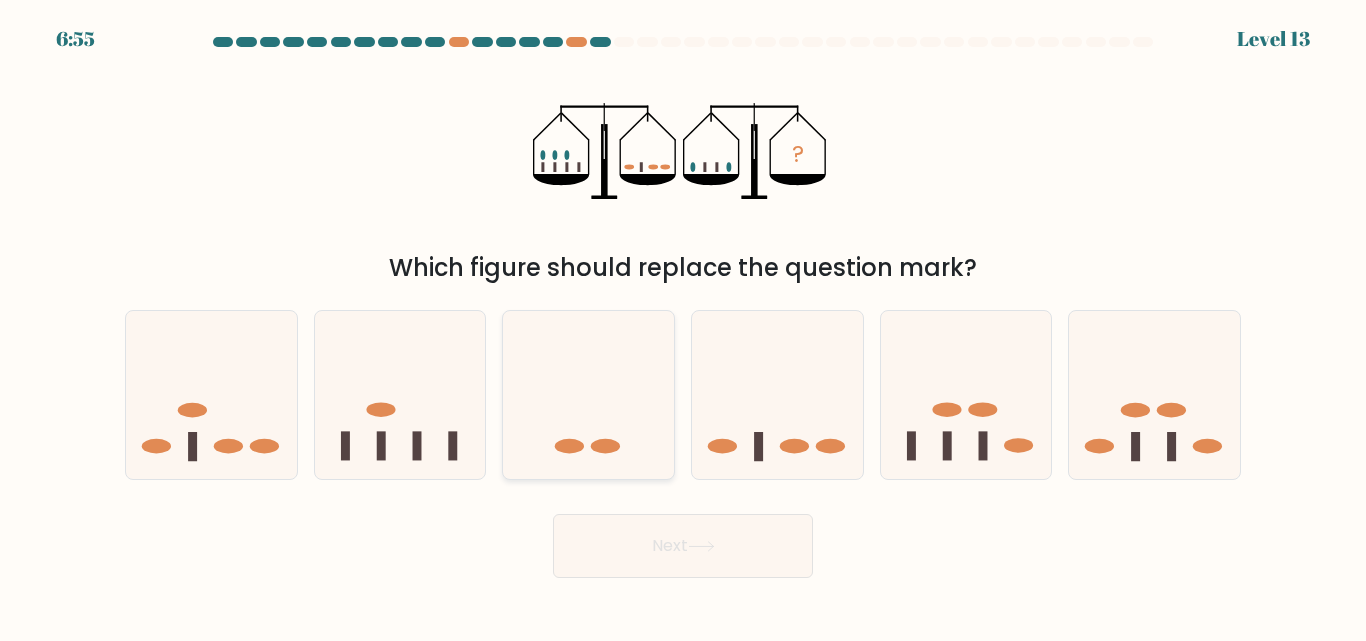 click at bounding box center [588, 394] 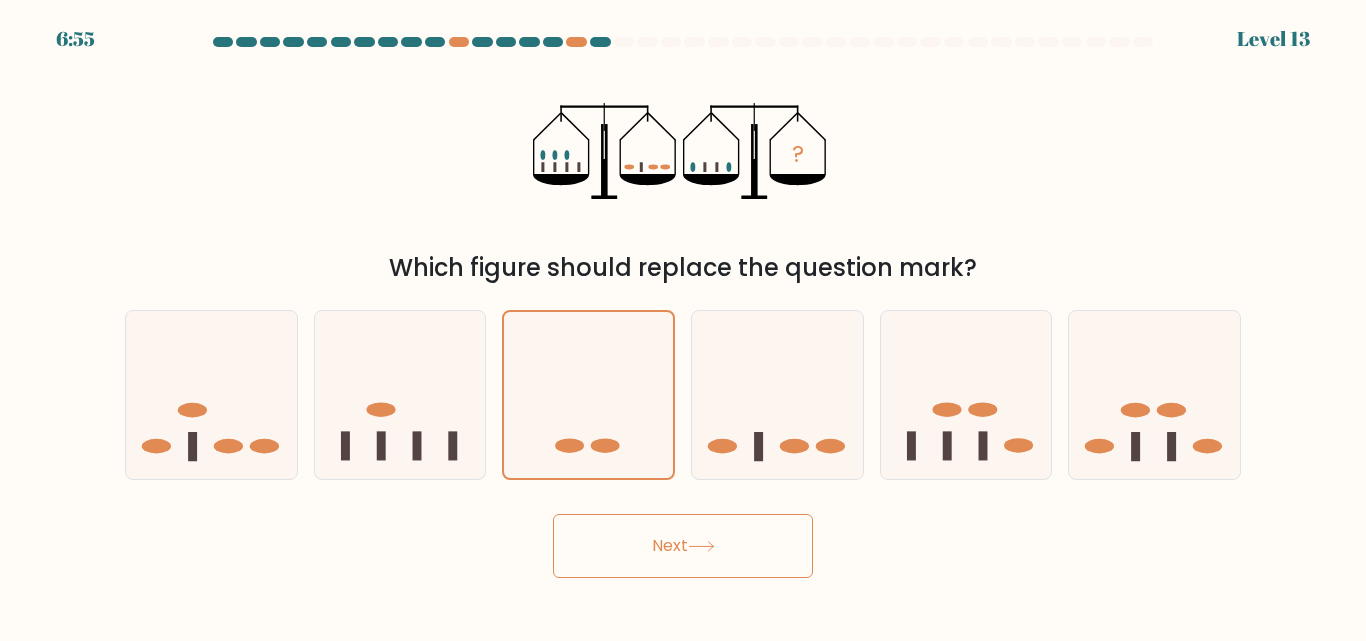 click on "Next" at bounding box center [683, 546] 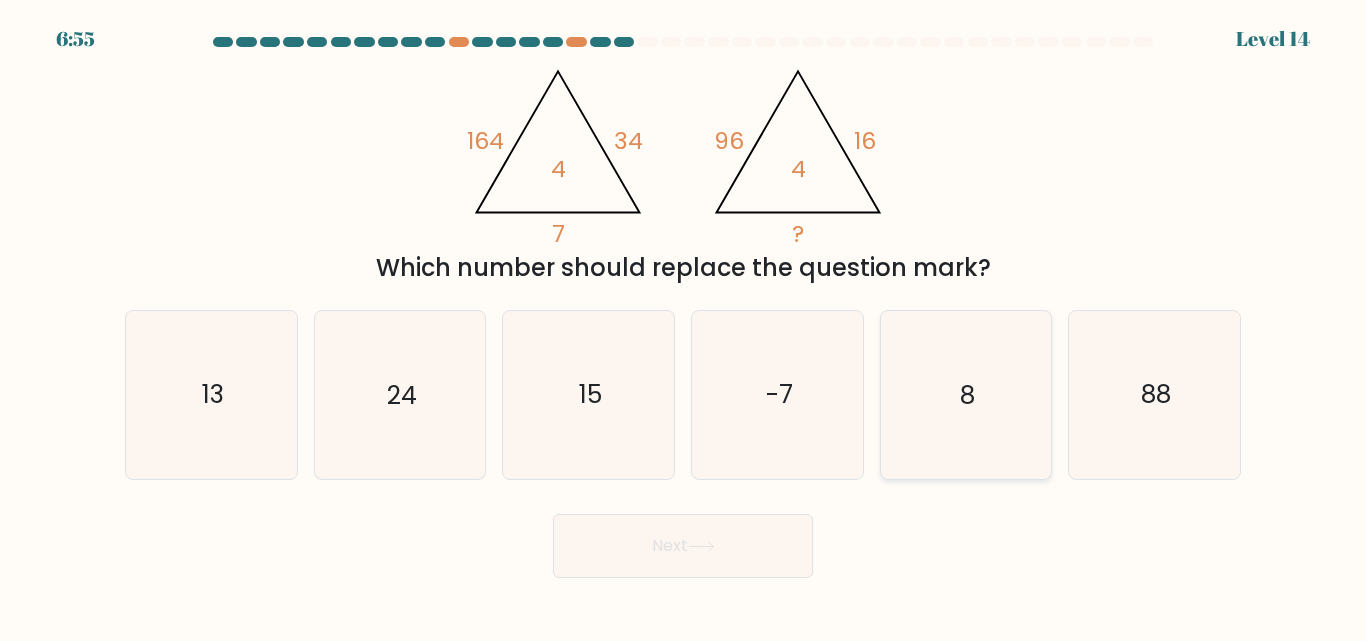 click on "8" at bounding box center [965, 394] 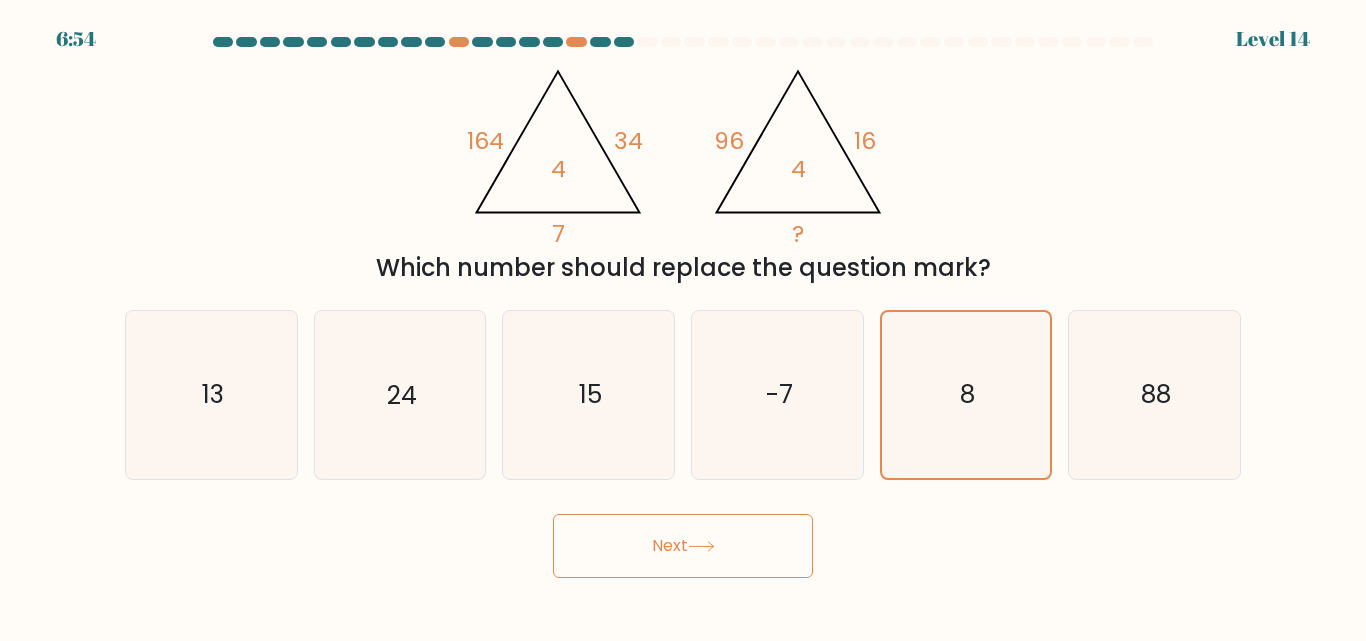 click on "Next" at bounding box center [683, 546] 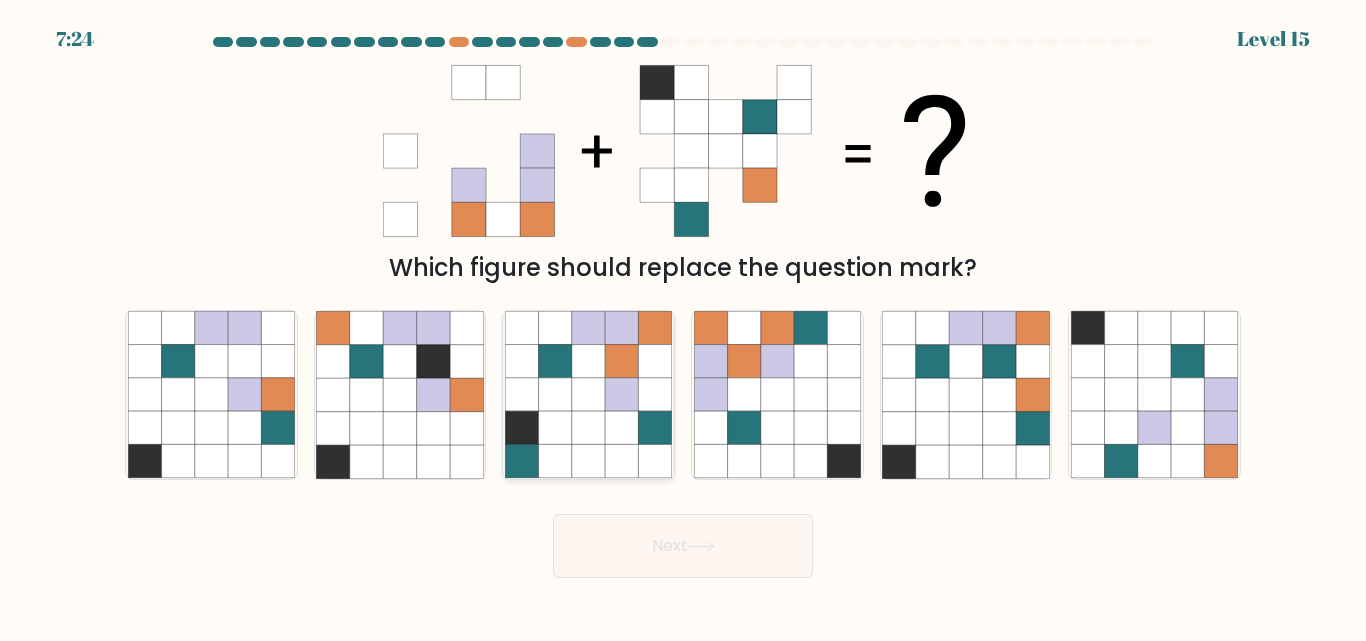click at bounding box center (621, 428) 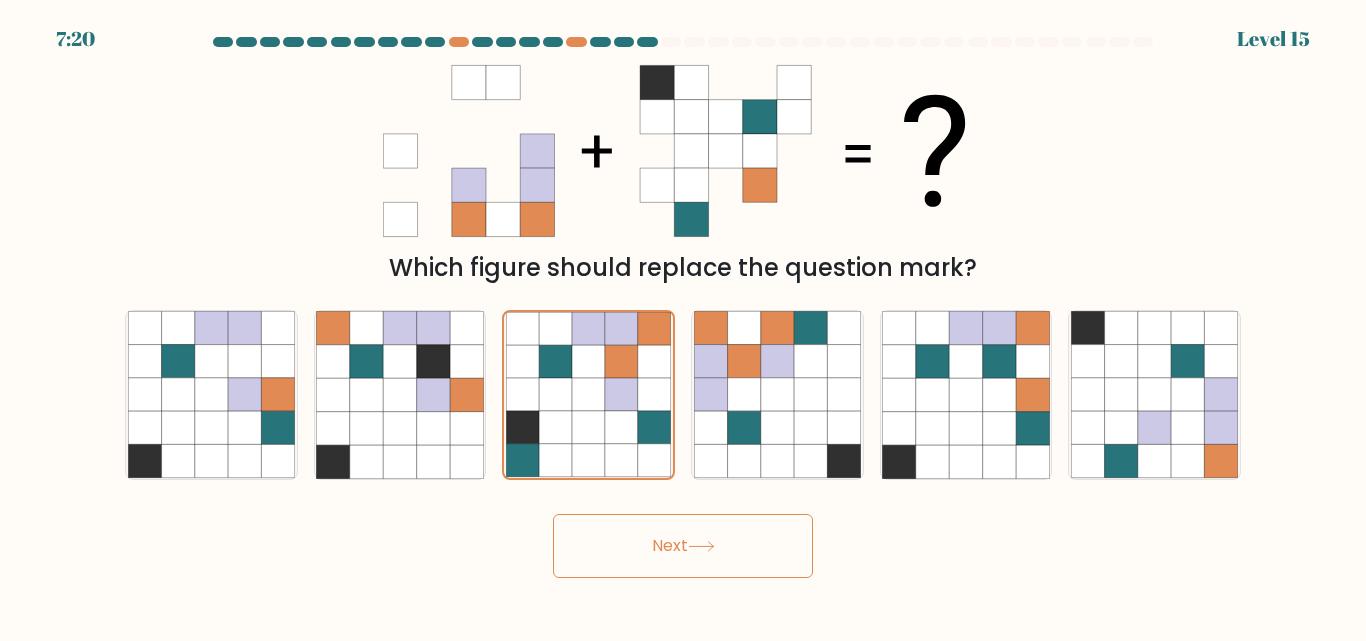 click at bounding box center (701, 546) 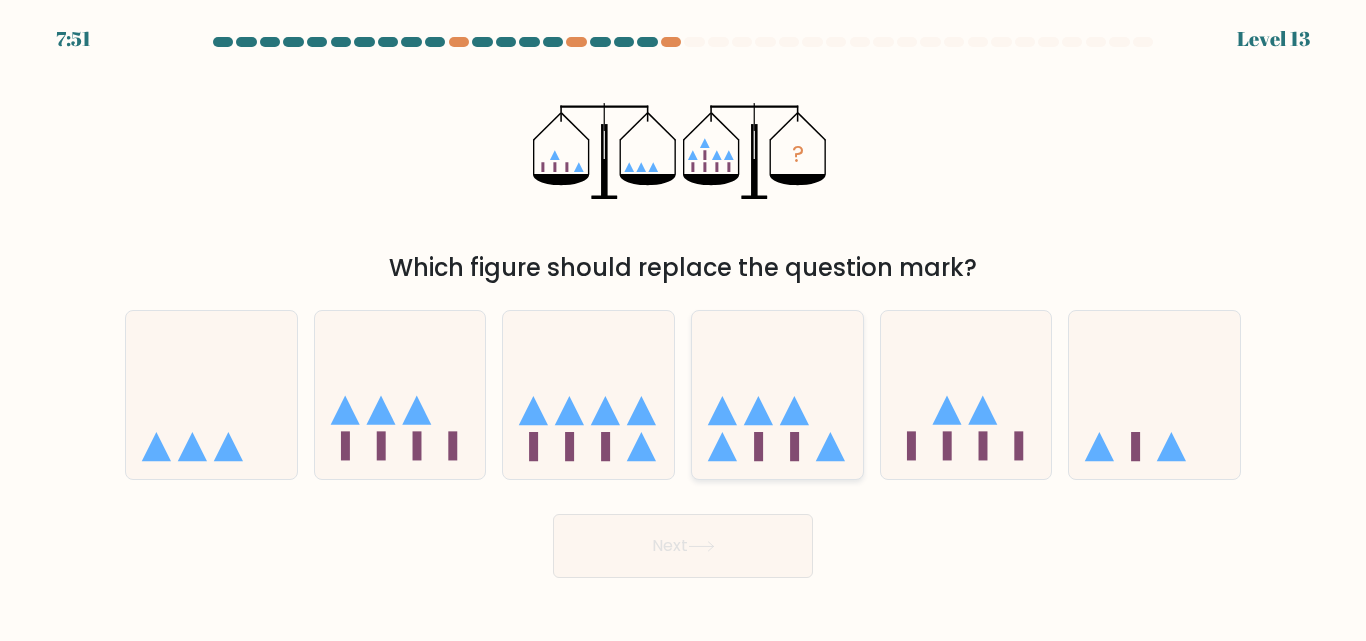 click at bounding box center (722, 446) 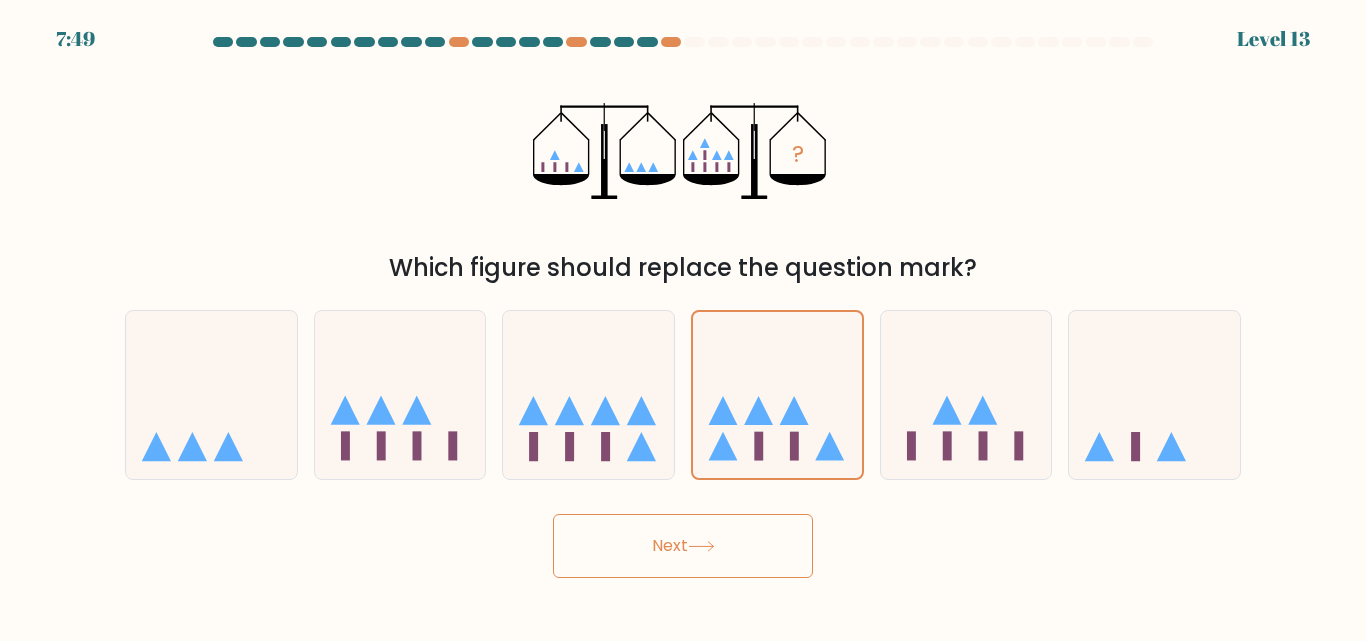 click on "Next" at bounding box center [683, 546] 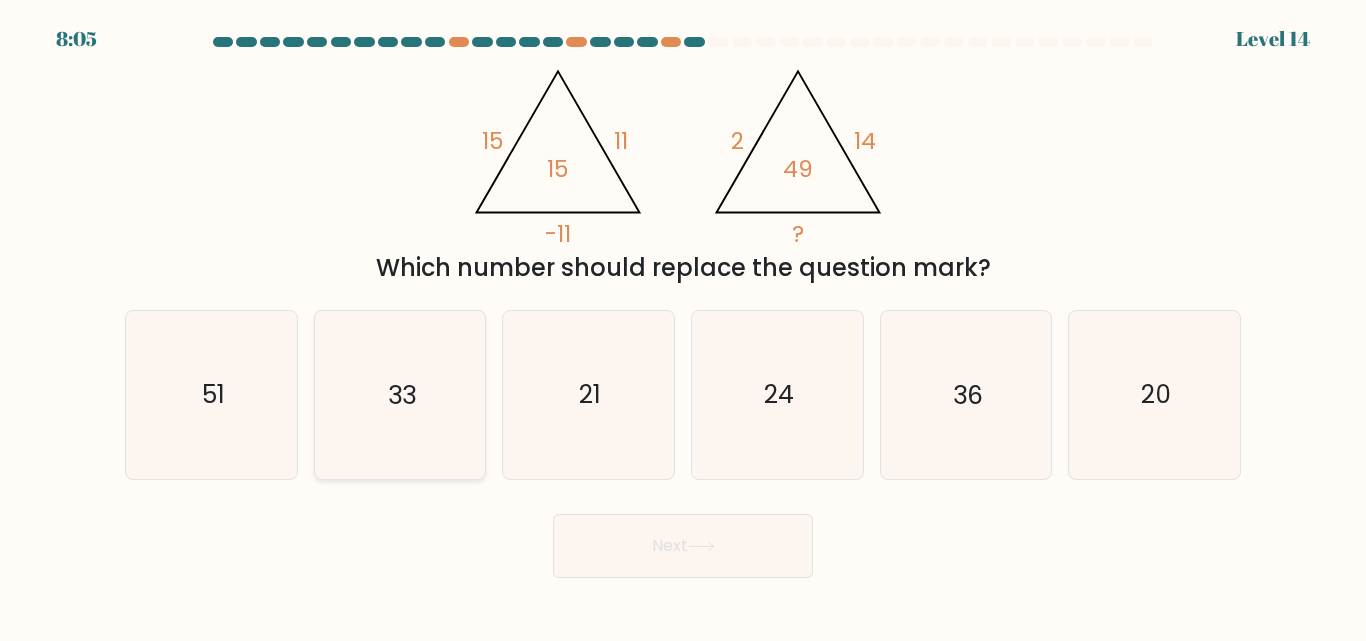 click on "33" at bounding box center [399, 394] 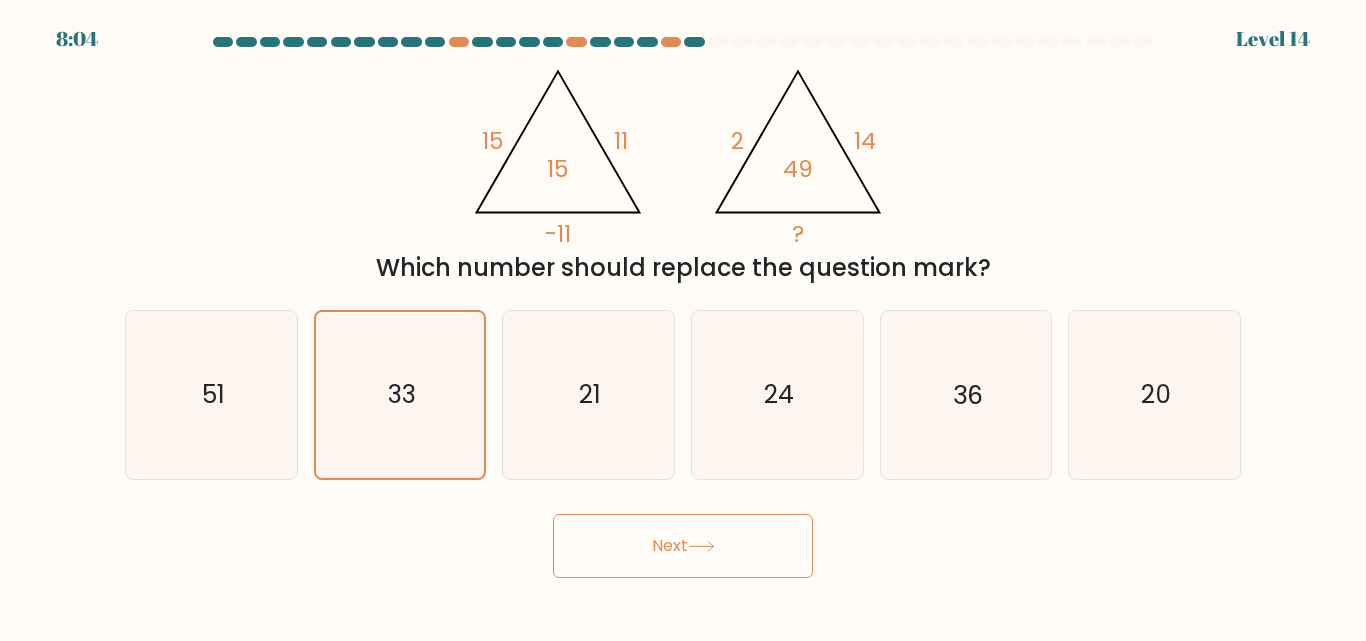 click on "Next" at bounding box center [683, 546] 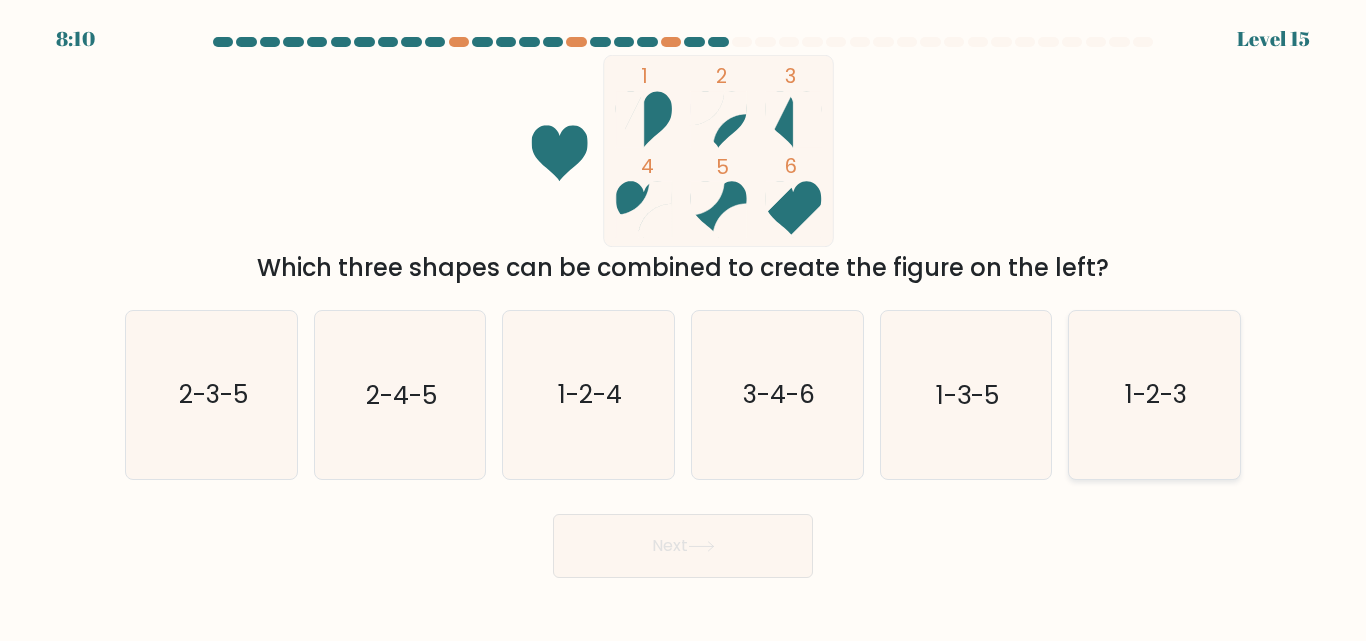 click on "1-2-3" at bounding box center (1154, 394) 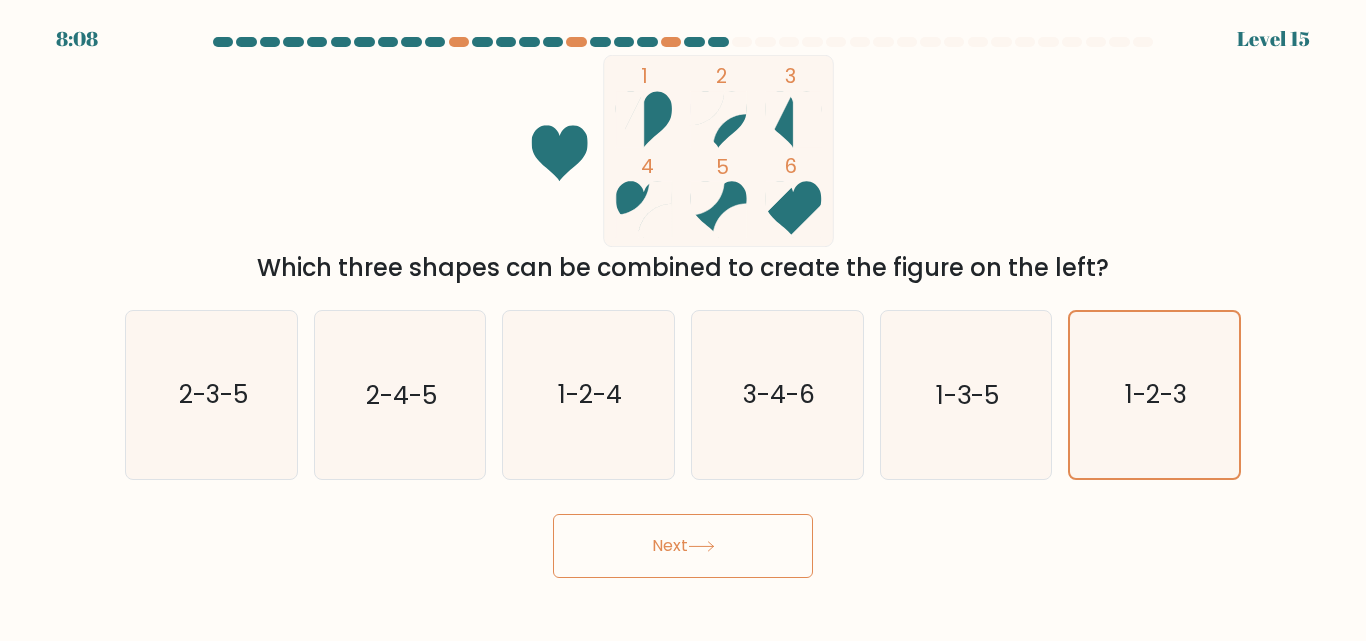 click on "Next" at bounding box center [683, 546] 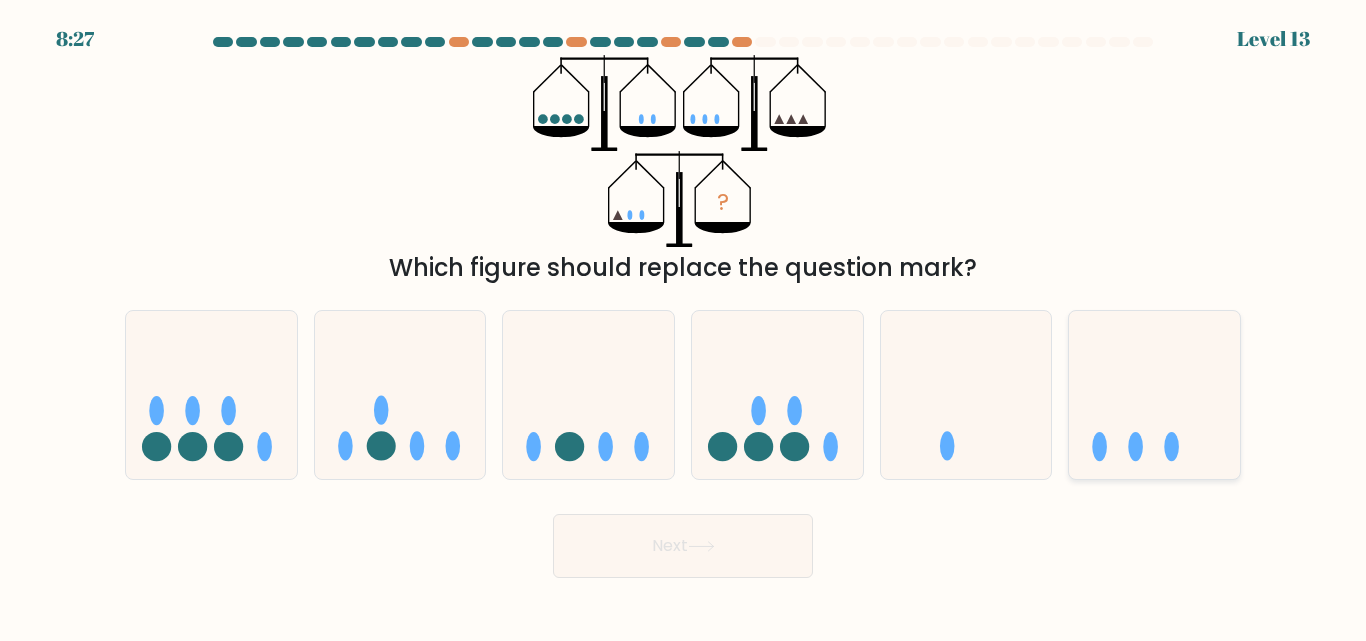 click at bounding box center [1154, 394] 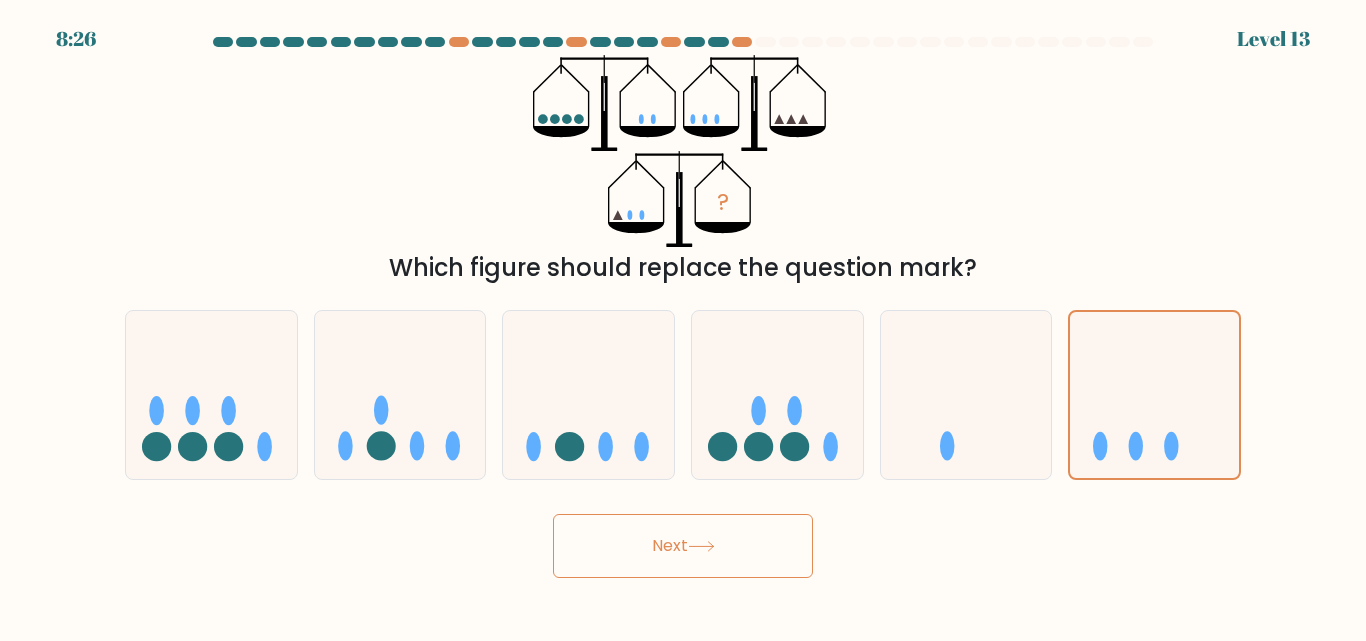 click on "Next" at bounding box center [683, 546] 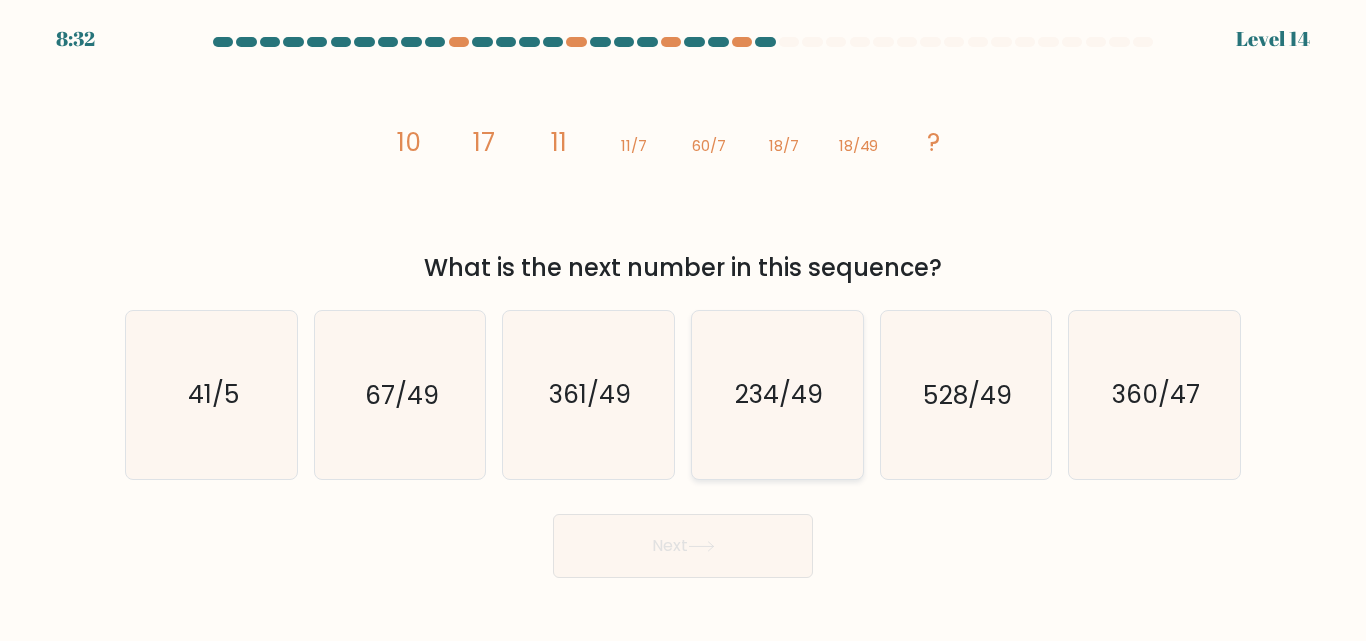 drag, startPoint x: 797, startPoint y: 367, endPoint x: 794, endPoint y: 378, distance: 11.401754 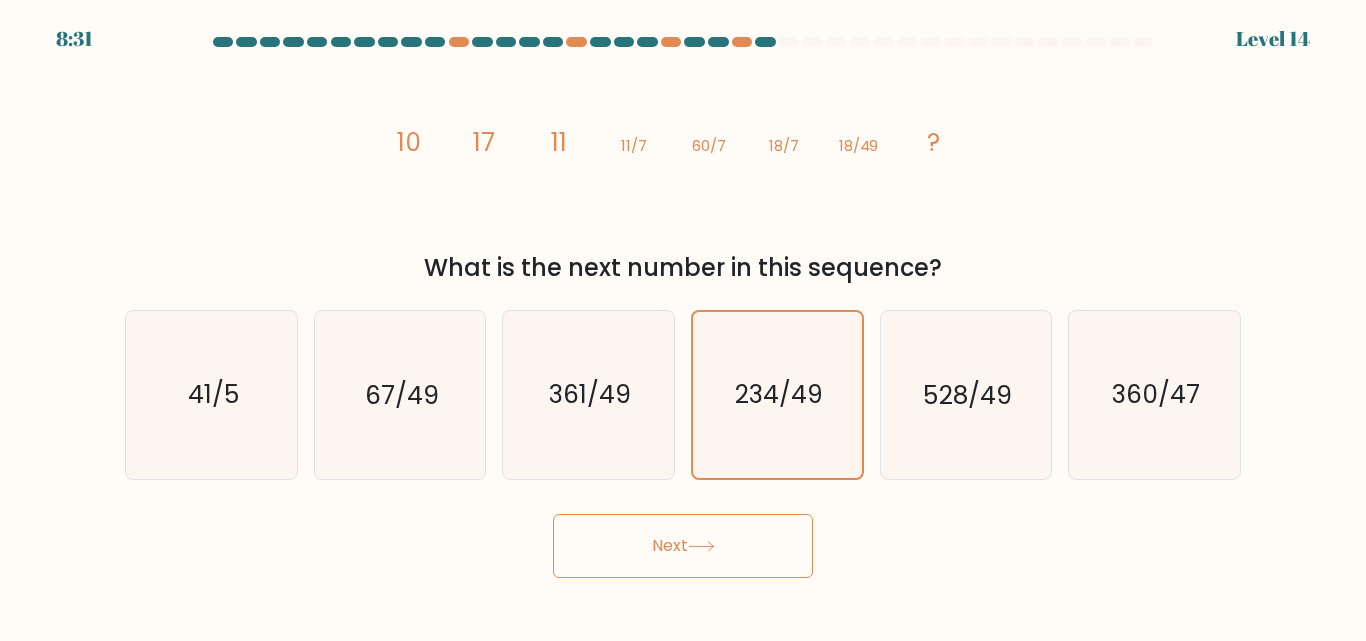 click on "Next" at bounding box center (683, 546) 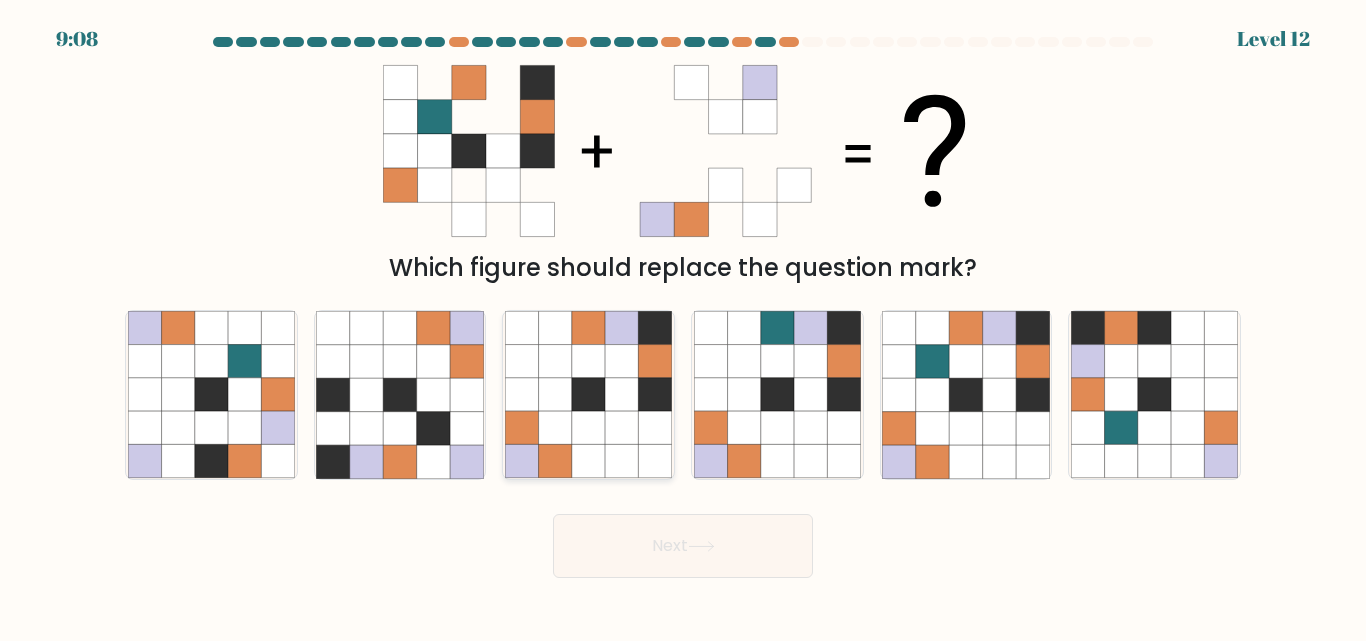 click at bounding box center [588, 395] 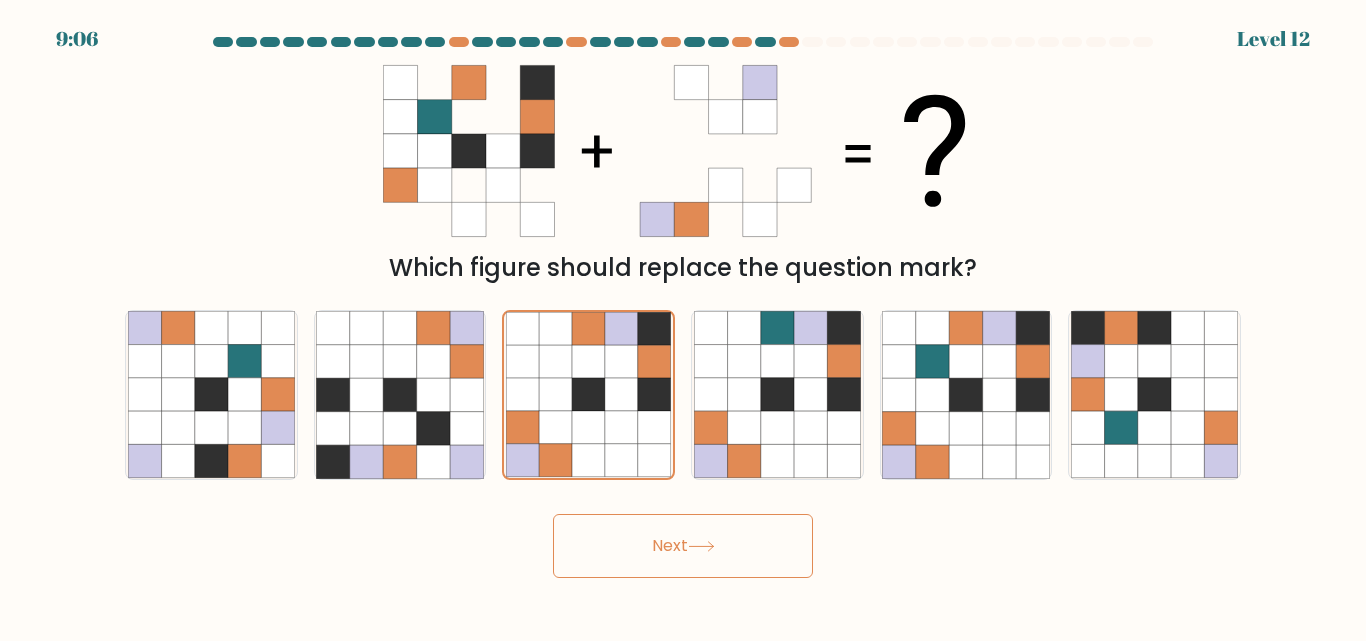 click on "Next" at bounding box center [683, 546] 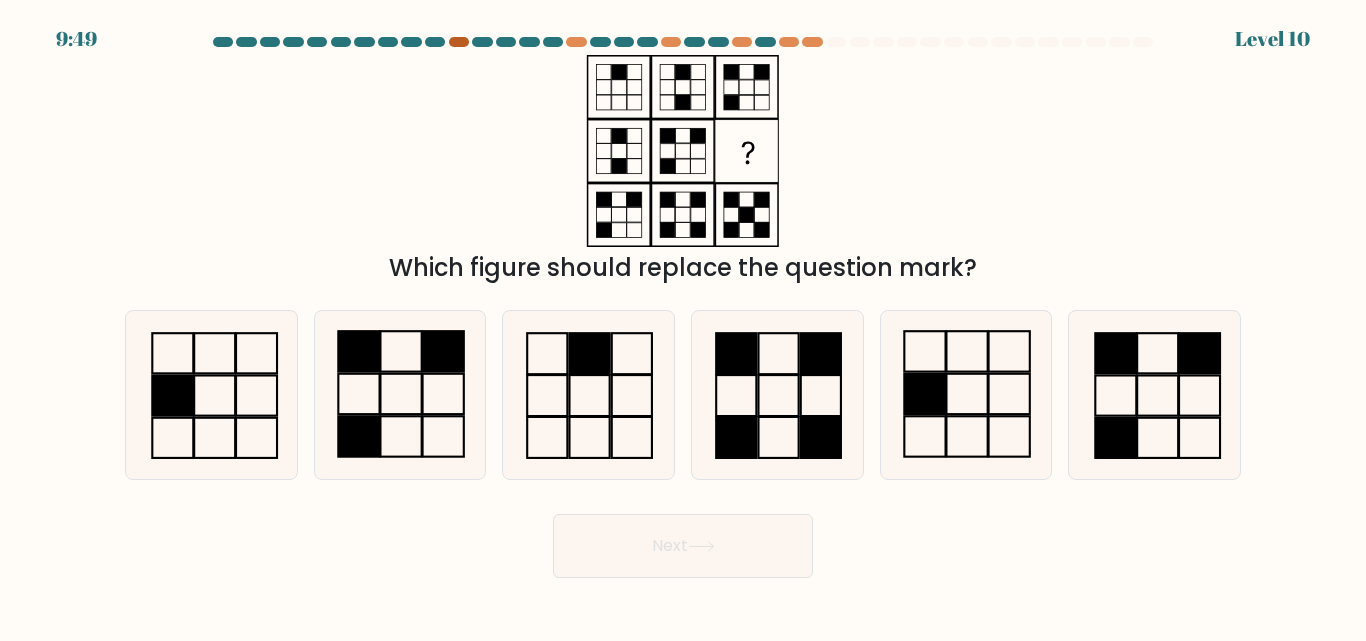 click at bounding box center (459, 42) 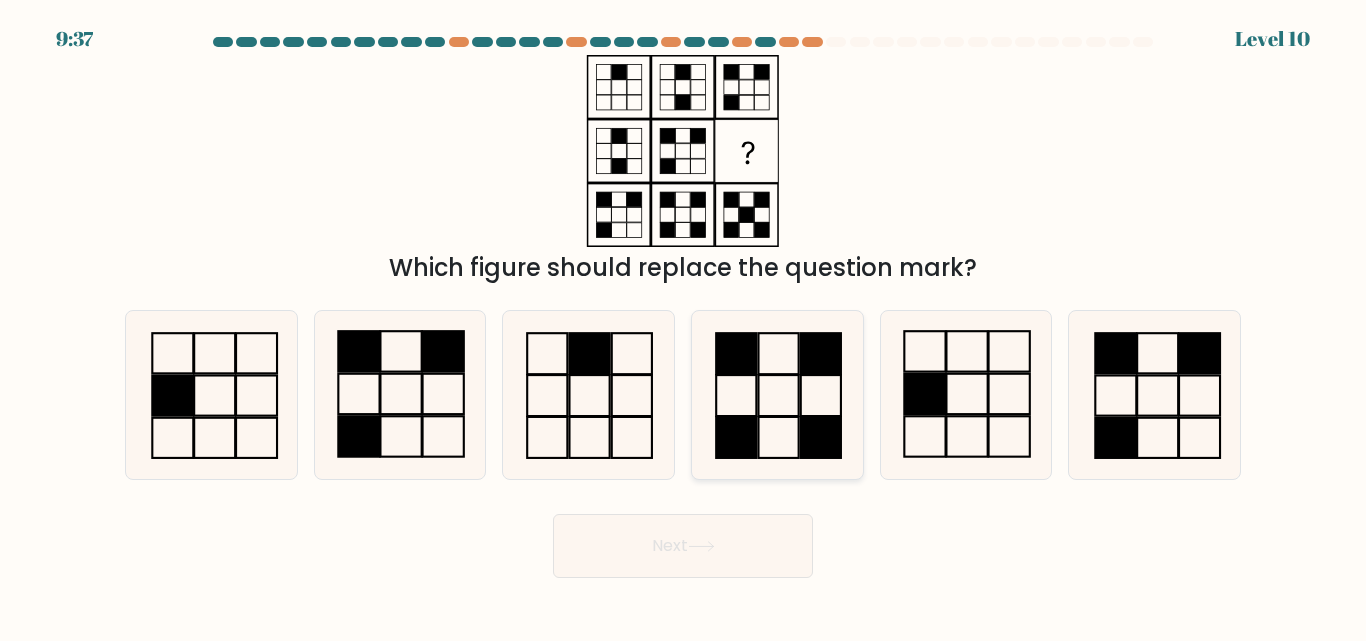 click at bounding box center (736, 354) 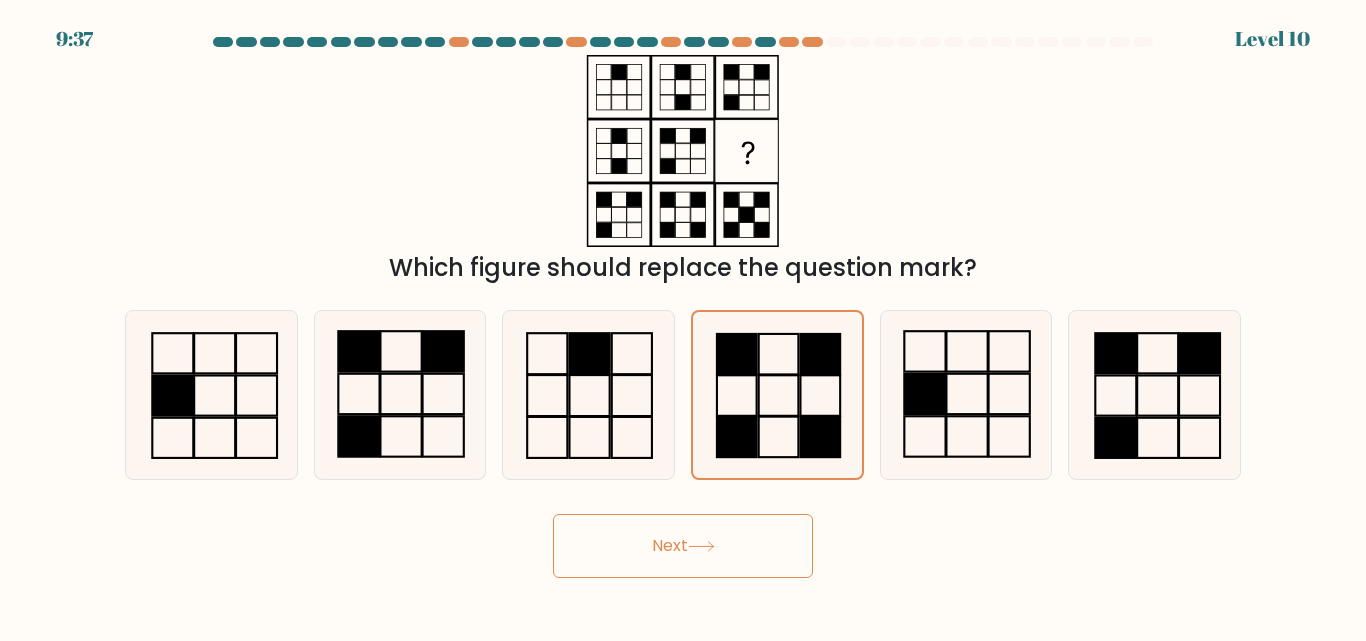 click on "Next" at bounding box center [683, 546] 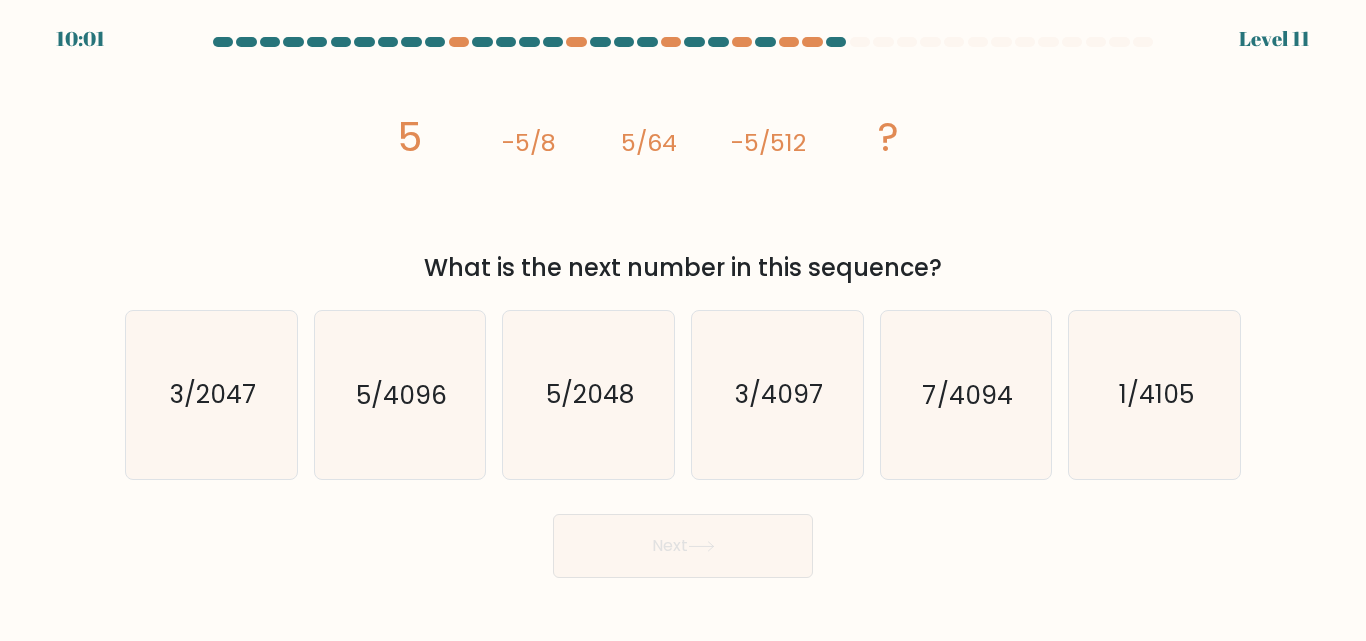 drag, startPoint x: 926, startPoint y: 480, endPoint x: 910, endPoint y: 485, distance: 16.763054 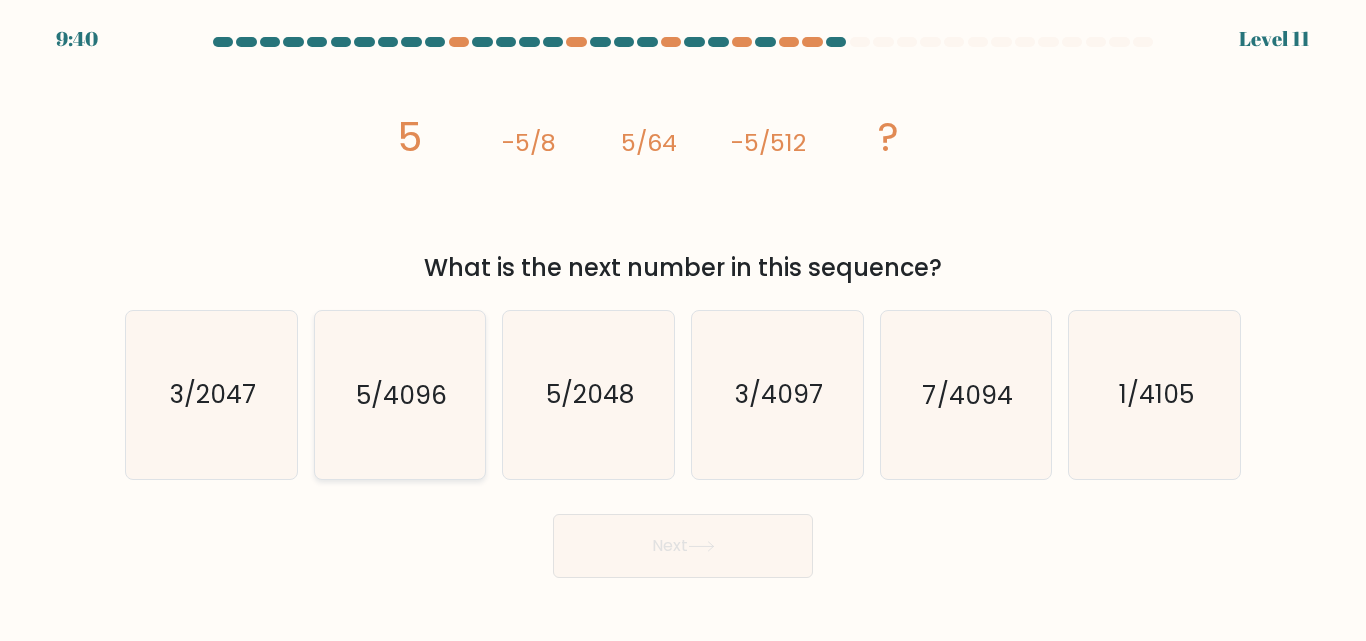 click on "5/4096" at bounding box center [399, 394] 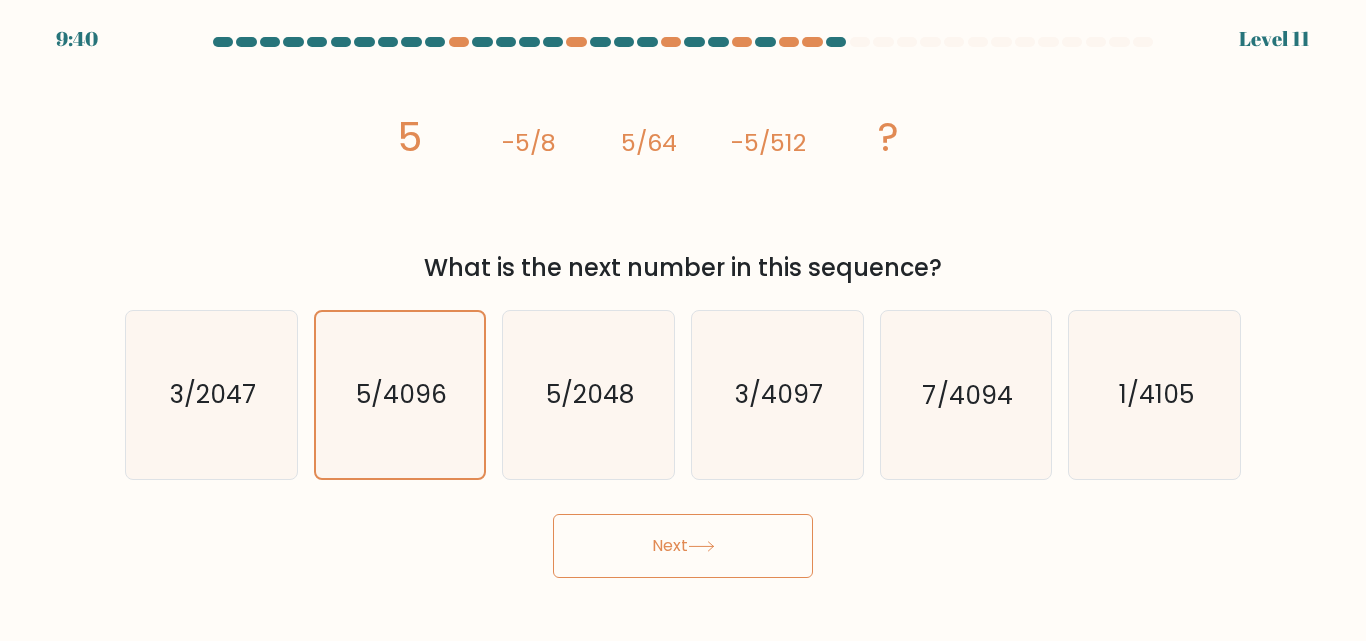 click on "Next" at bounding box center [683, 541] 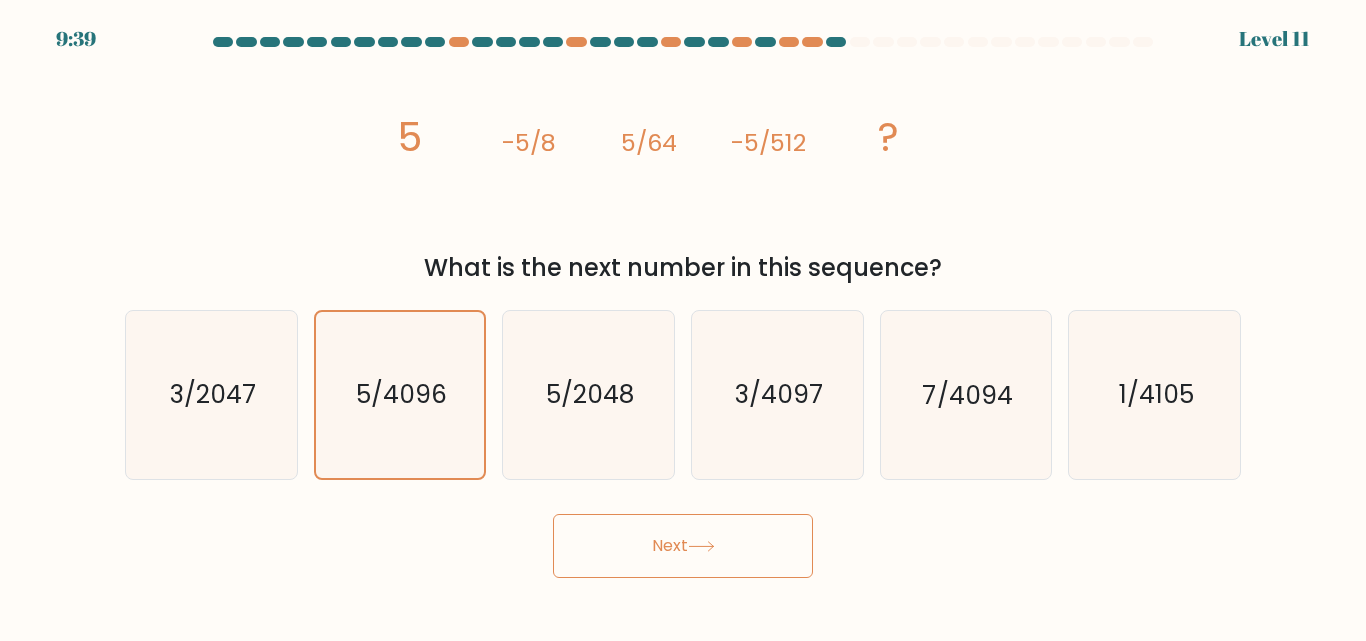 click on "Next" at bounding box center [683, 546] 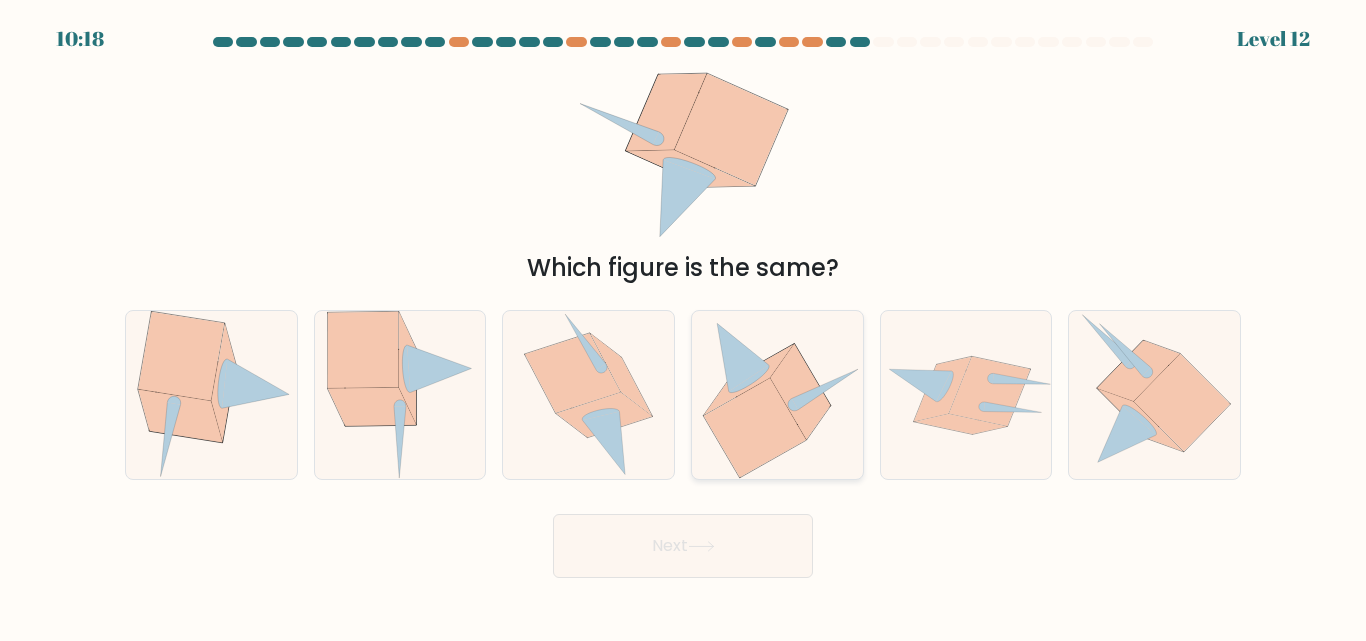 click at bounding box center (755, 428) 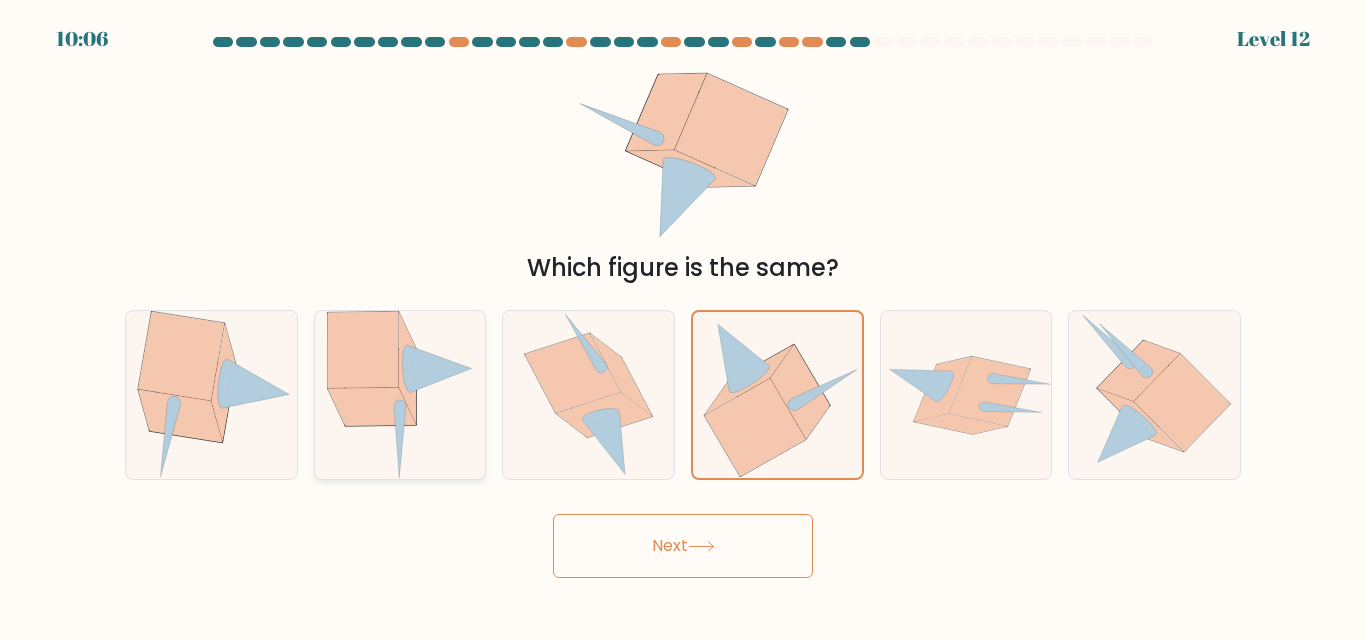 click at bounding box center [406, 370] 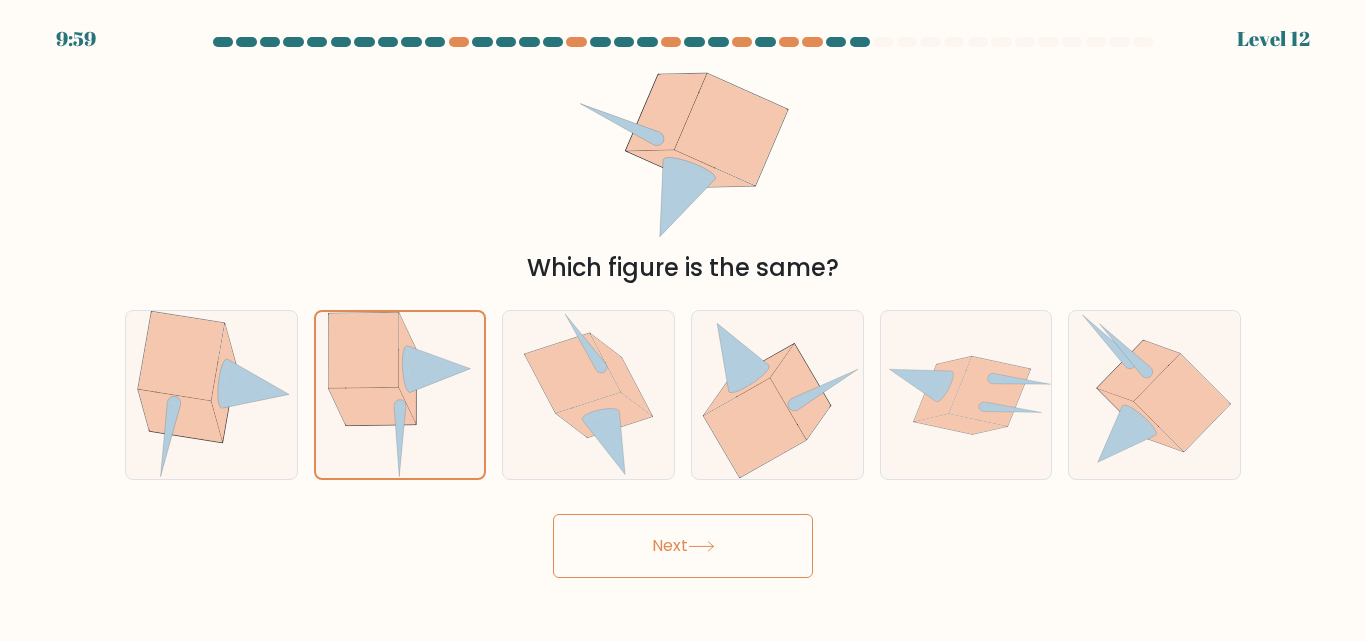 click on "Next" at bounding box center [683, 546] 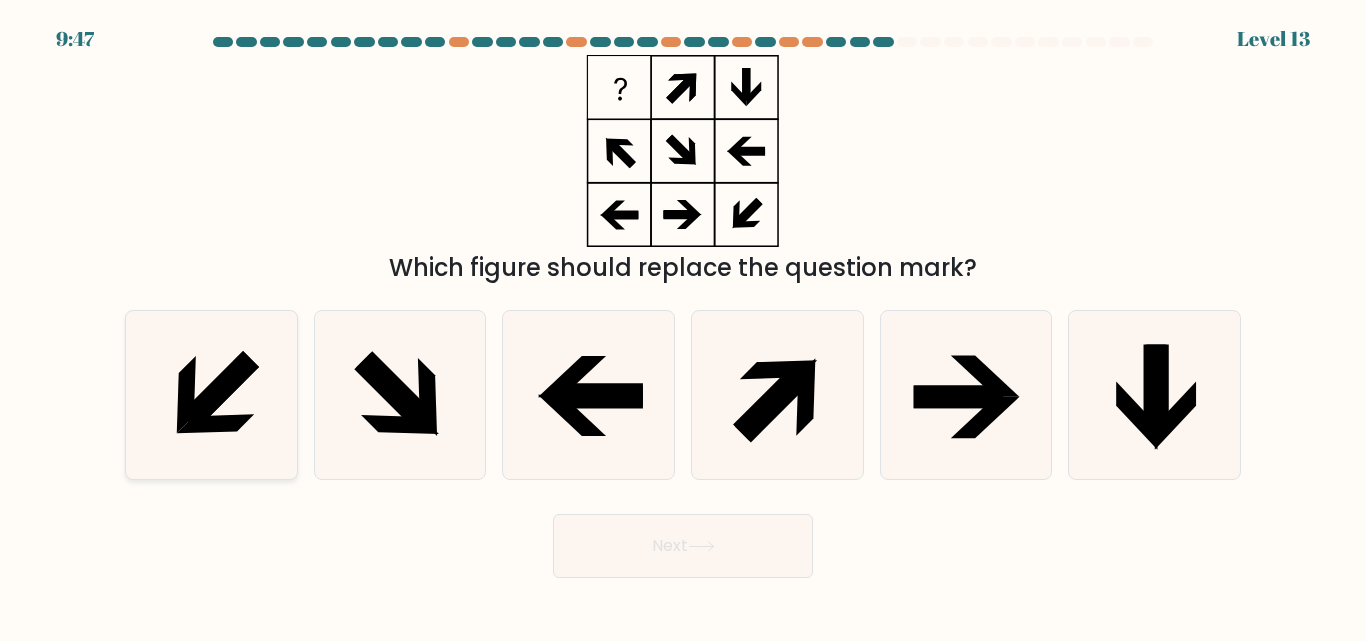 click at bounding box center (211, 394) 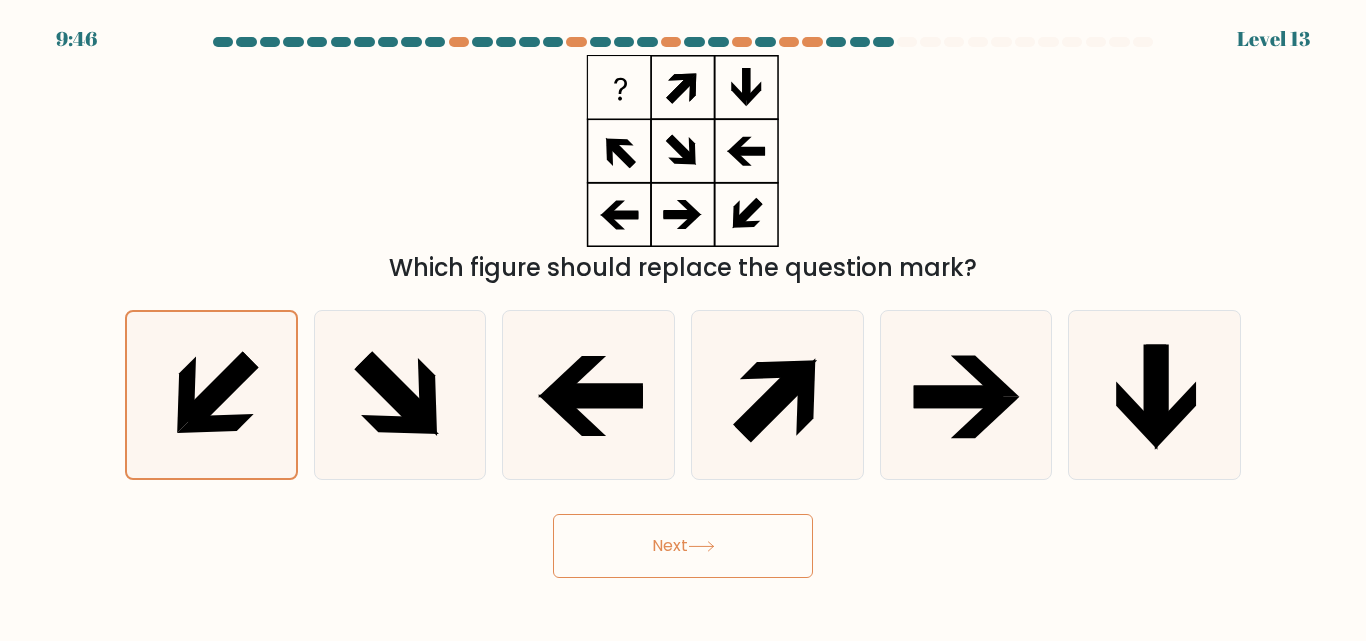 click on "Next" at bounding box center [683, 546] 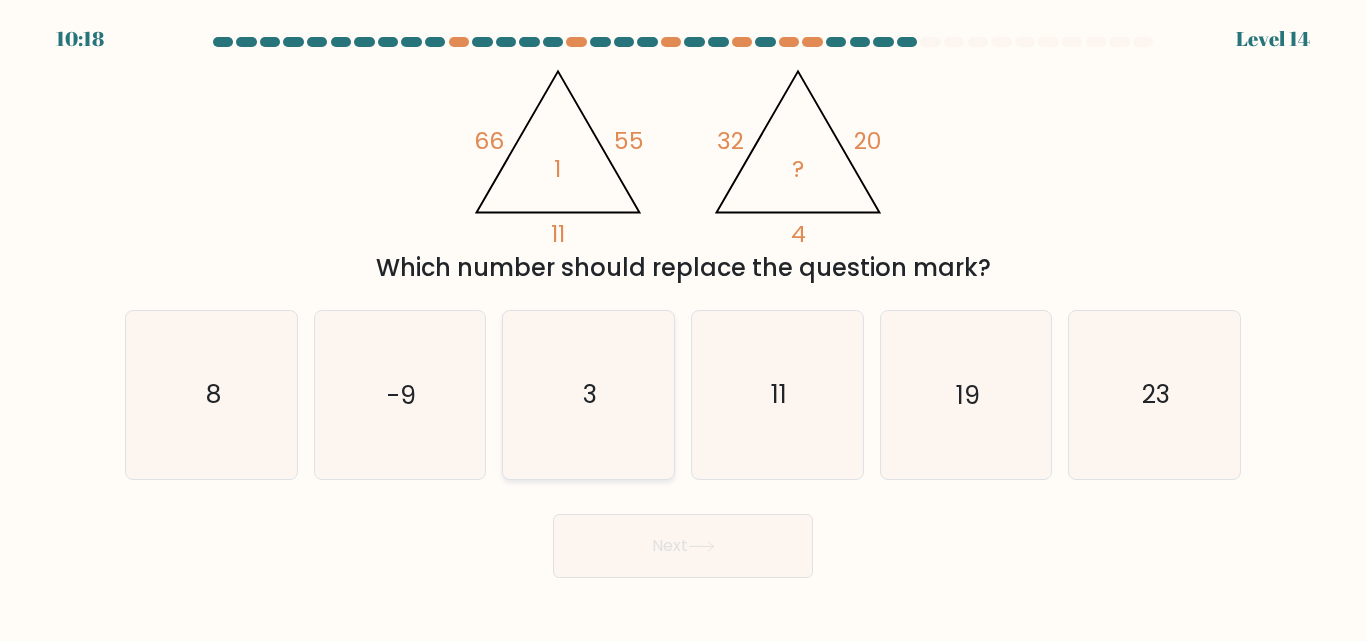 click on "3" at bounding box center (588, 394) 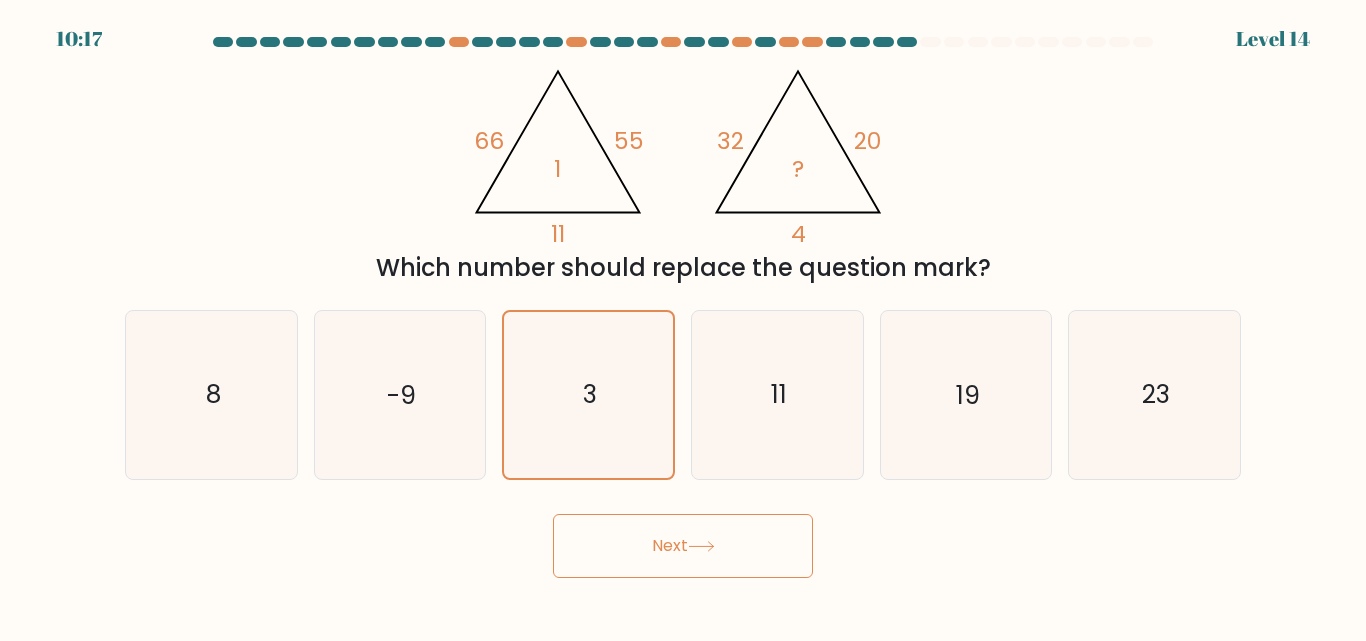 click on "Next" at bounding box center [683, 546] 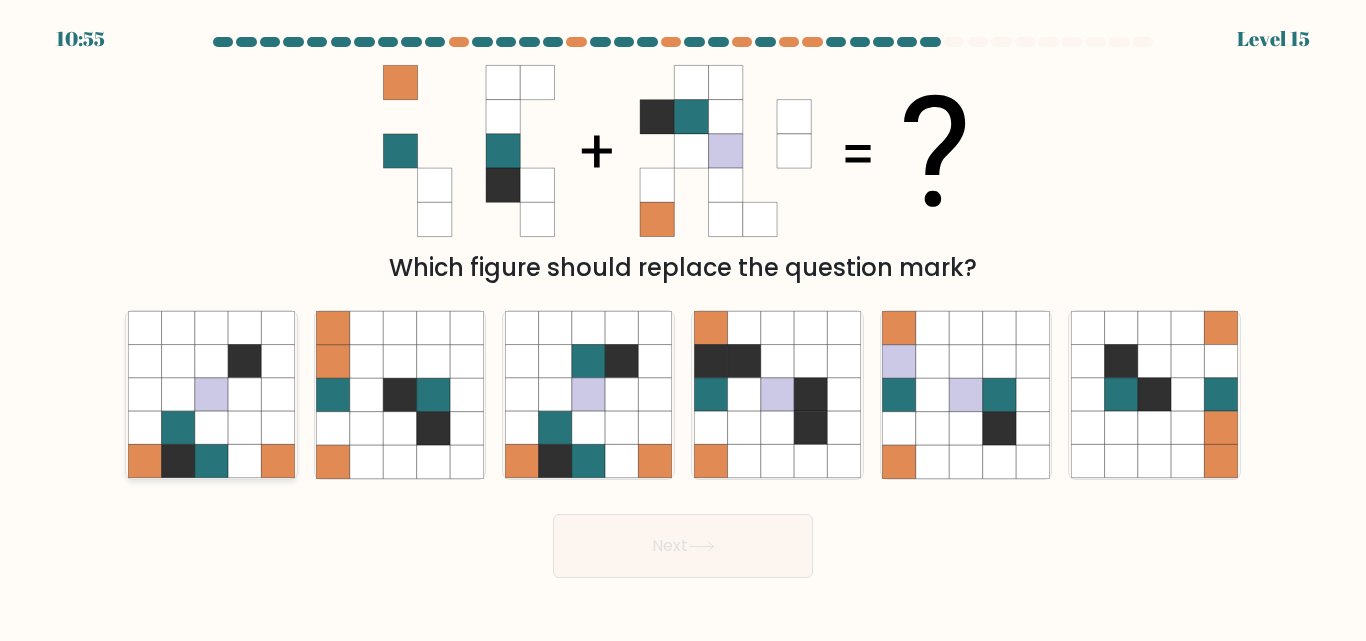 click at bounding box center (244, 428) 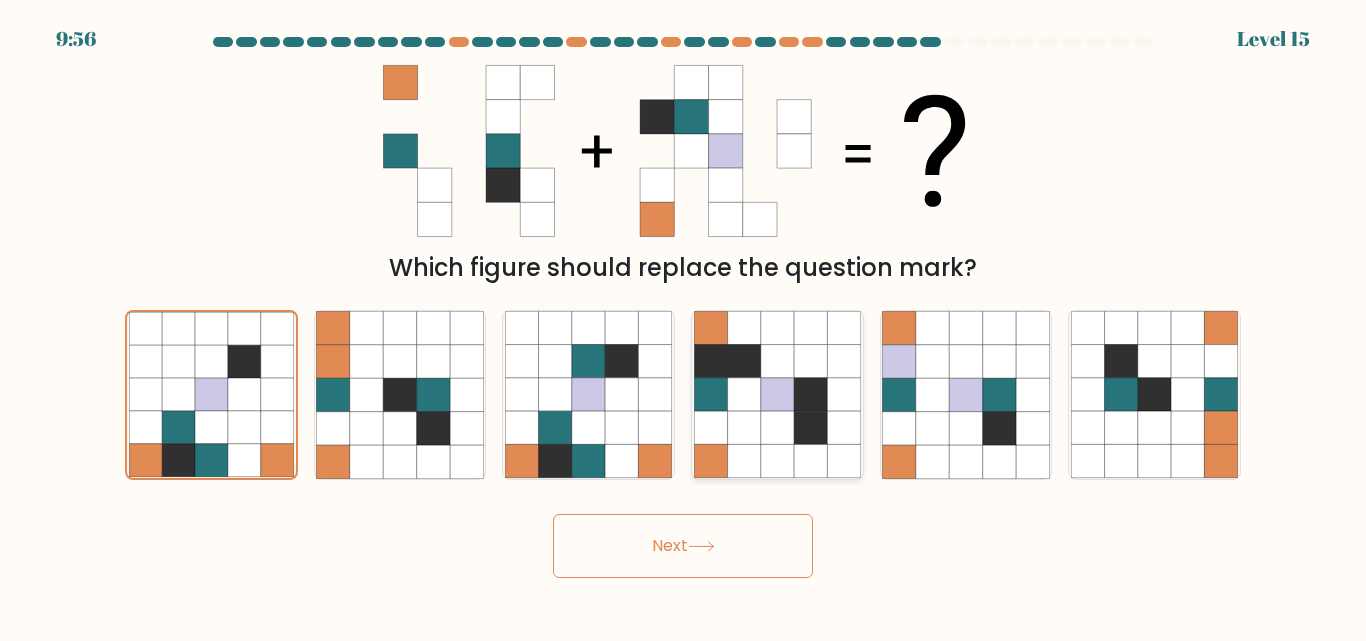 click at bounding box center (810, 428) 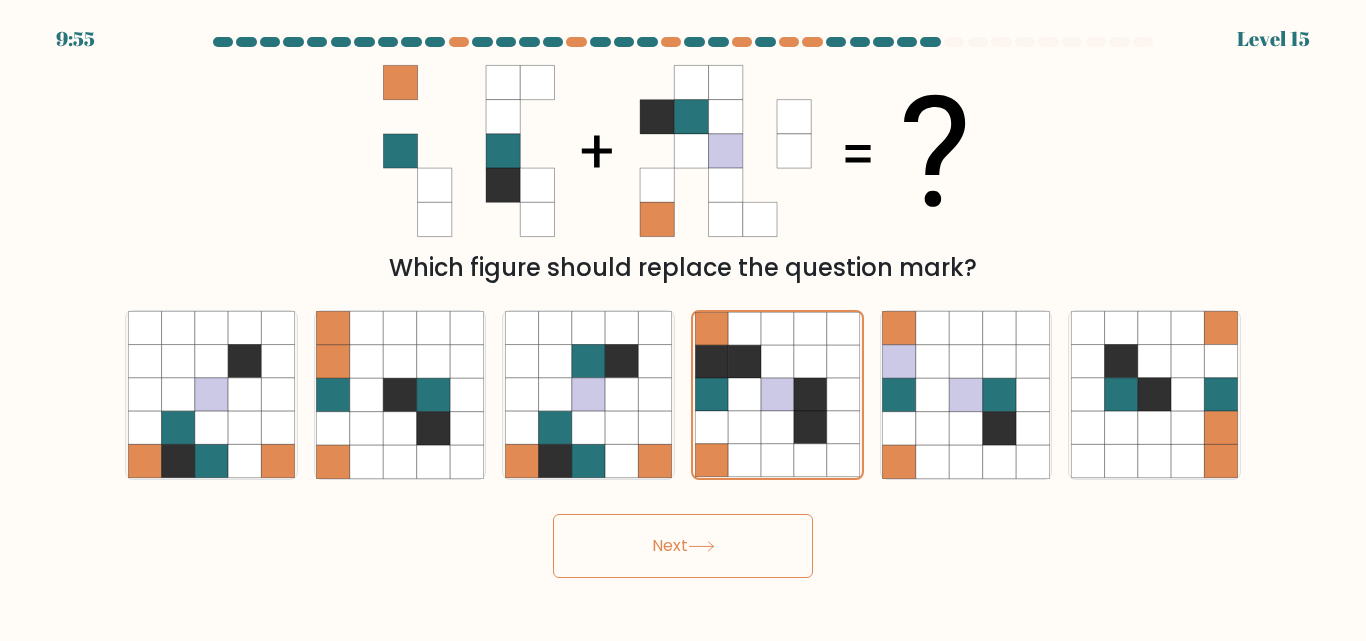click on "Next" at bounding box center (683, 546) 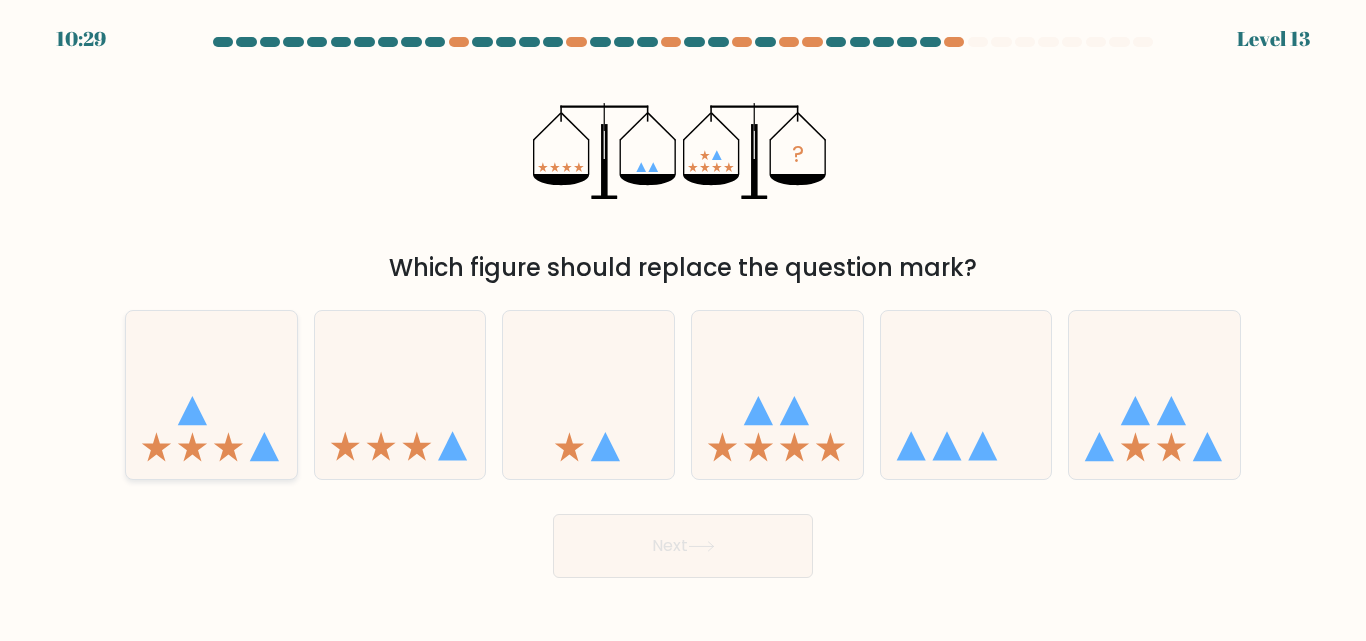 click at bounding box center [211, 394] 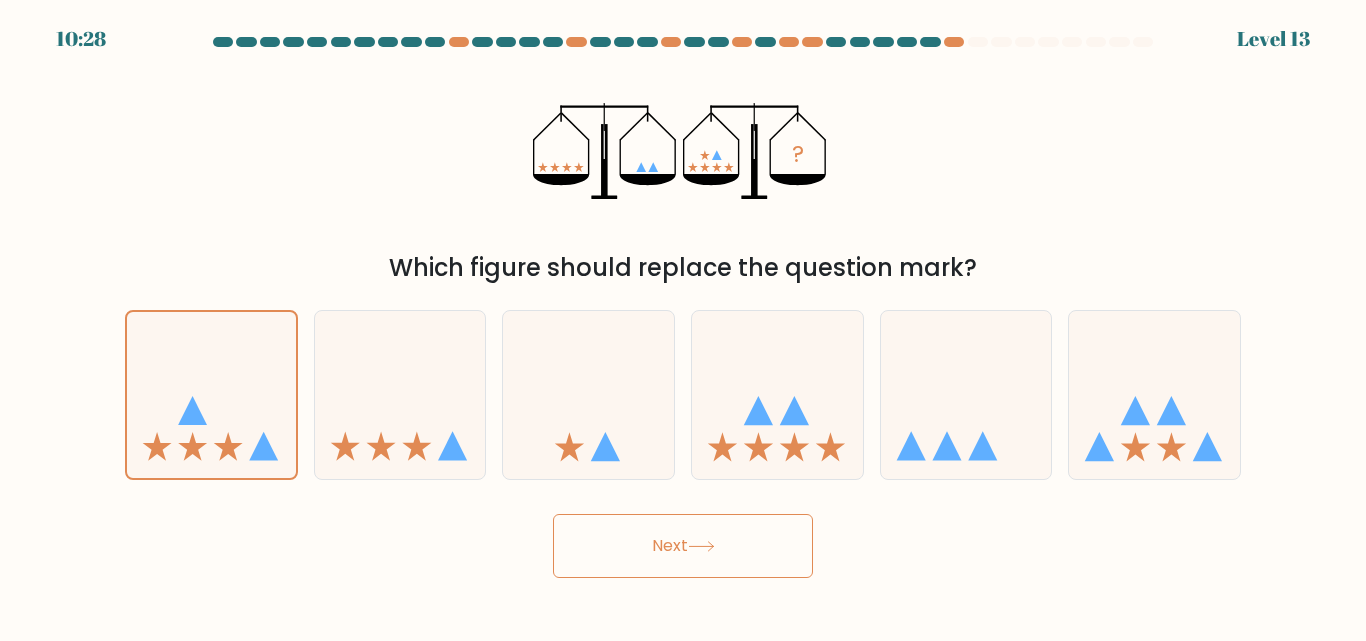 click on "Next" at bounding box center (683, 546) 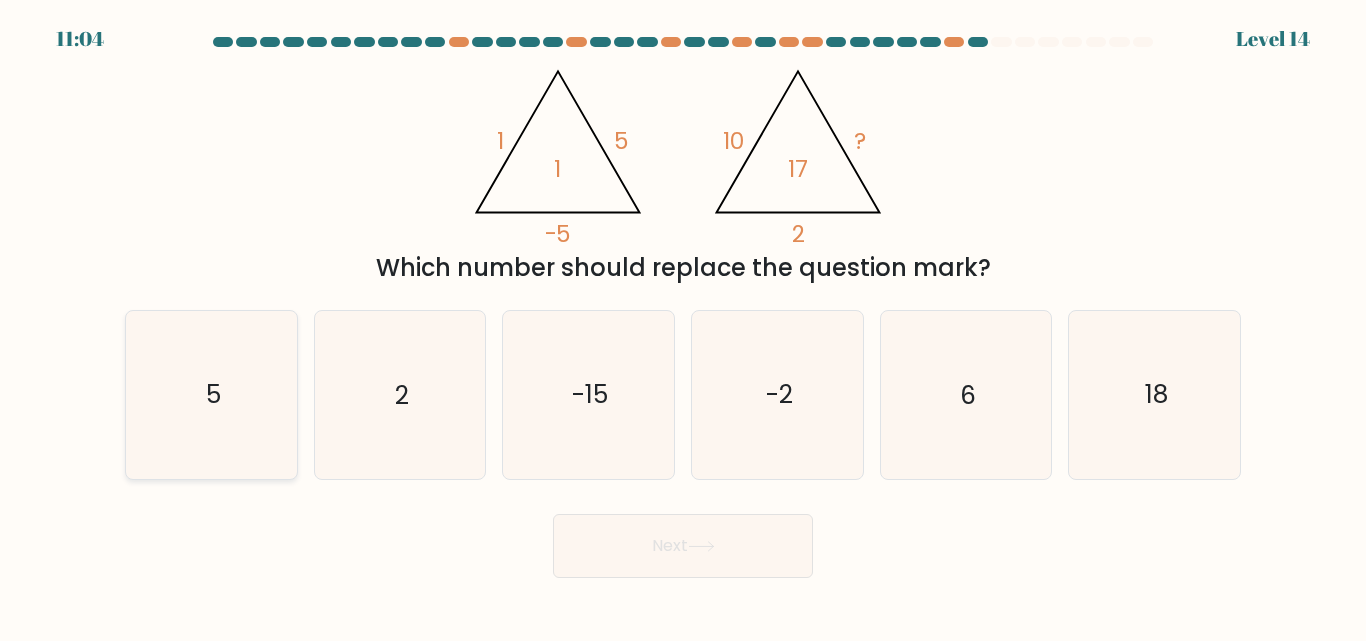 click on "5" at bounding box center [211, 394] 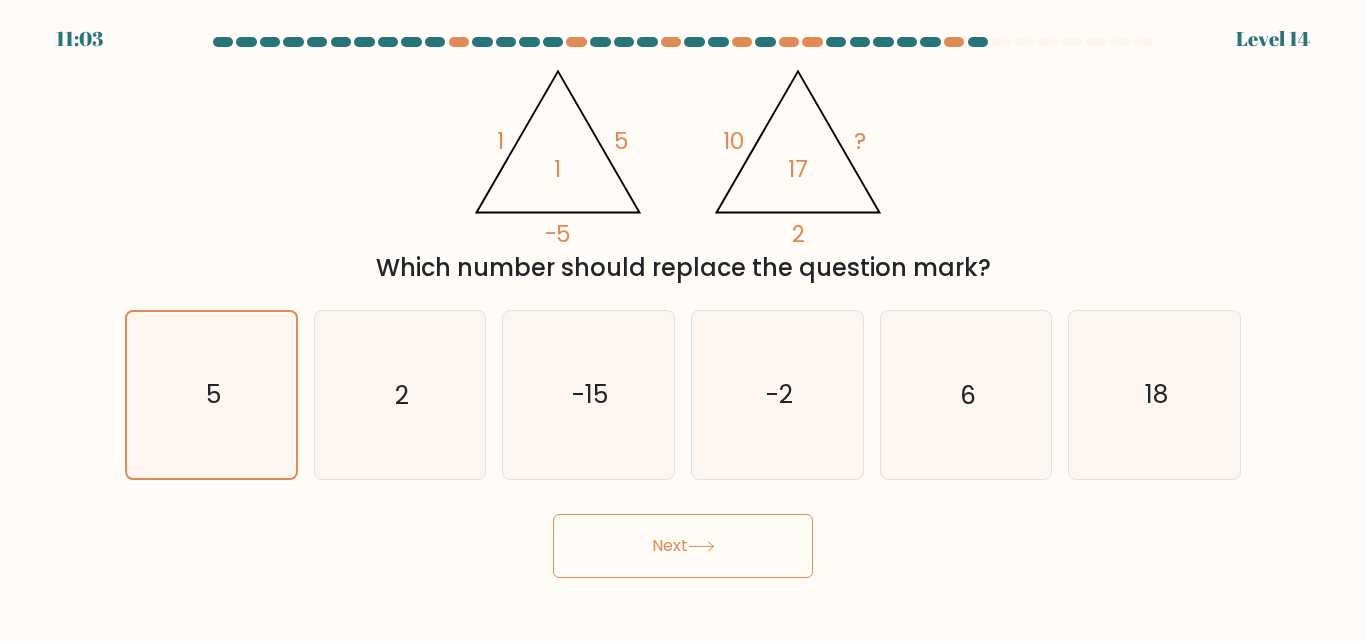 click on "Next" at bounding box center (683, 546) 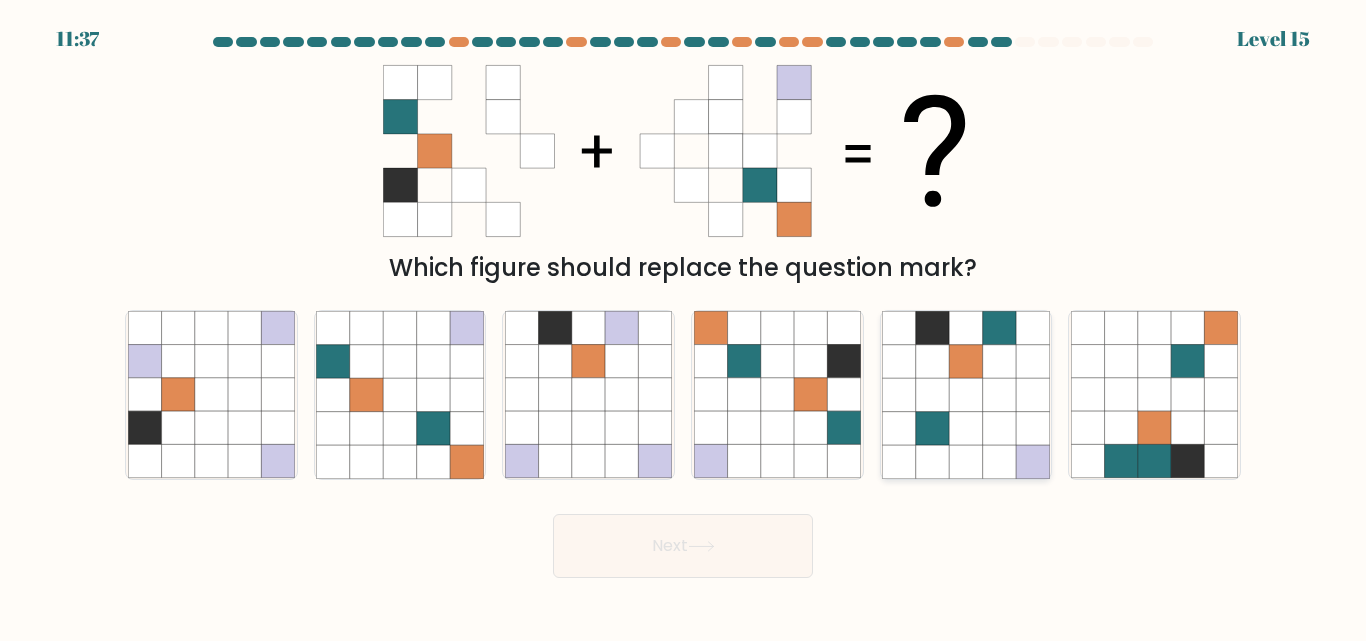 click at bounding box center [932, 395] 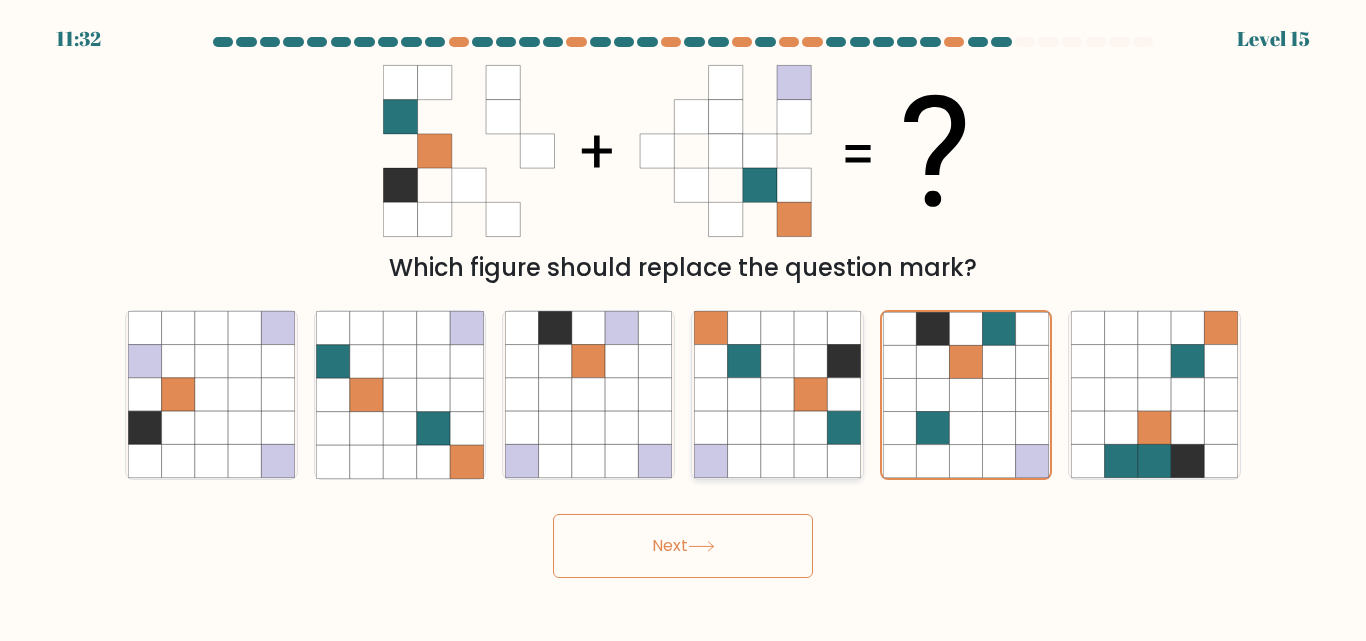 click at bounding box center (843, 428) 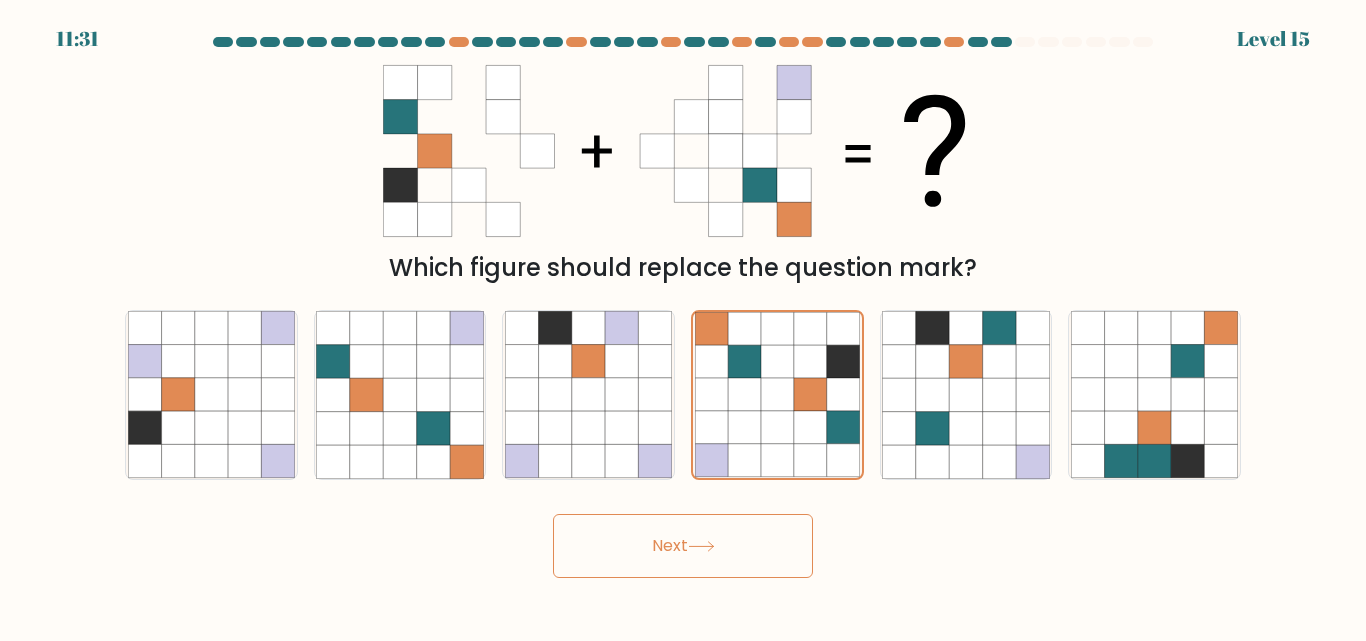 click on "Next" at bounding box center [683, 546] 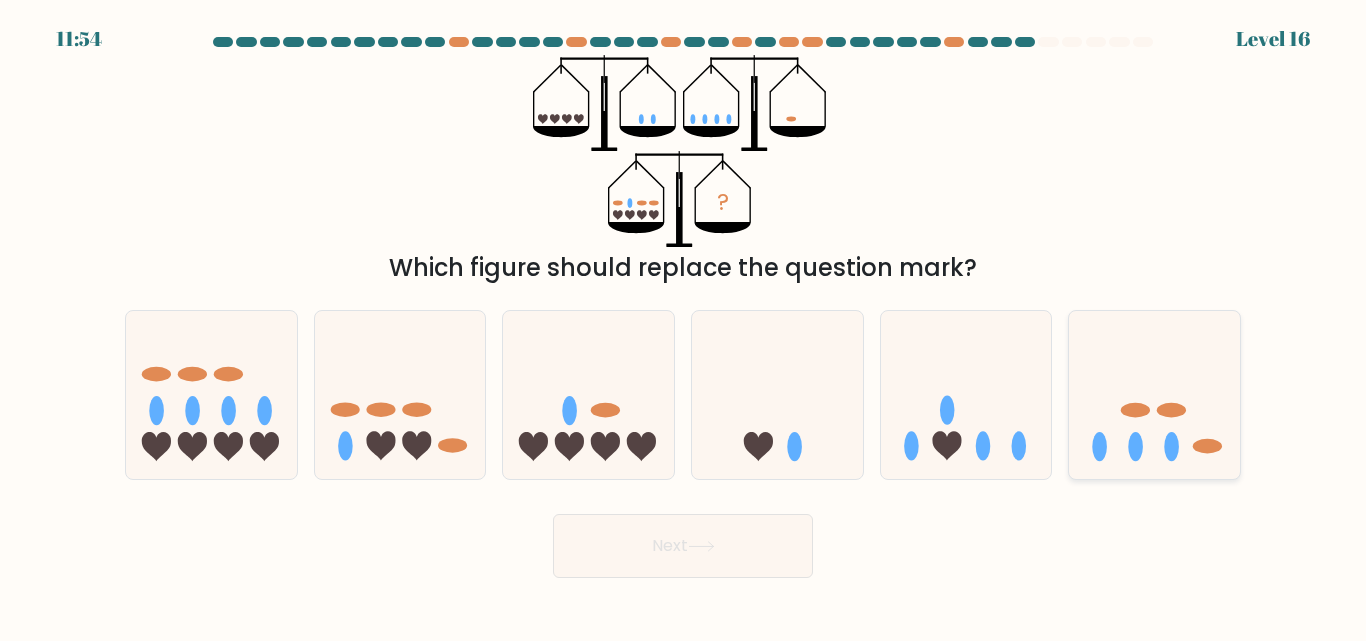 click at bounding box center (1154, 394) 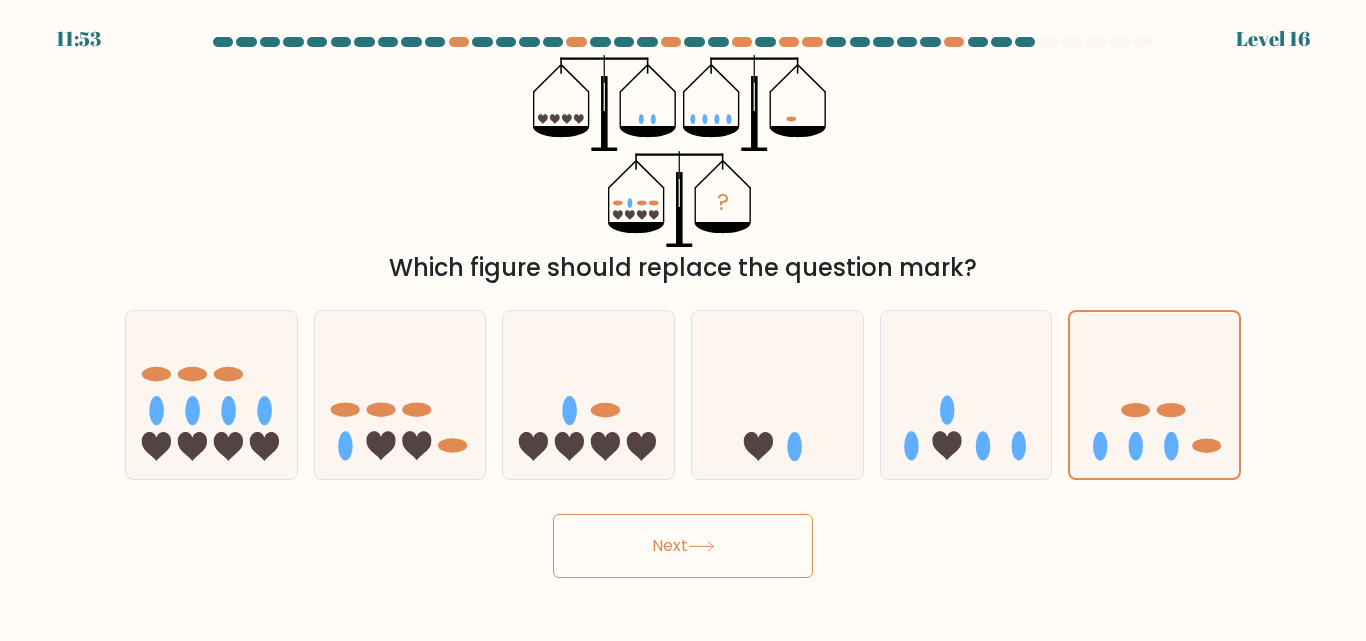 click on "Next" at bounding box center (683, 546) 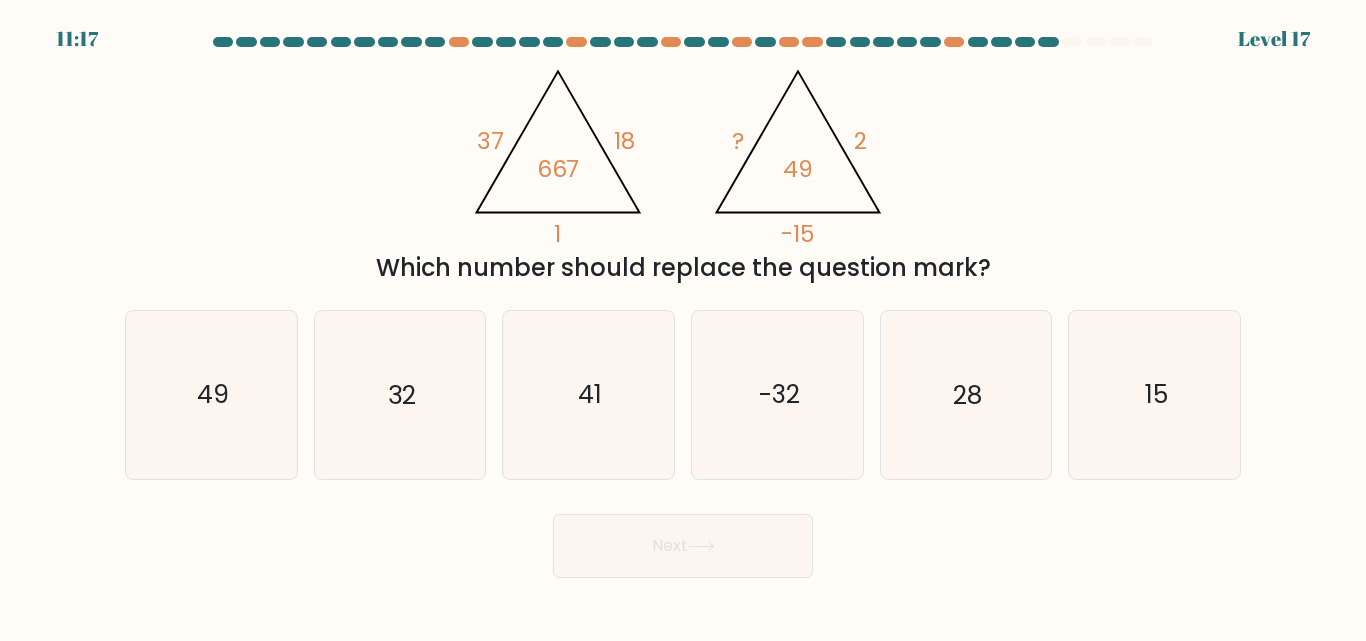 click on "c.
41" at bounding box center [588, 394] 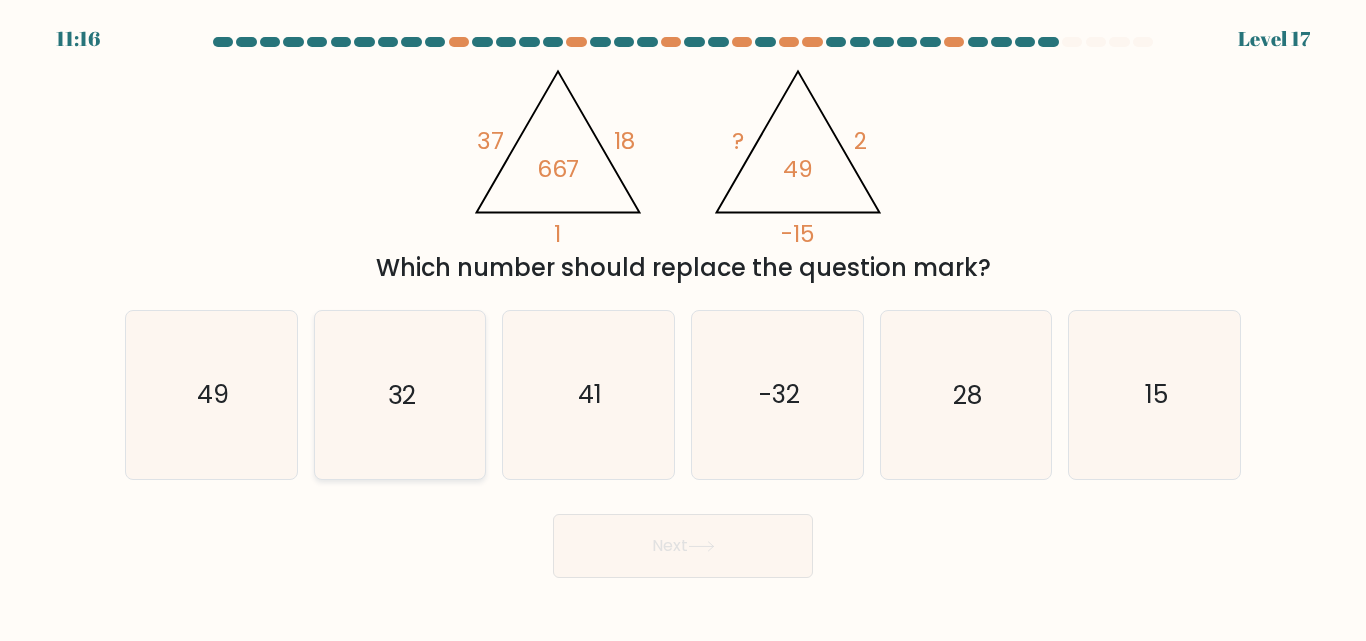 click on "32" at bounding box center (399, 394) 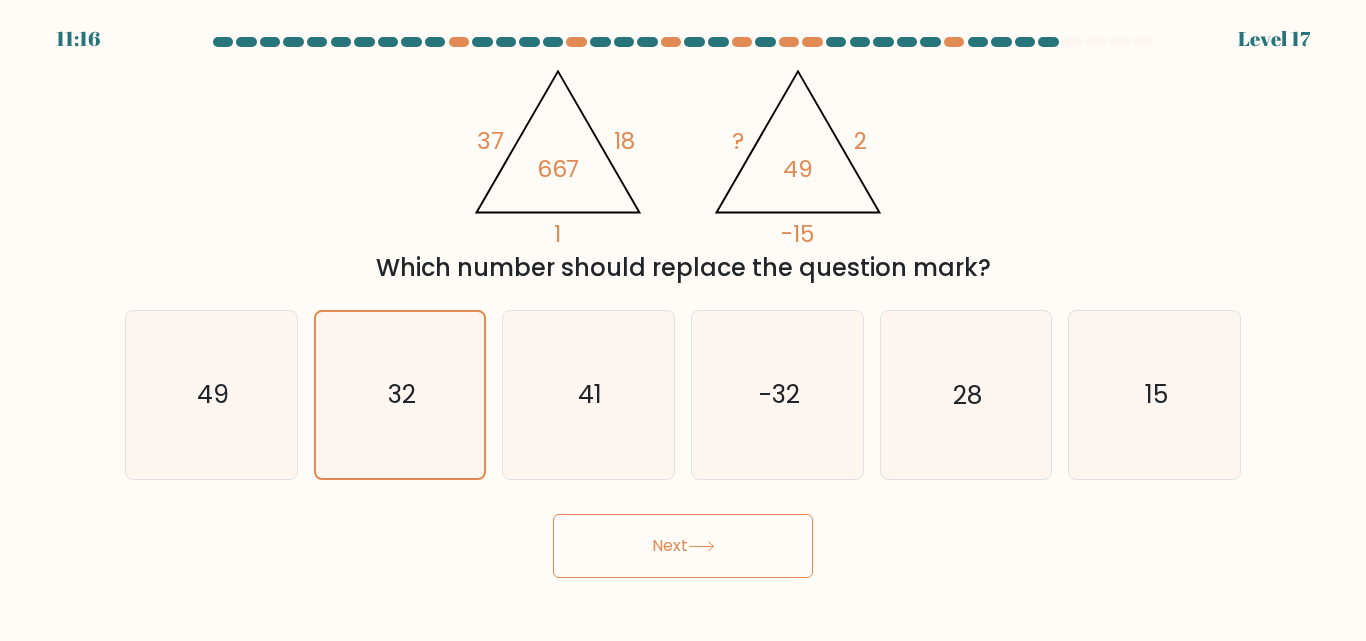 click on "Next" at bounding box center [683, 546] 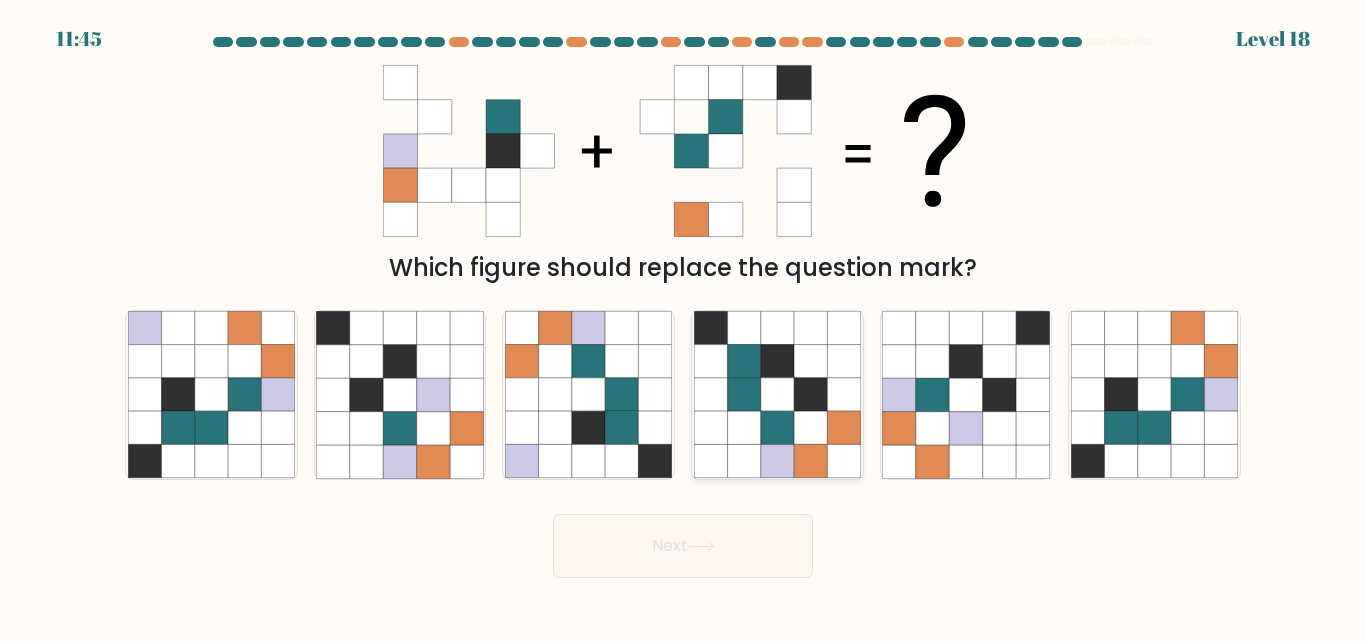 click at bounding box center (777, 361) 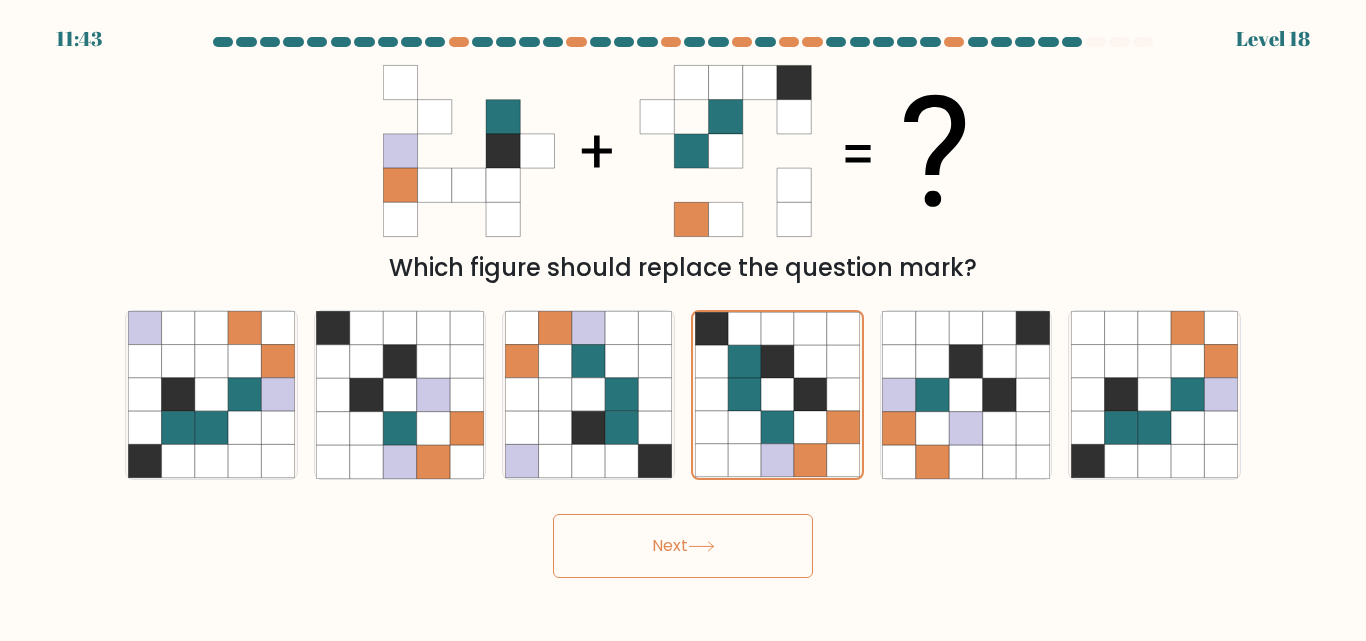 click on "Next" at bounding box center (683, 546) 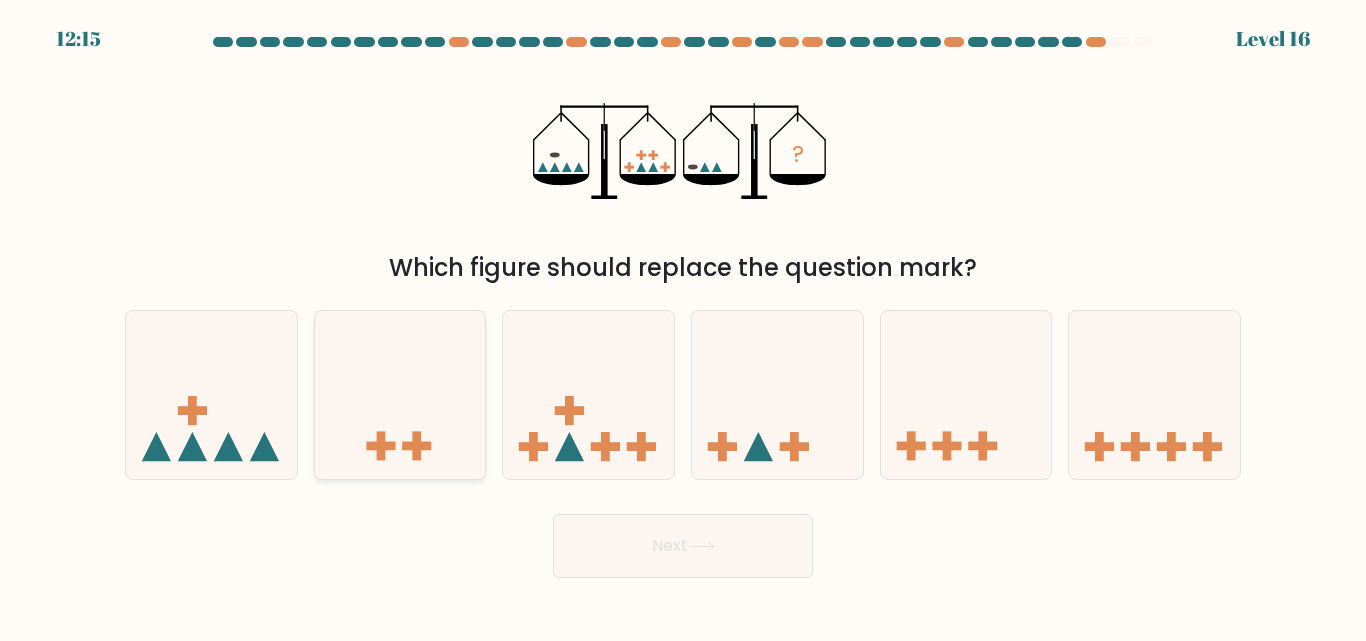 click at bounding box center (400, 394) 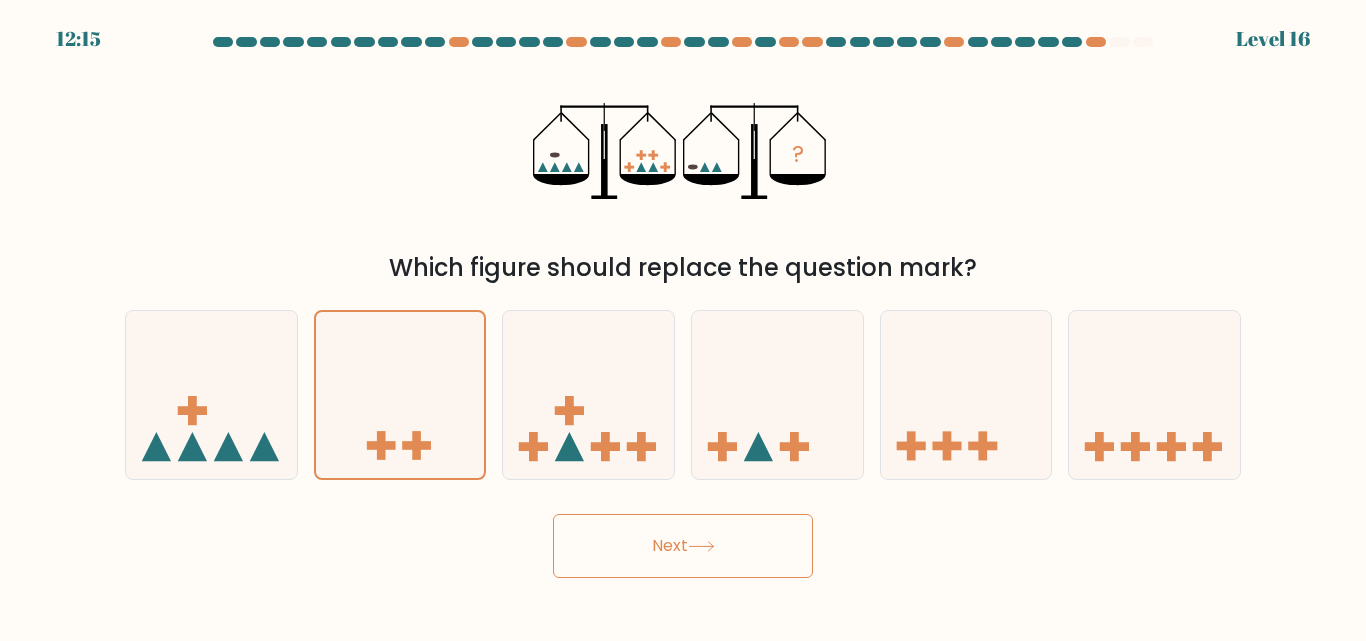 click on "Next" at bounding box center (683, 546) 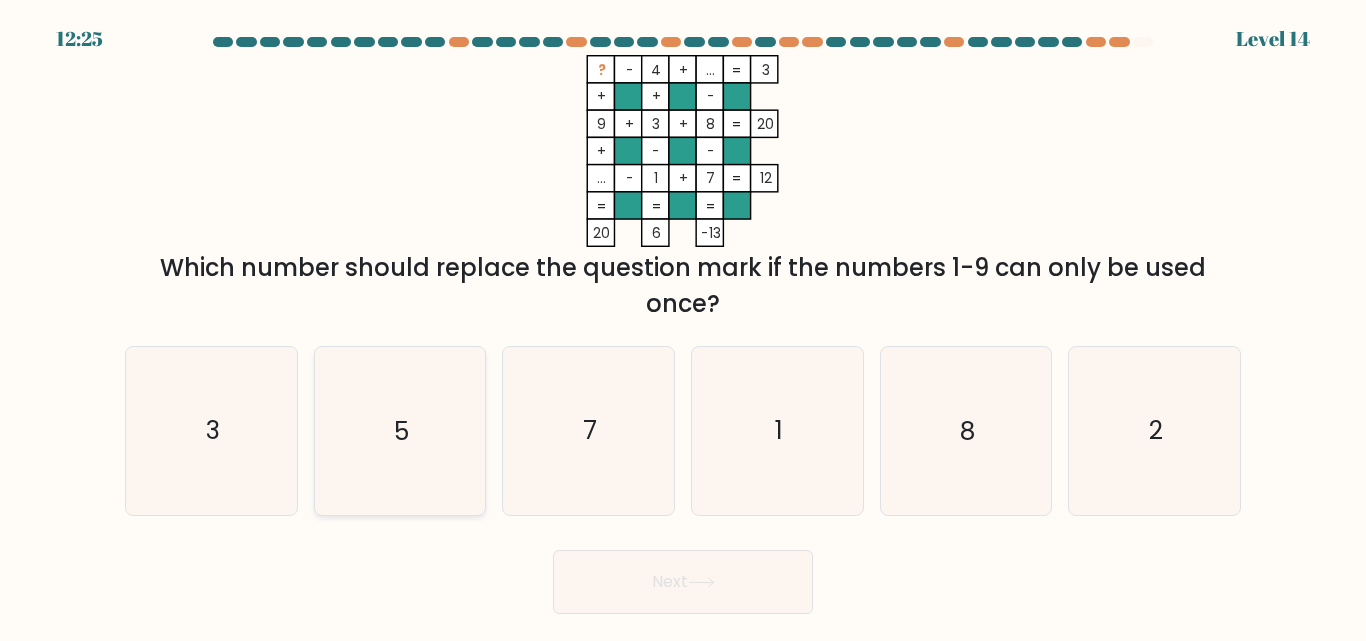 click on "5" at bounding box center (399, 430) 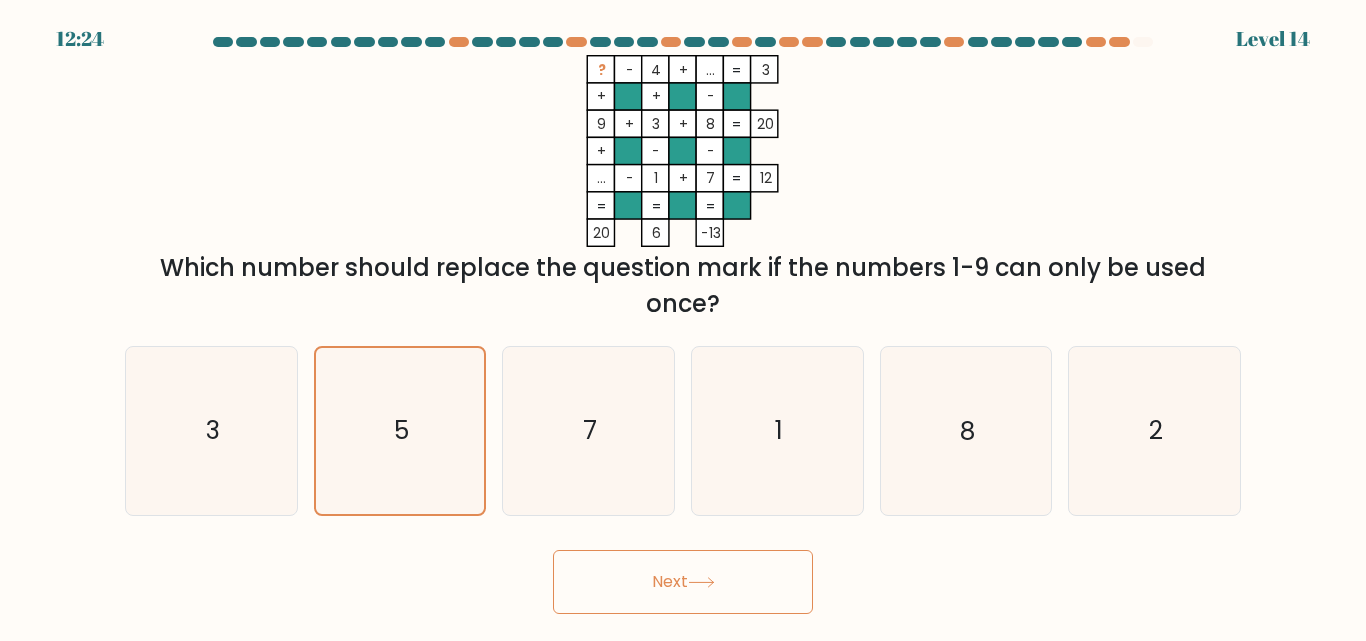 click on "Next" at bounding box center [683, 582] 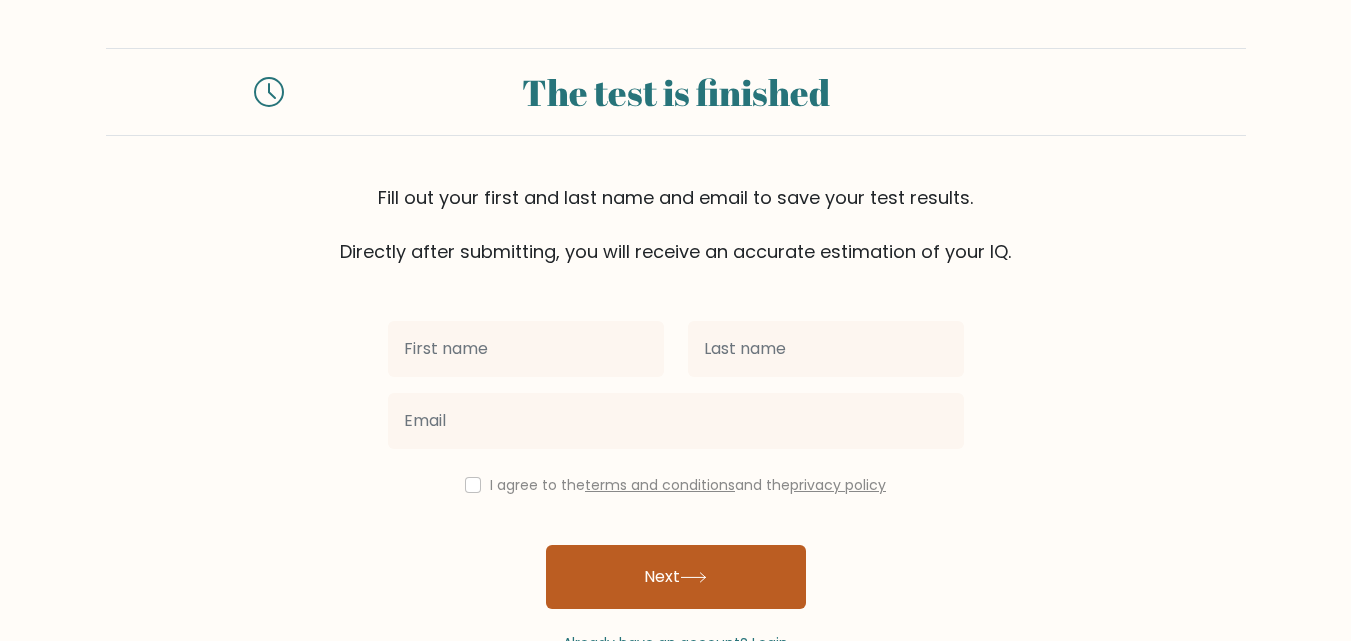 scroll, scrollTop: 0, scrollLeft: 0, axis: both 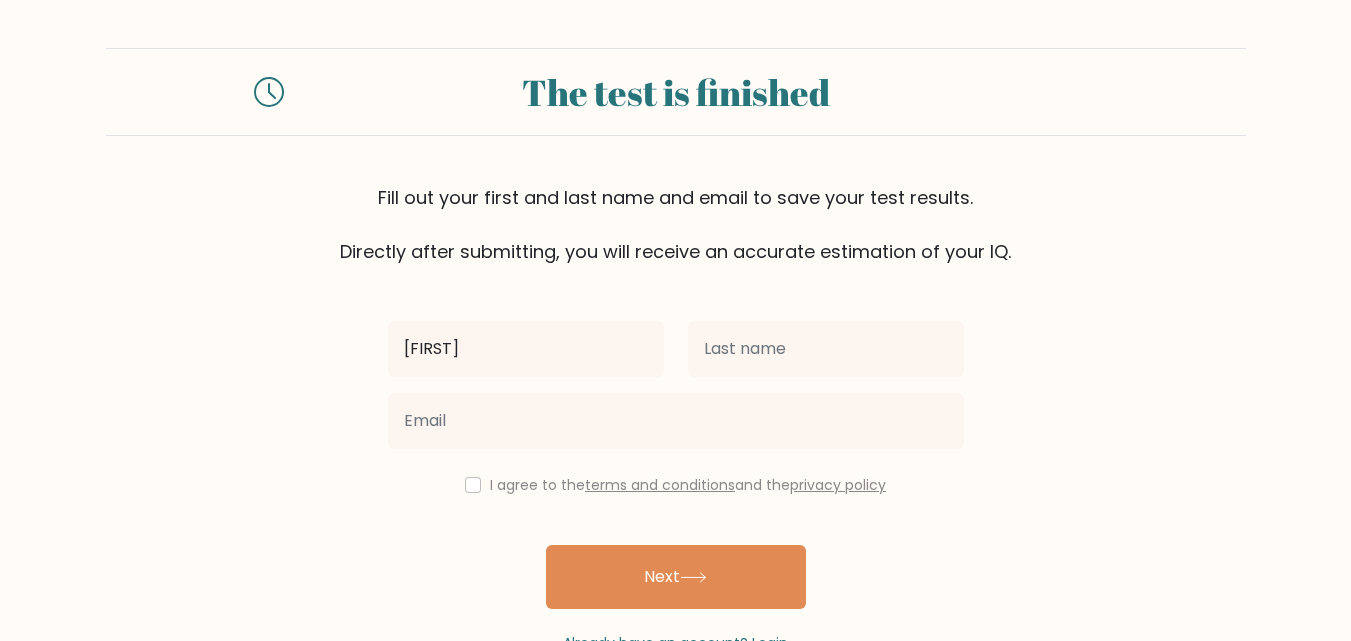 type on "[FIRST]" 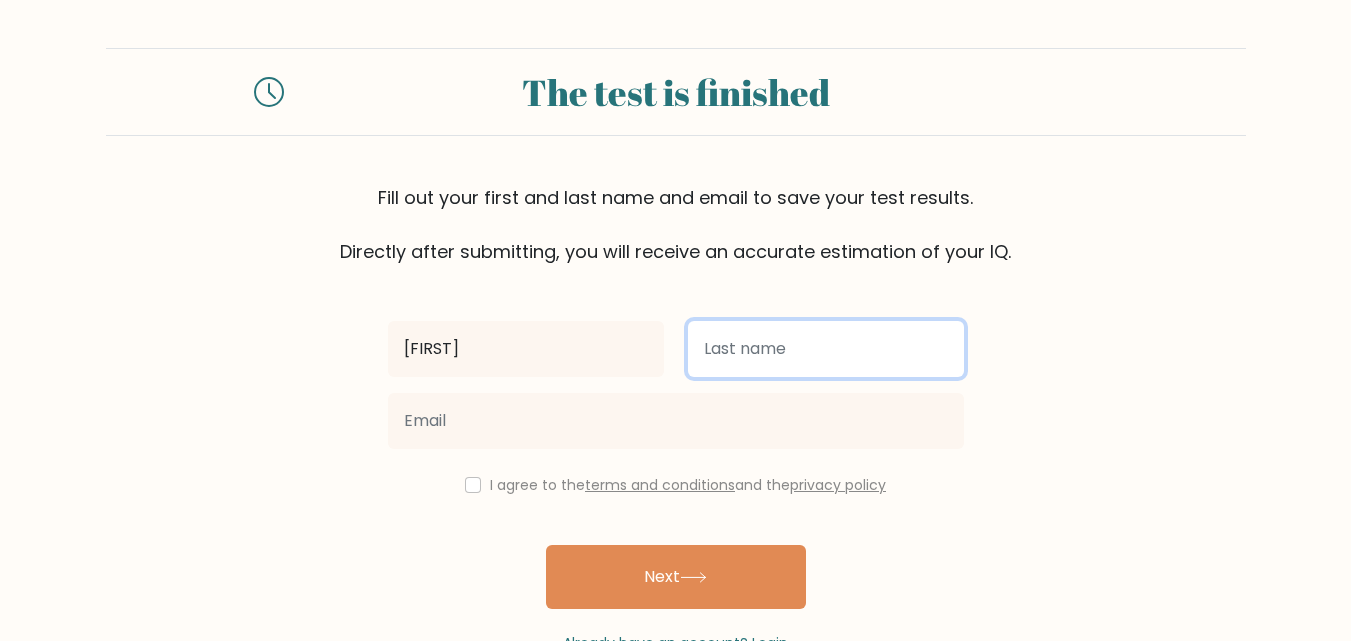click at bounding box center [826, 349] 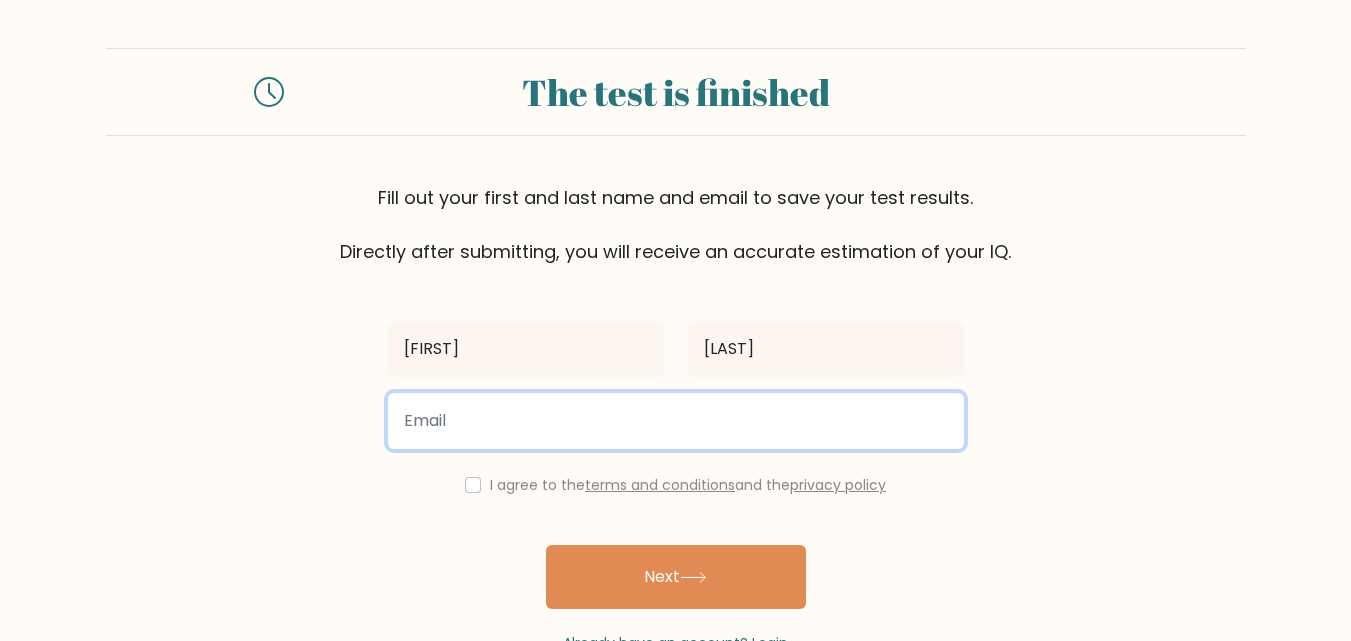 click at bounding box center (676, 421) 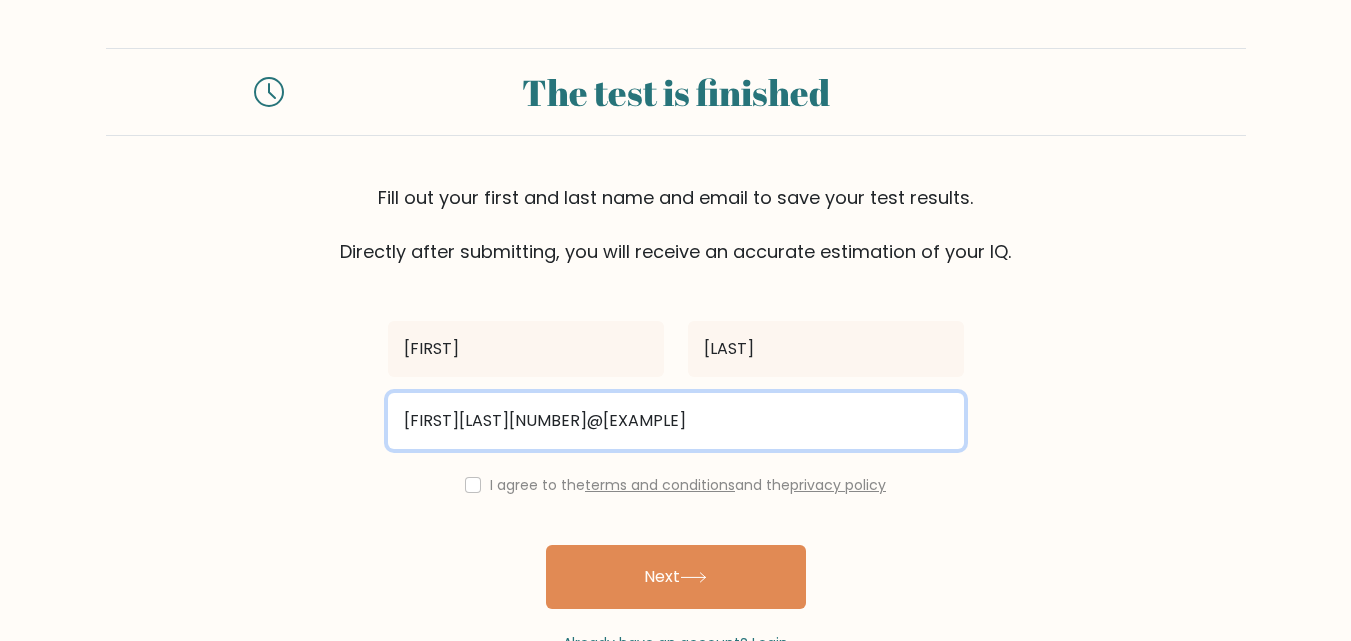 type on "krishivgandhi28@gmail.com" 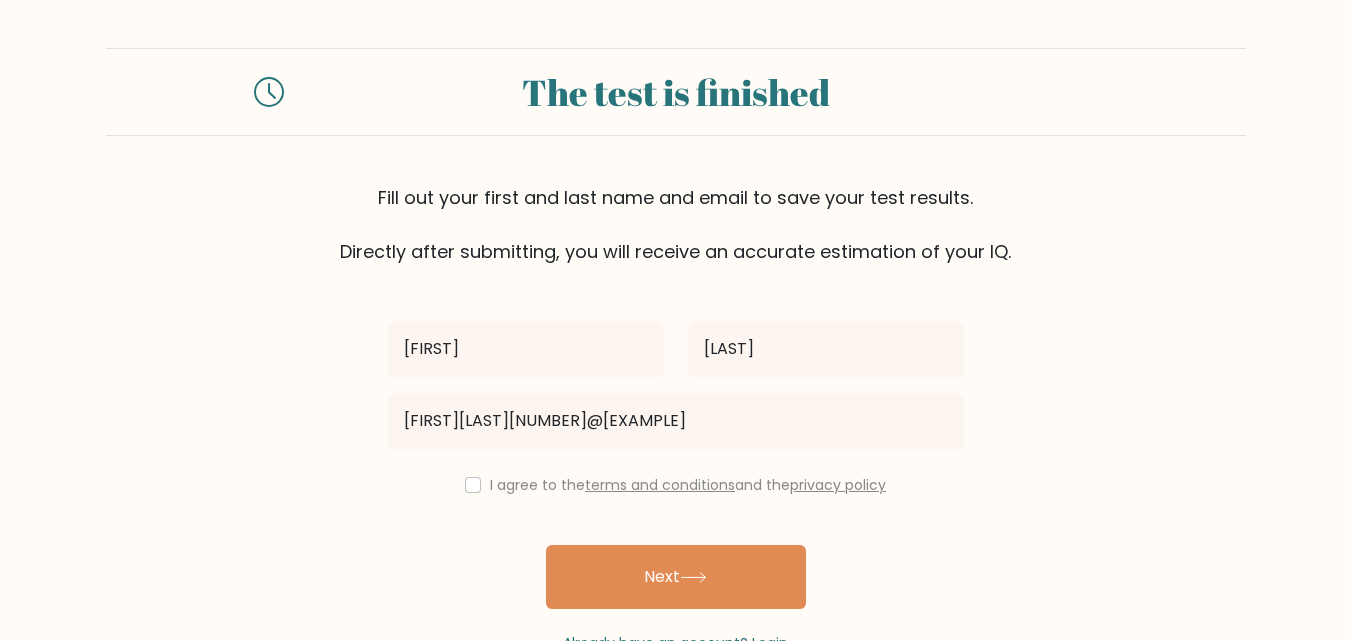 click on "I agree to the  terms and conditions  and the  privacy policy" at bounding box center [676, 485] 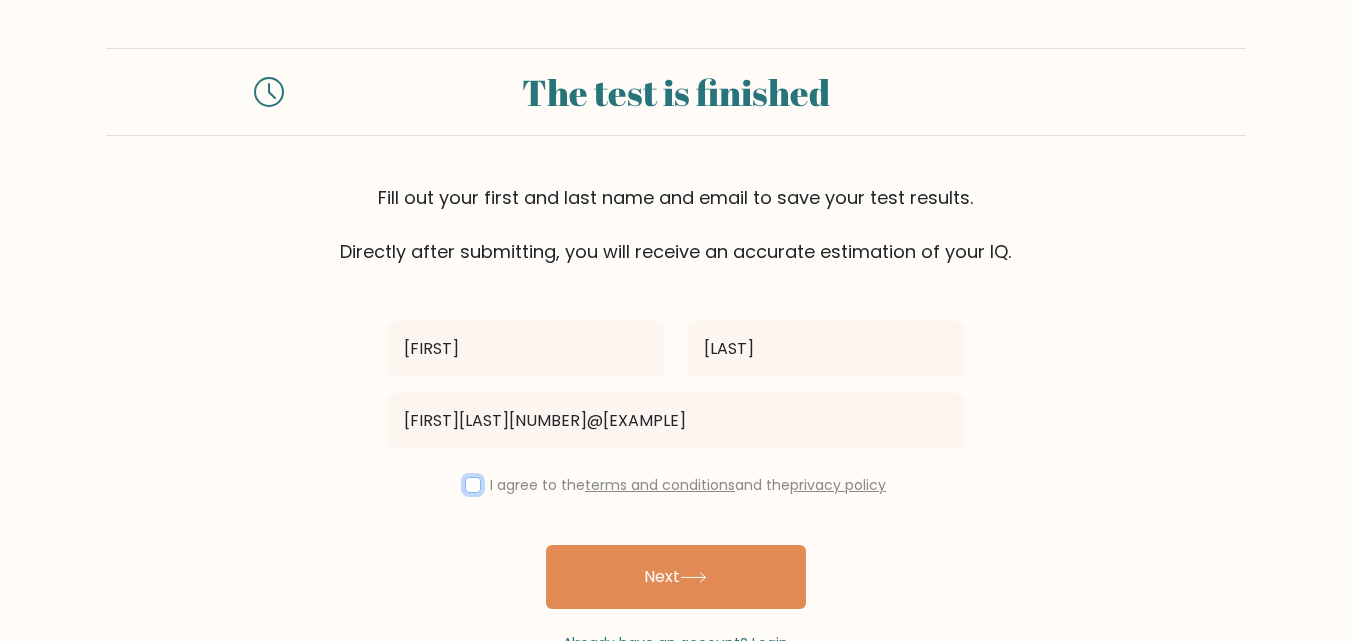 click at bounding box center [473, 485] 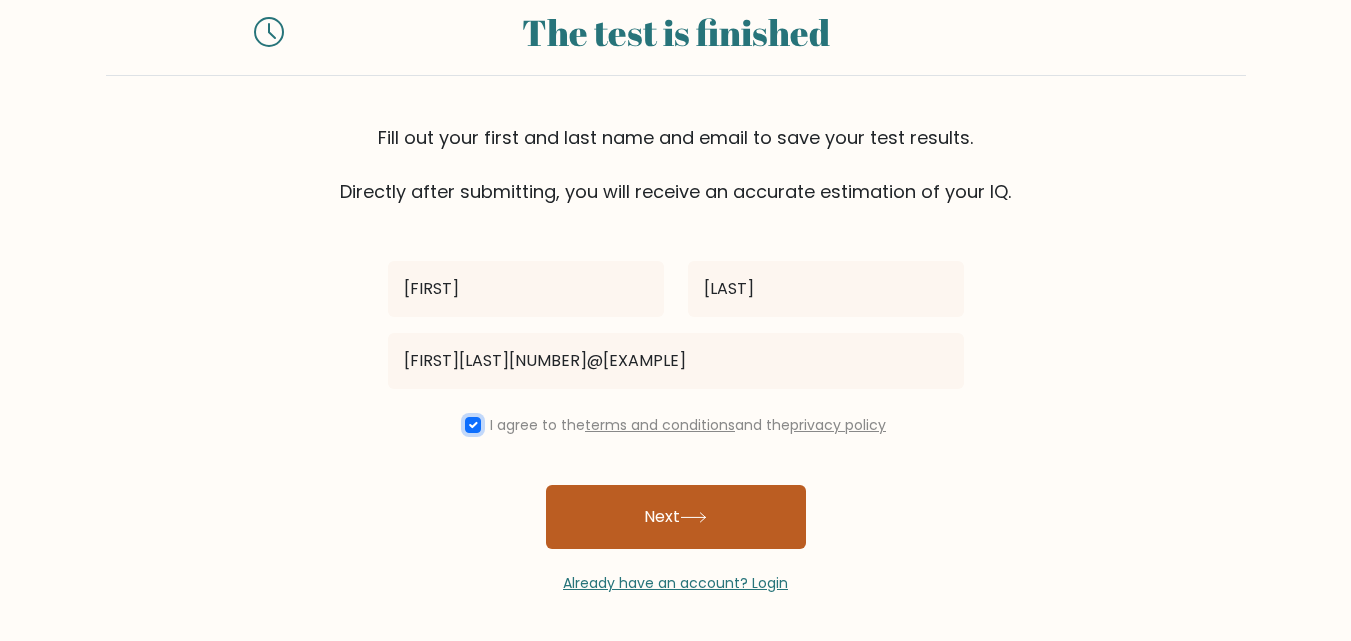 scroll, scrollTop: 61, scrollLeft: 0, axis: vertical 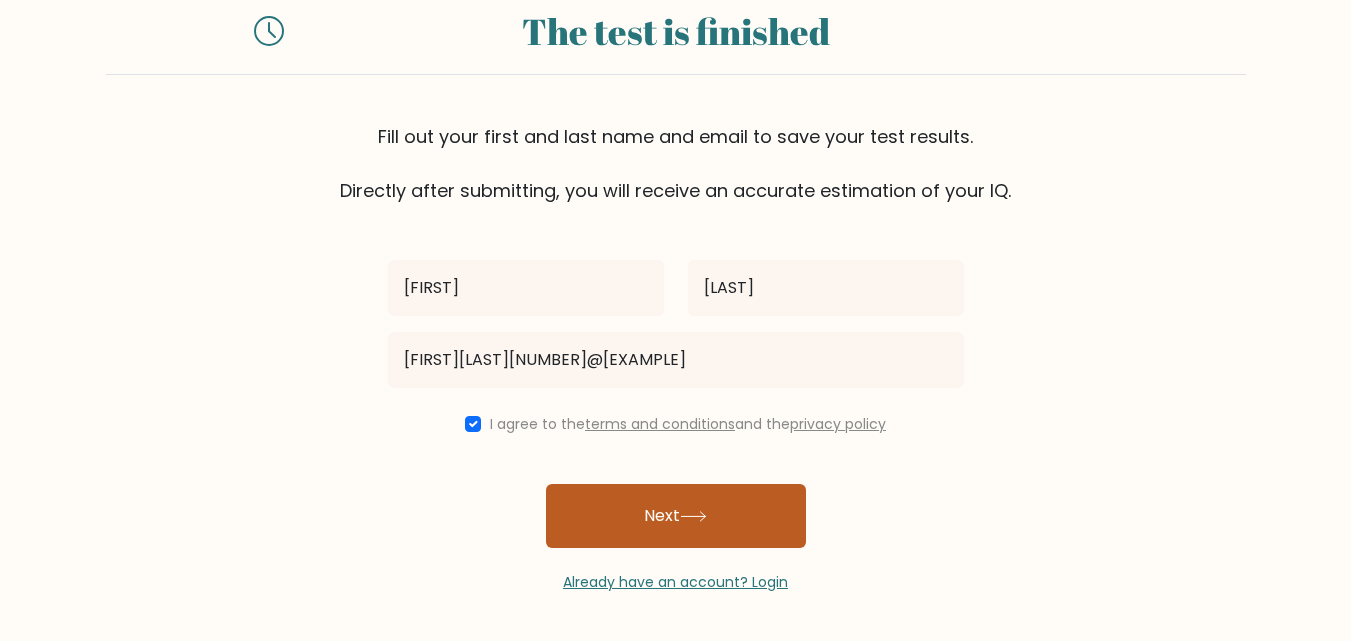 click on "Next" at bounding box center [676, 516] 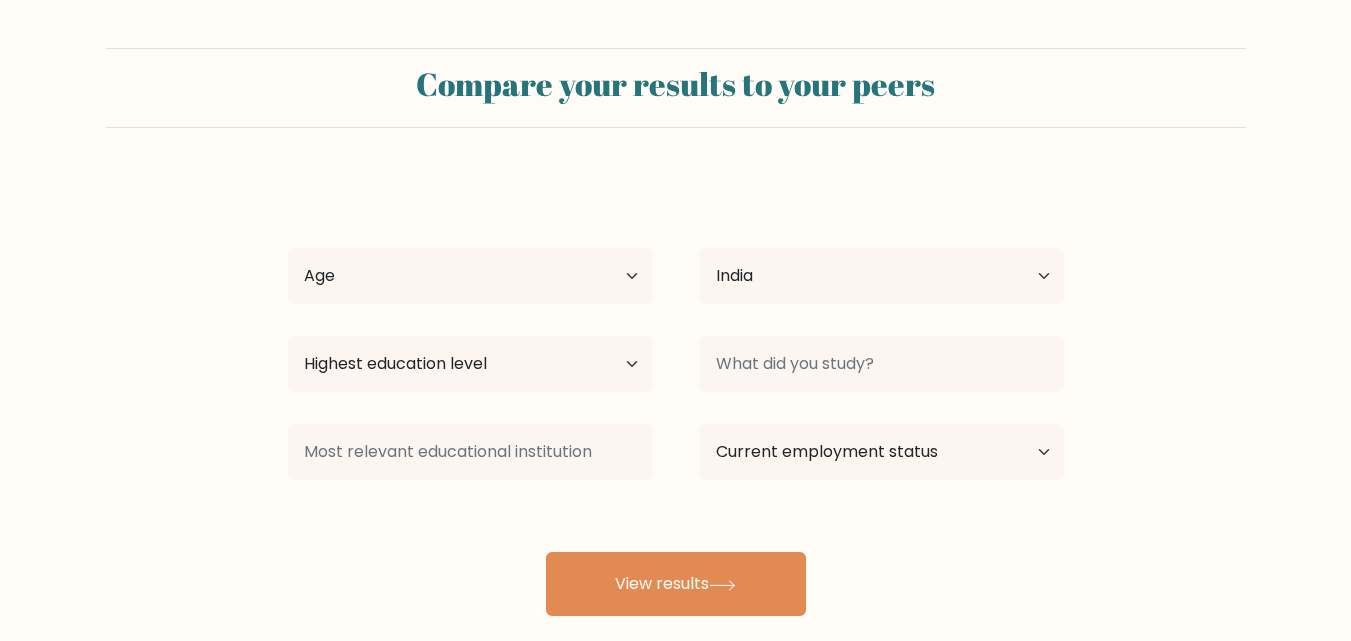 scroll, scrollTop: 0, scrollLeft: 0, axis: both 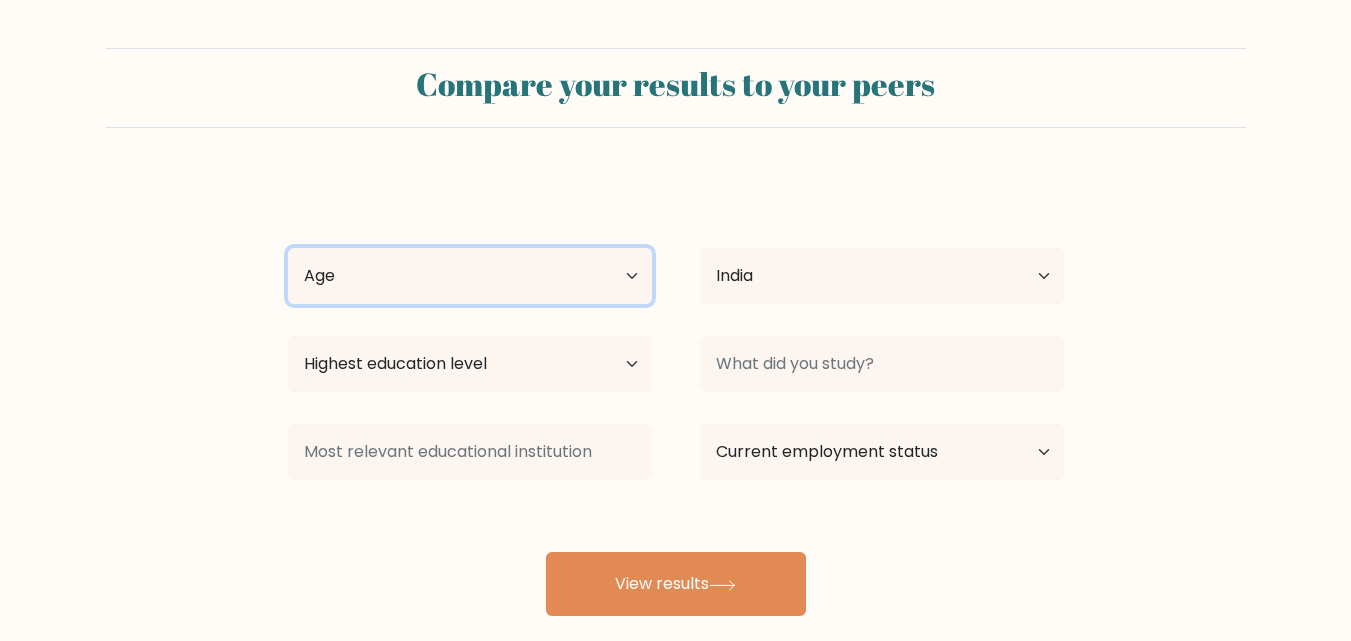 drag, startPoint x: 572, startPoint y: 265, endPoint x: 605, endPoint y: 286, distance: 39.115215 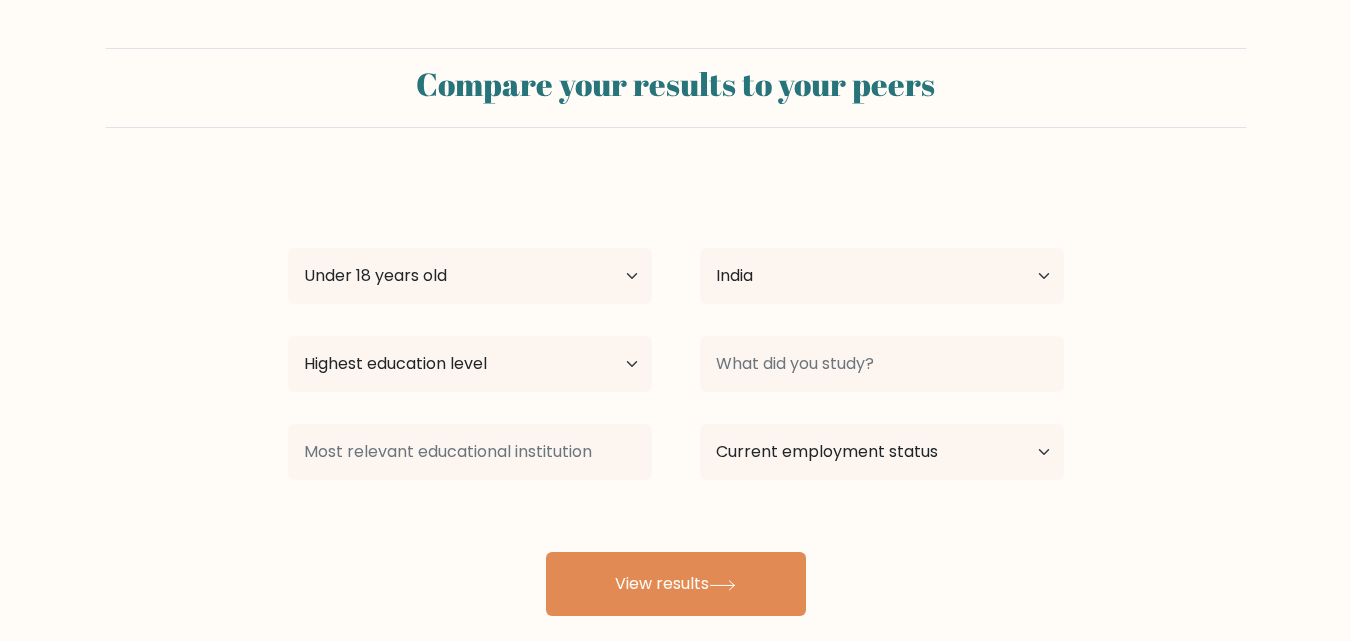 click on "Country
Afghanistan
Albania
Algeria
American Samoa
Andorra
Angola
Anguilla
Antarctica
Antigua and Barbuda
Argentina
Armenia
Aruba
Australia
Austria
Azerbaijan
Bahamas
Bahrain
Bangladesh
Barbados
Belarus
Belgium
Belize
Benin
Bermuda
Bhutan
Bolivia
Bonaire, Sint Eustatius and Saba
Bosnia and Herzegovina
Botswana
Bouvet Island
Brazil
British Indian Ocean Territory
Brunei
Bulgaria
Burkina Faso
Burundi
Cabo Verde
Cambodia
Cameroon
Canada
Cayman Islands
Central African Republic
Chad
Chile
China
Christmas Island
Cocos (Keeling) Islands
Colombia
Comoros
Congo
Congo (the Democratic Republic of the)
Cook Islands
Costa Rica
Côte d'Ivoire Cuba" at bounding box center (882, 276) 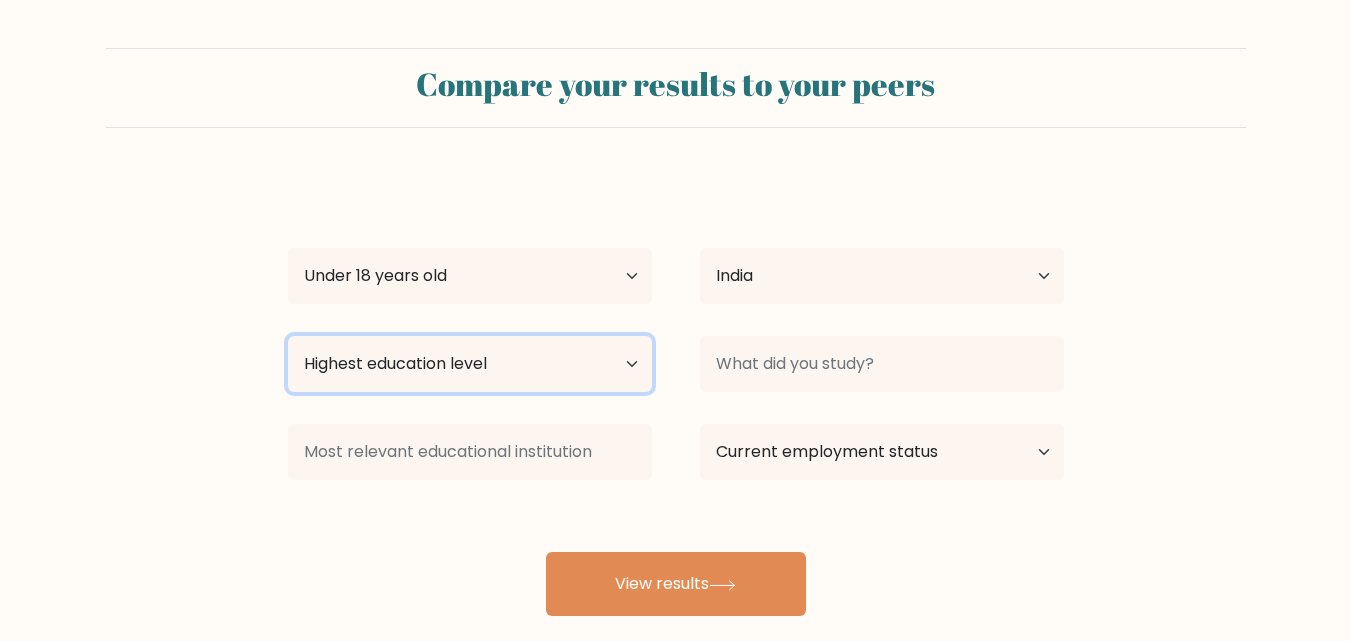 click on "Highest education level
No schooling
Primary
Lower Secondary
Upper Secondary
Occupation Specific
Bachelor's degree
Master's degree
Doctoral degree" at bounding box center (470, 364) 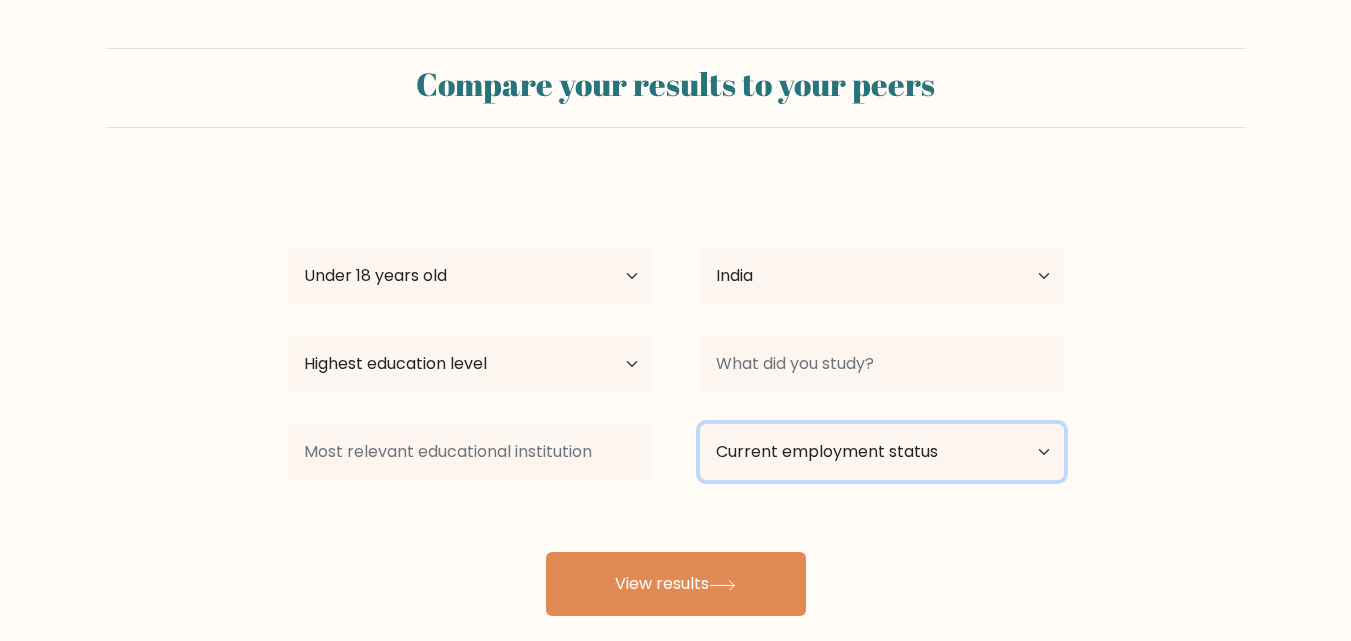 select on "student" 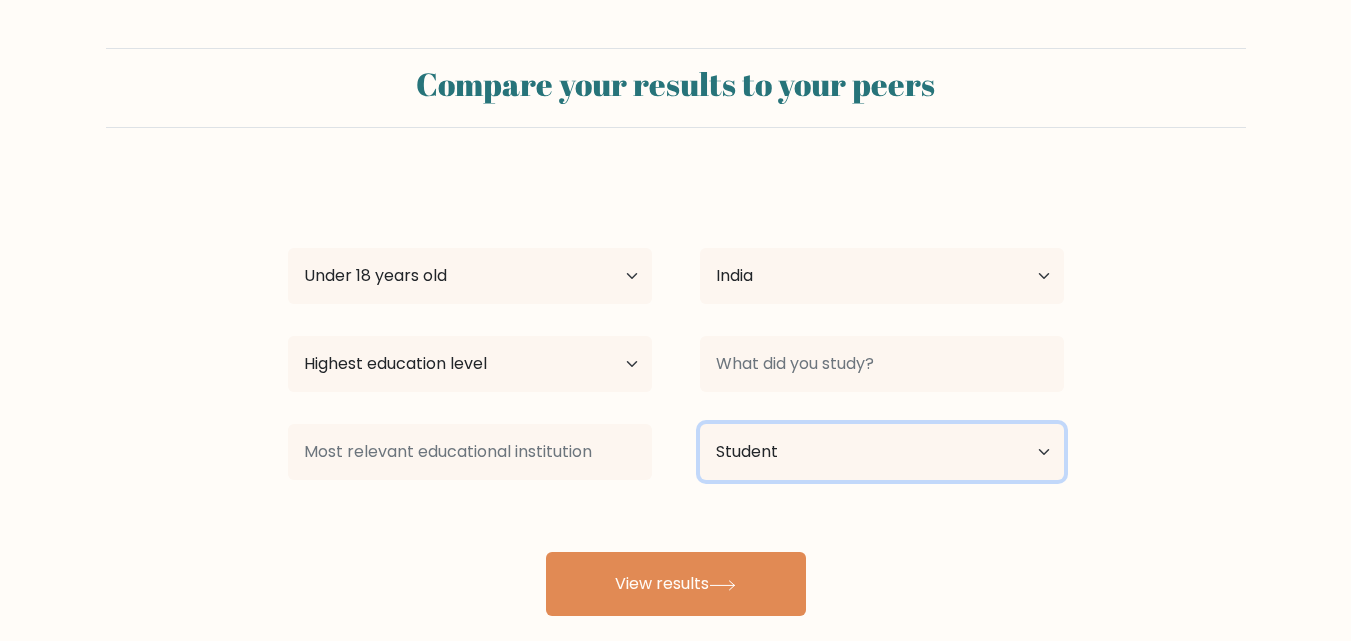 click on "Current employment status
Employed
Student
Retired
Other / prefer not to answer" at bounding box center [882, 452] 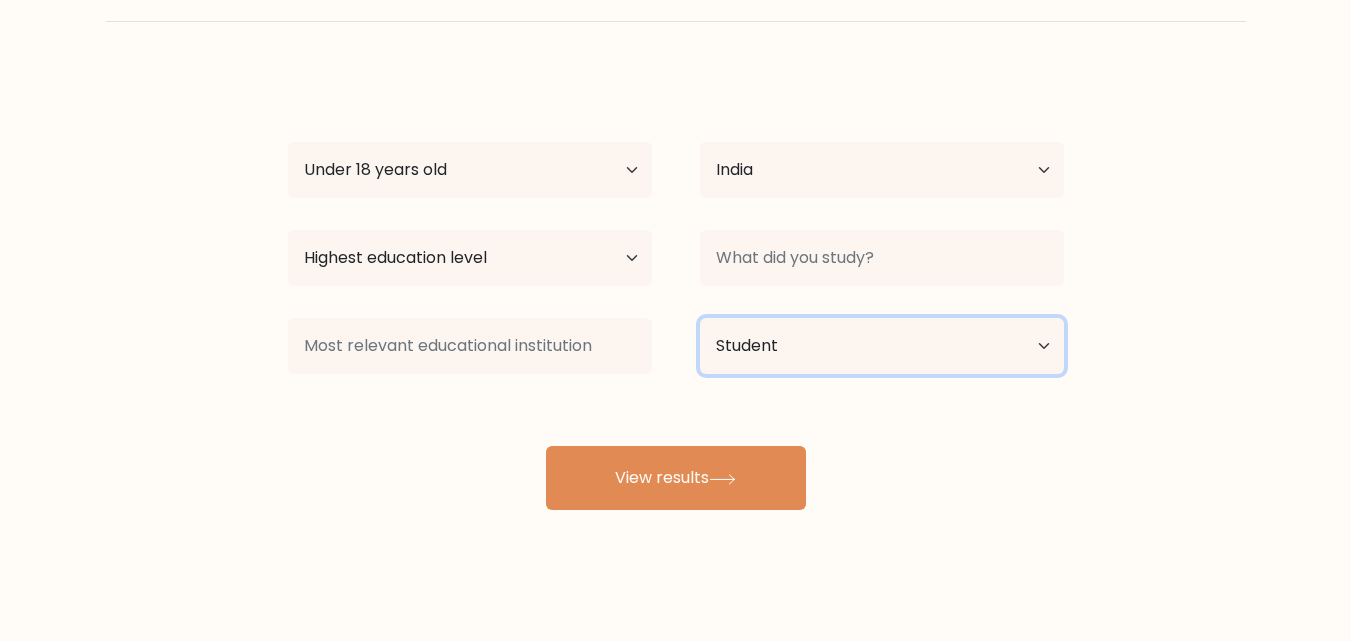 scroll, scrollTop: 117, scrollLeft: 0, axis: vertical 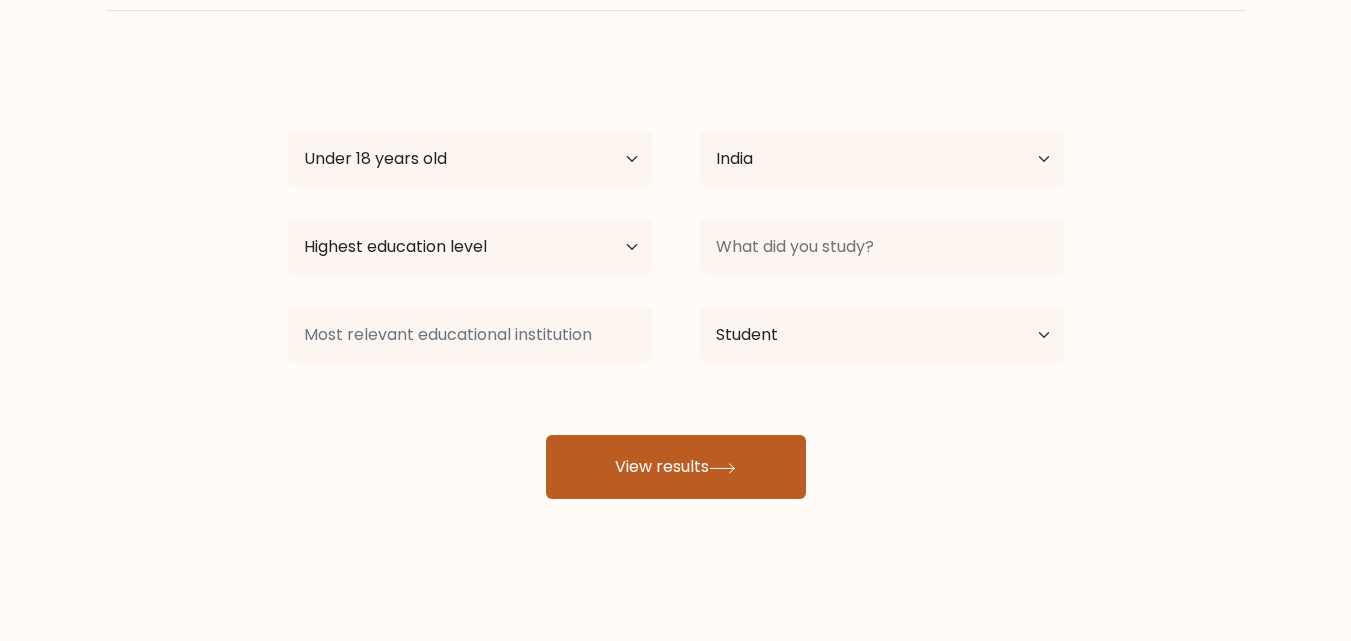 click on "View results" at bounding box center [676, 467] 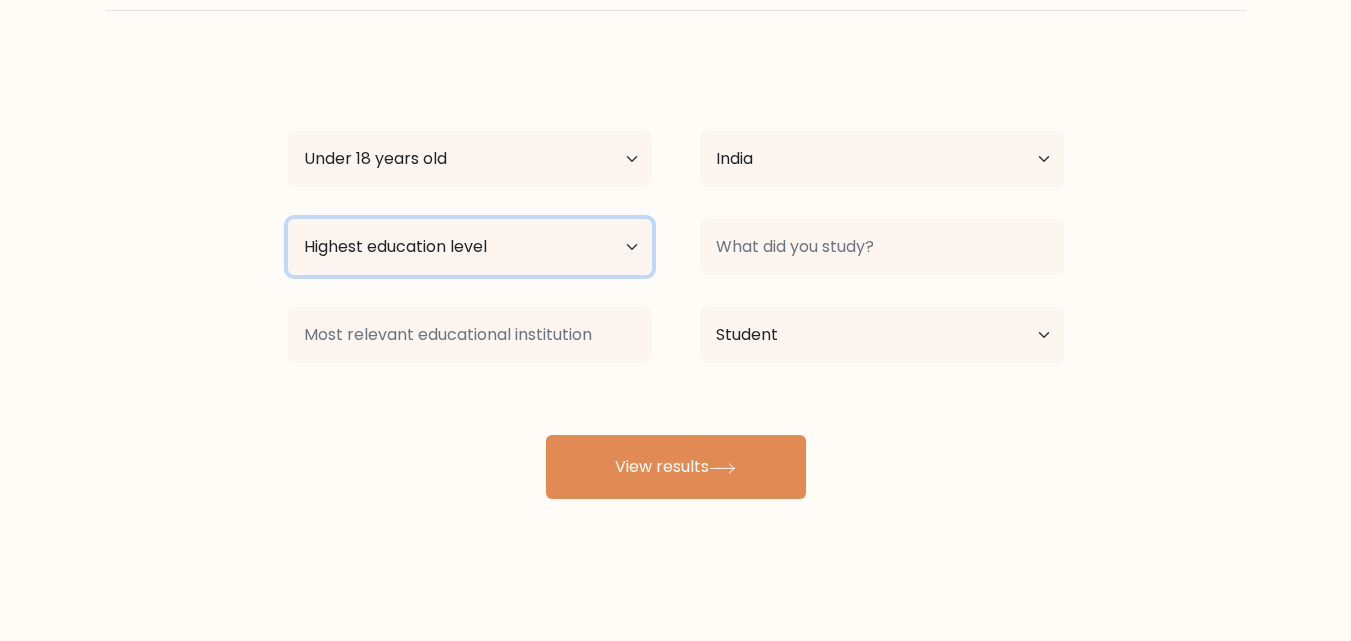 click on "Highest education level
No schooling
Primary
Lower Secondary
Upper Secondary
Occupation Specific
Bachelor's degree
Master's degree
Doctoral degree" at bounding box center [470, 247] 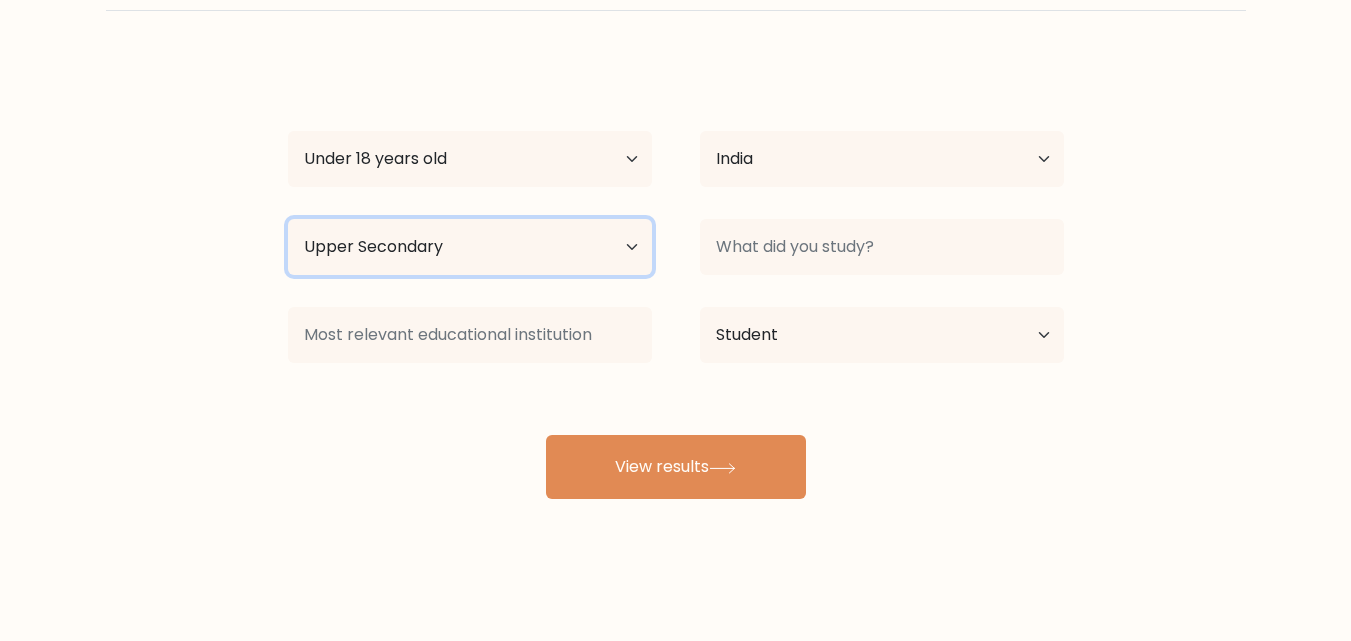 click on "Highest education level
No schooling
Primary
Lower Secondary
Upper Secondary
Occupation Specific
Bachelor's degree
Master's degree
Doctoral degree" at bounding box center [470, 247] 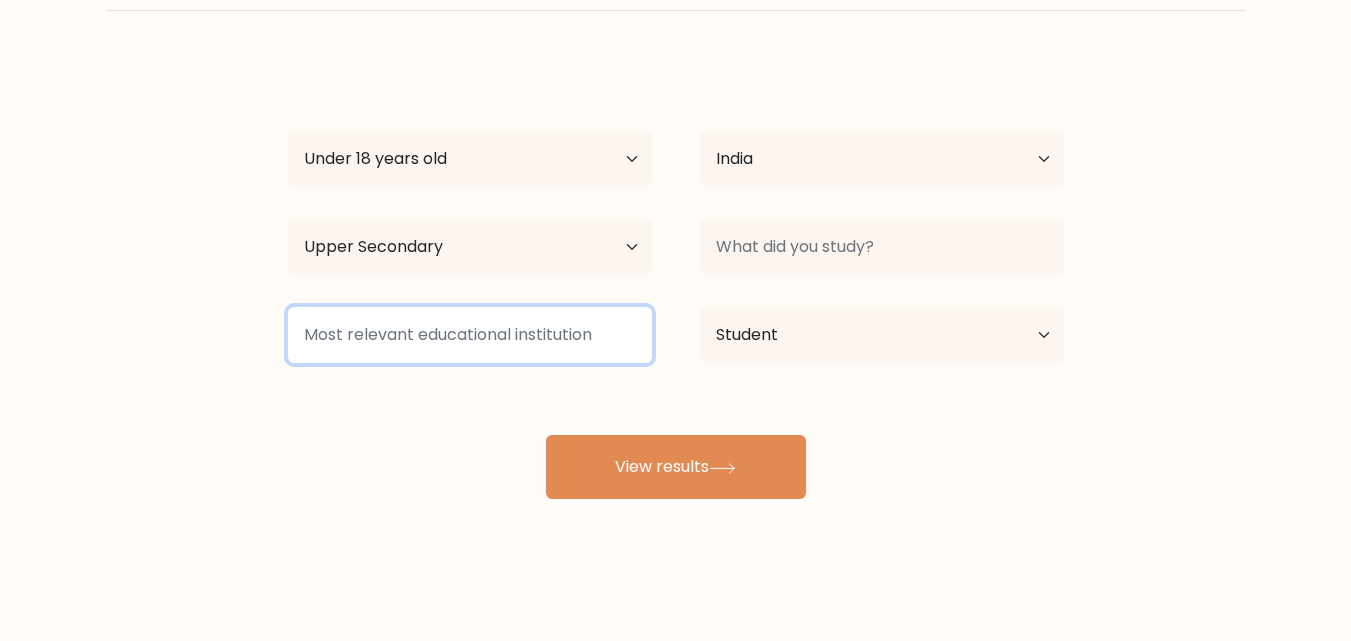 click at bounding box center (470, 335) 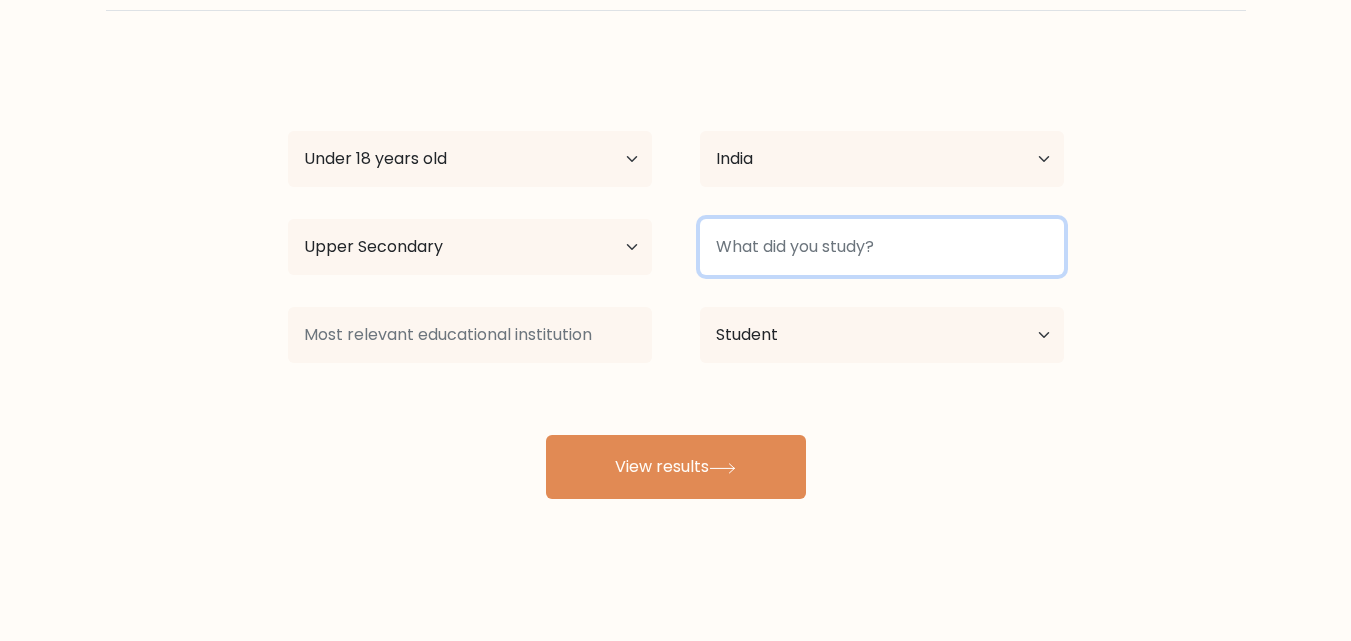 click at bounding box center (882, 247) 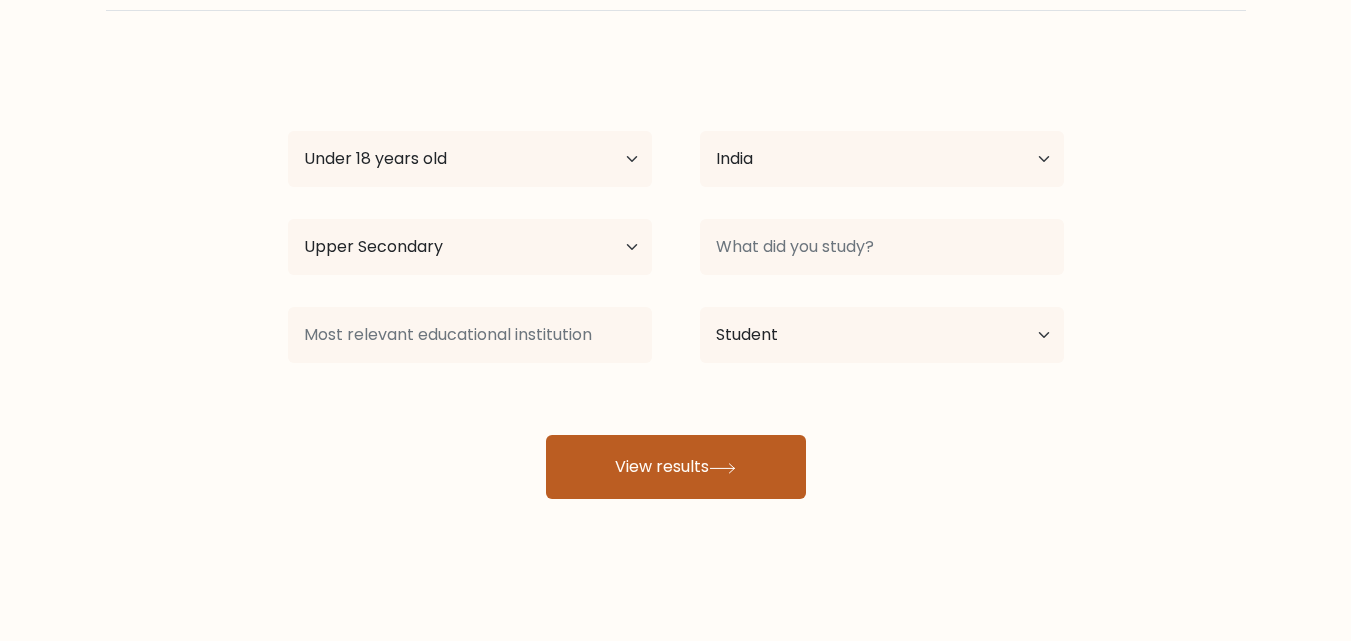 click on "View results" at bounding box center (676, 467) 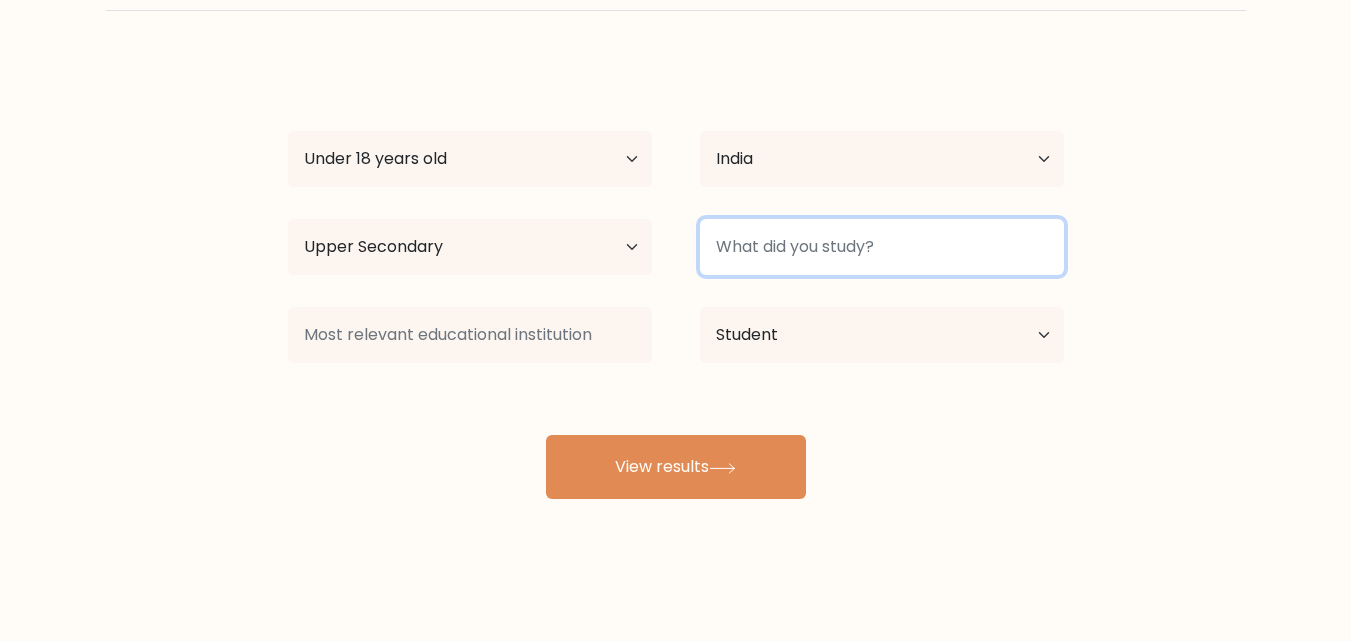 click at bounding box center [882, 247] 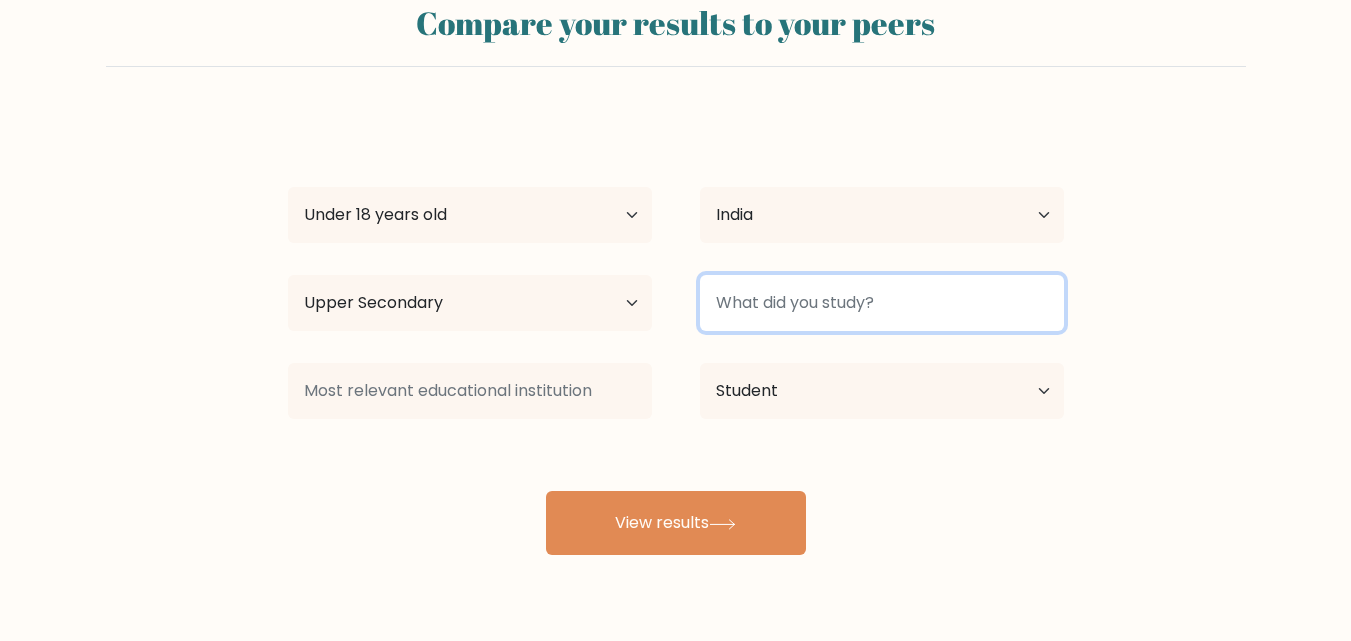 scroll, scrollTop: 117, scrollLeft: 0, axis: vertical 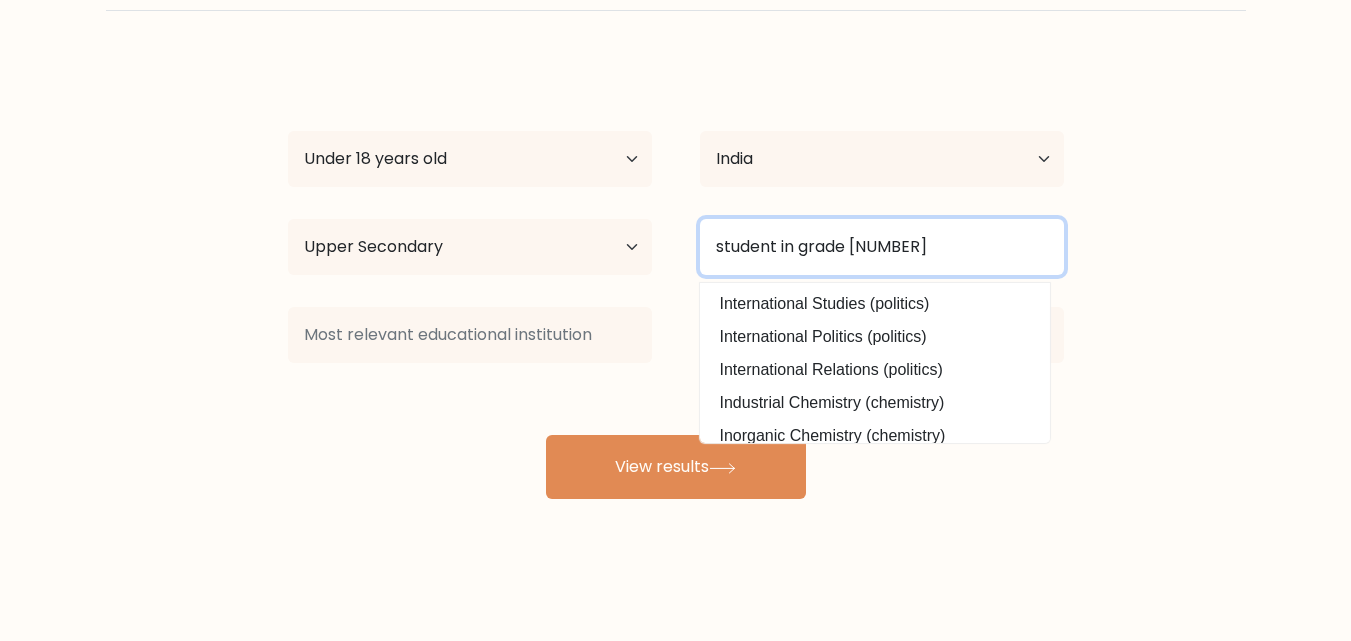 type on "student in grade 10" 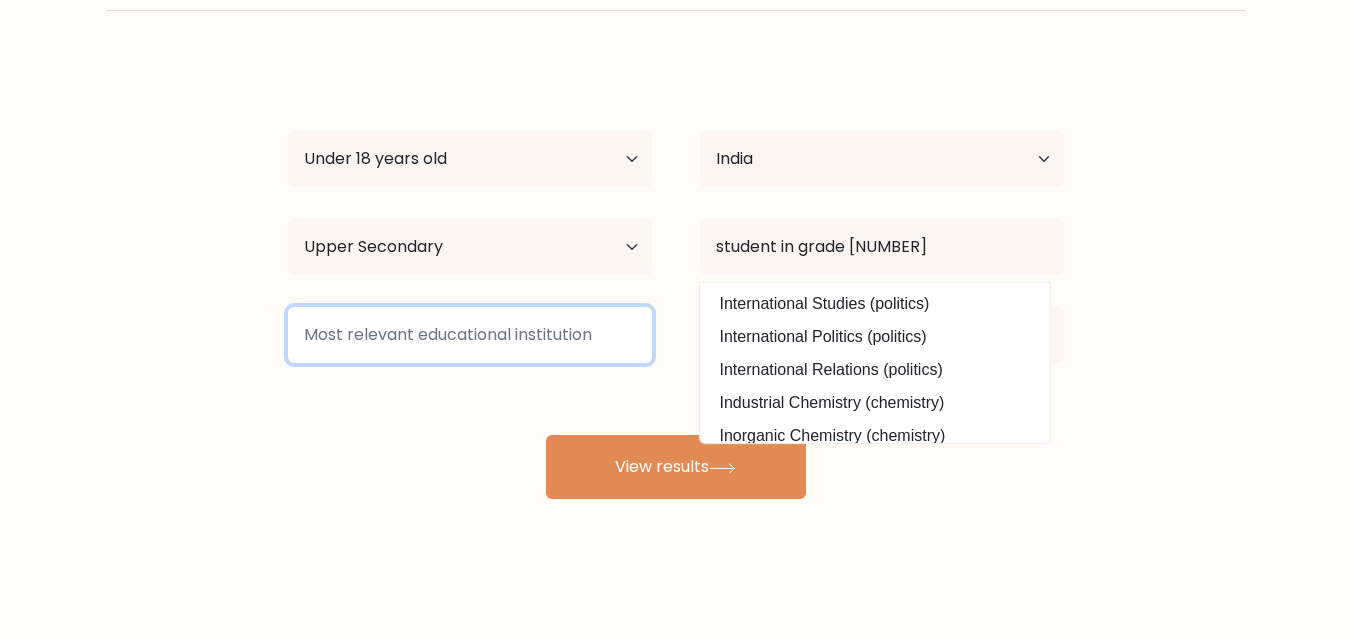 click at bounding box center (470, 335) 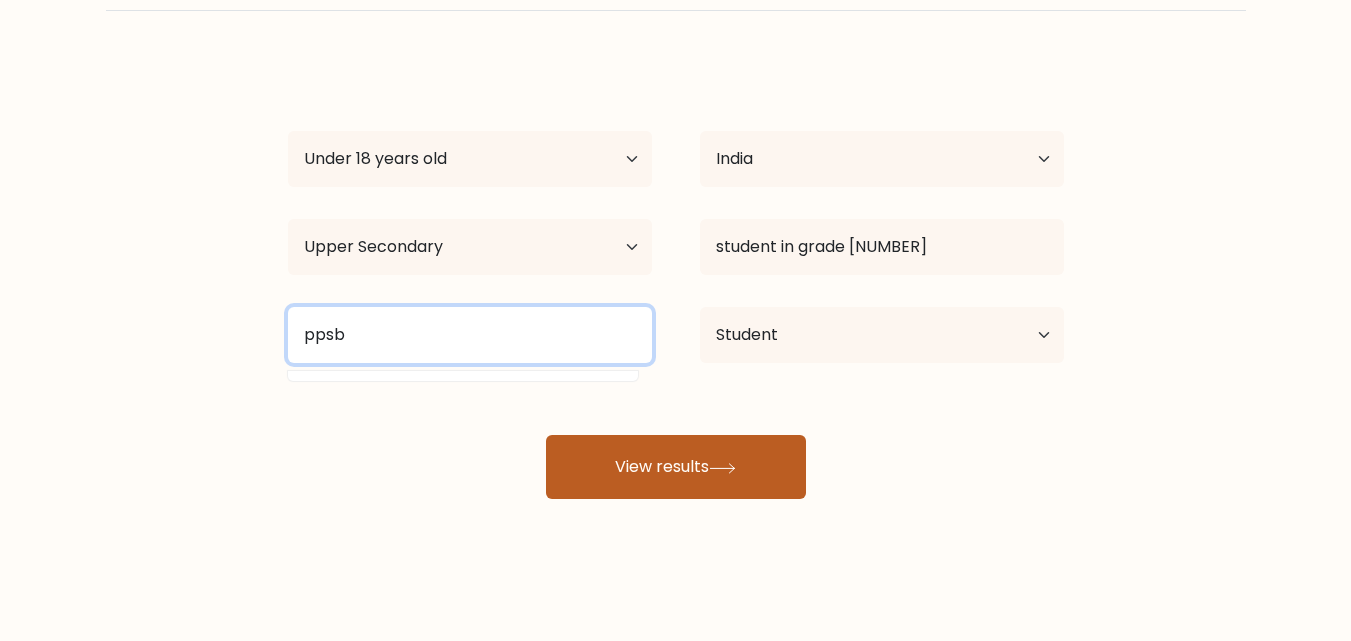 type on "ppsb" 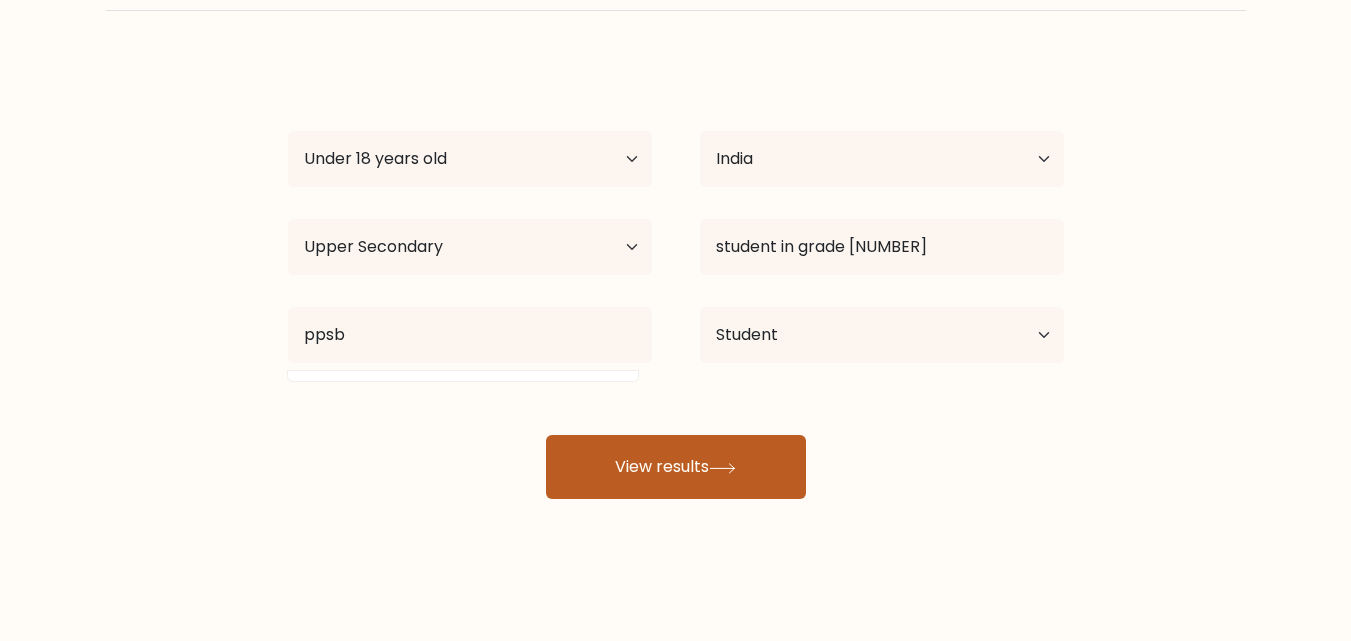 click on "View results" at bounding box center [676, 467] 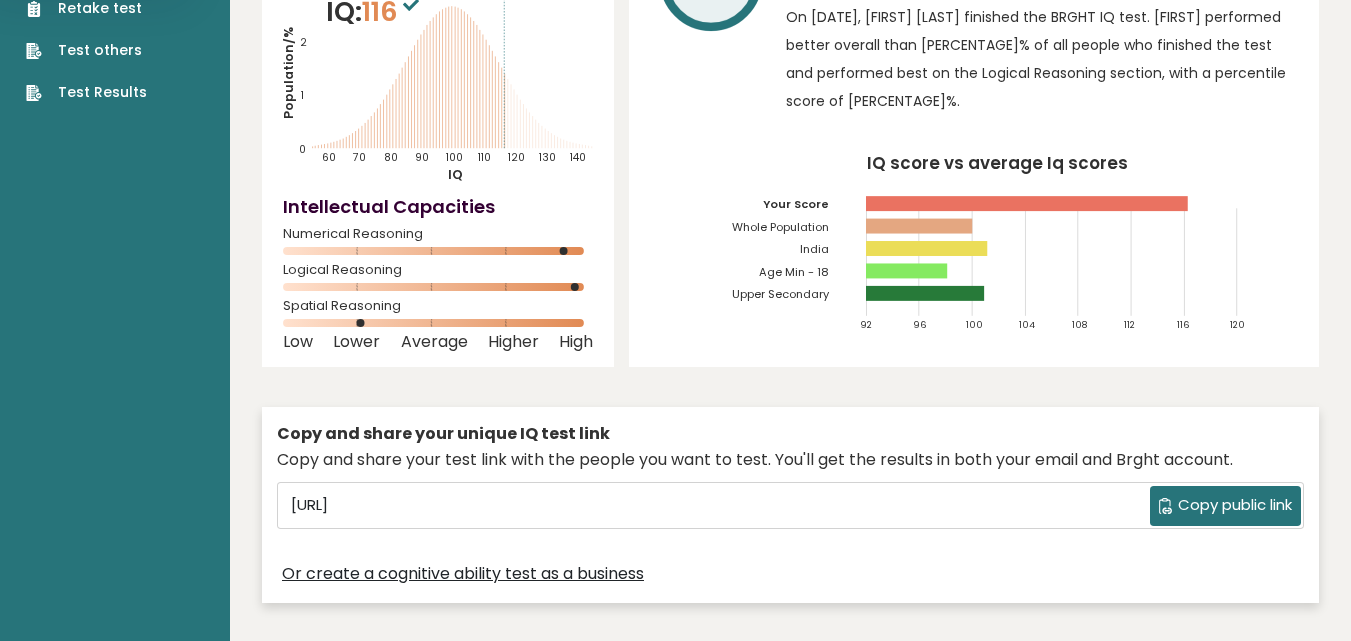 scroll, scrollTop: 0, scrollLeft: 0, axis: both 